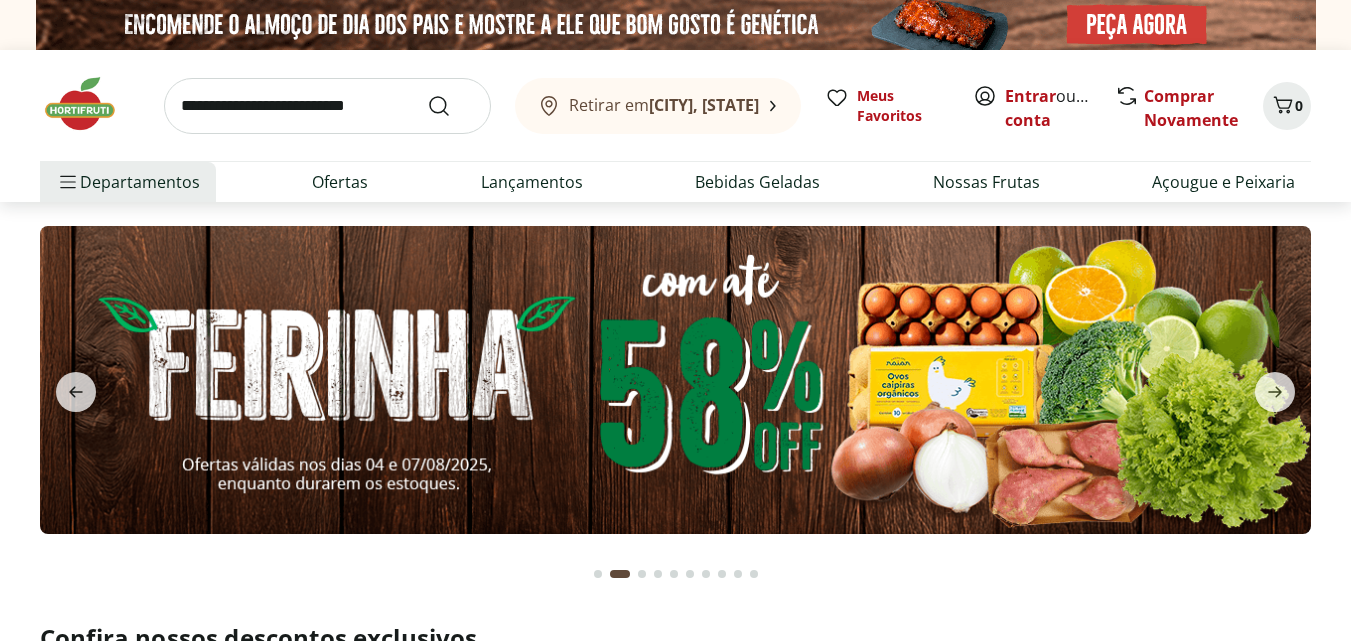 scroll, scrollTop: 0, scrollLeft: 0, axis: both 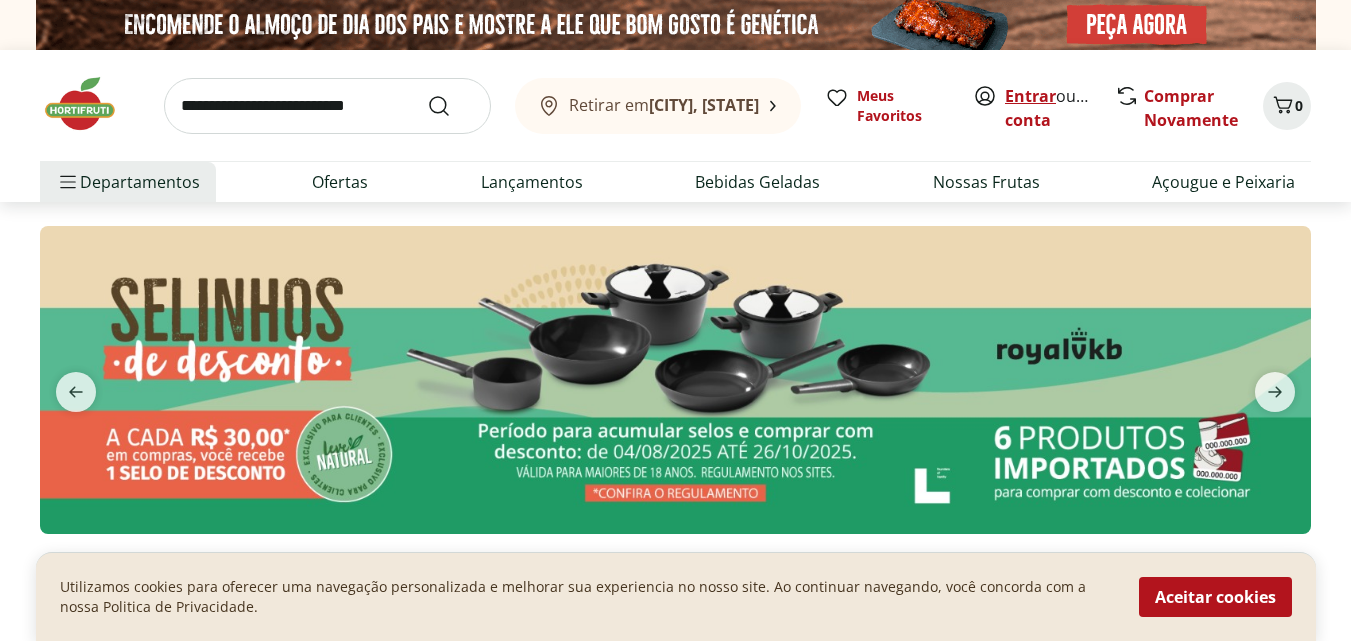click on "Entrar" at bounding box center (1030, 96) 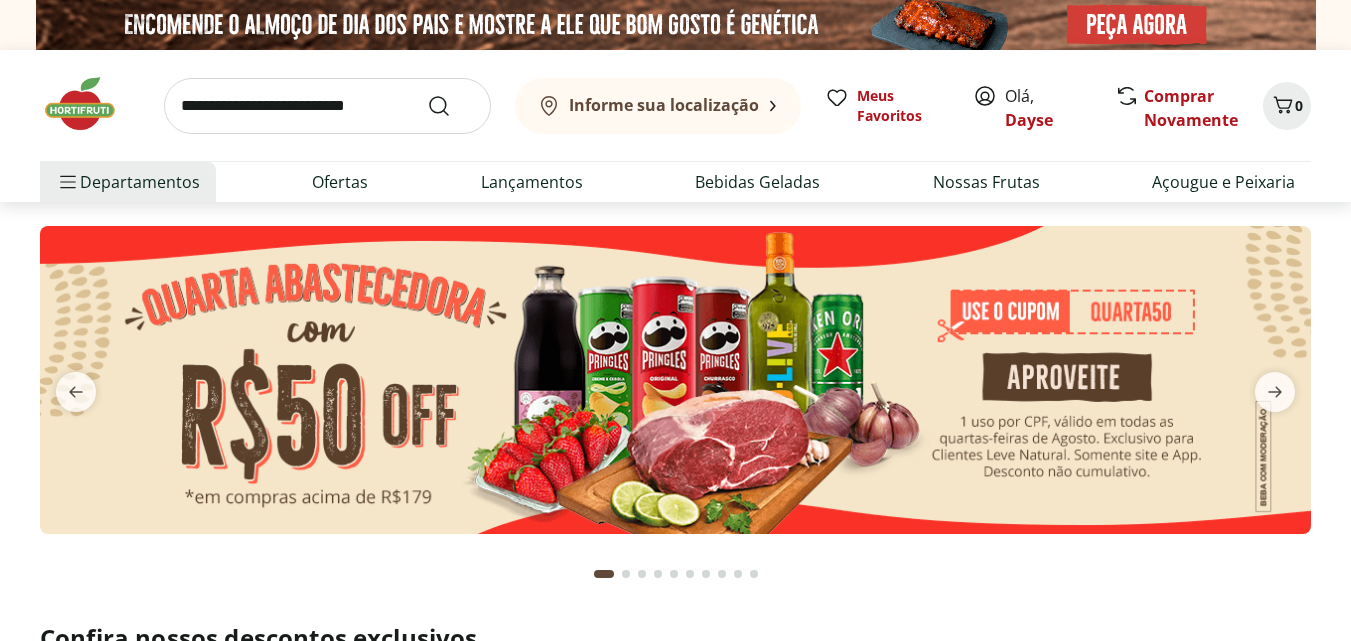 scroll, scrollTop: 0, scrollLeft: 0, axis: both 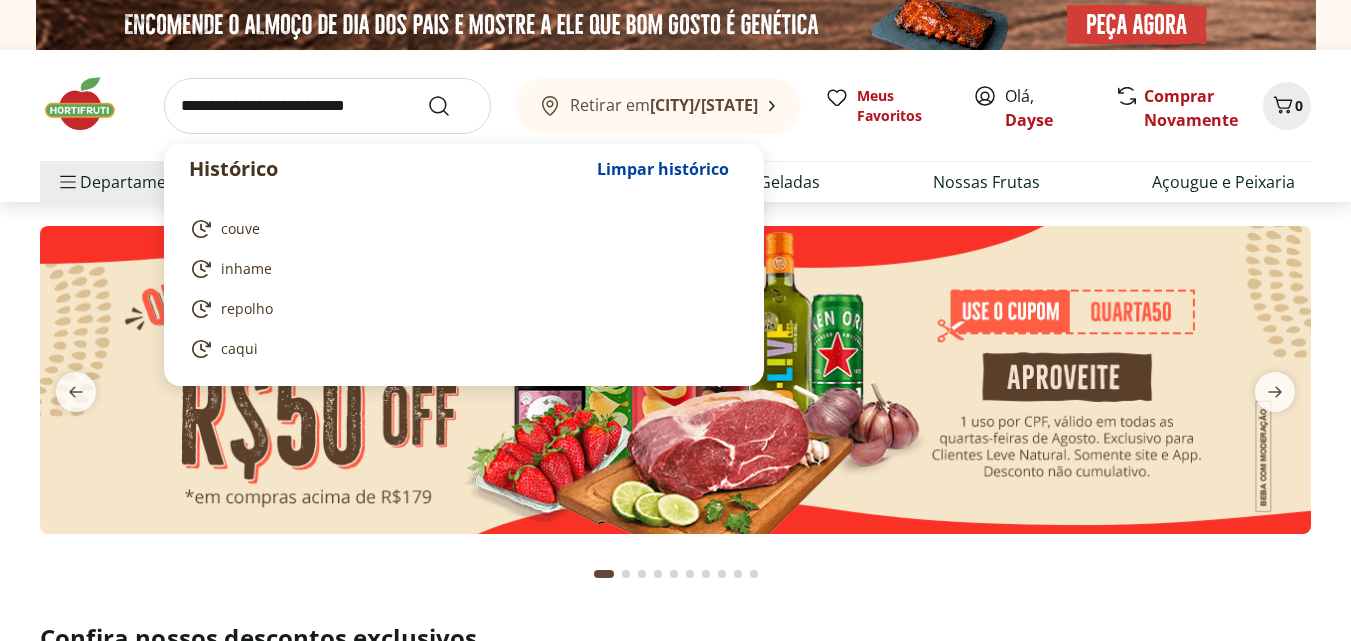 click at bounding box center (327, 106) 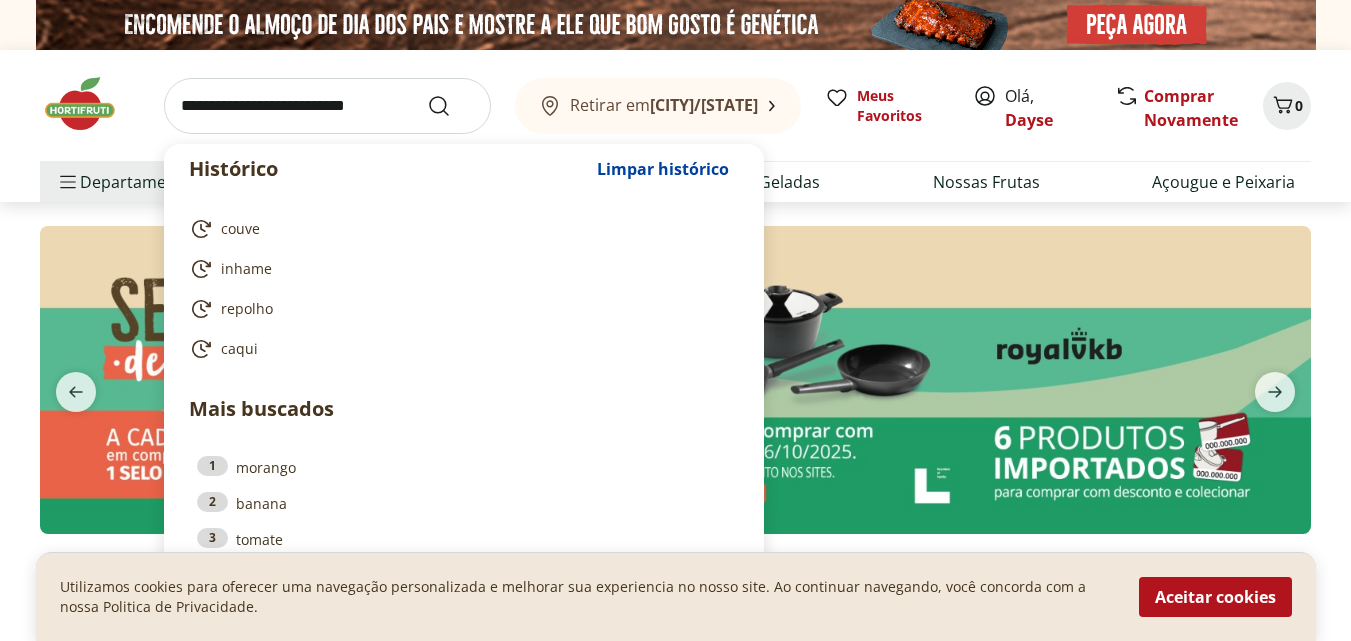 click at bounding box center [327, 106] 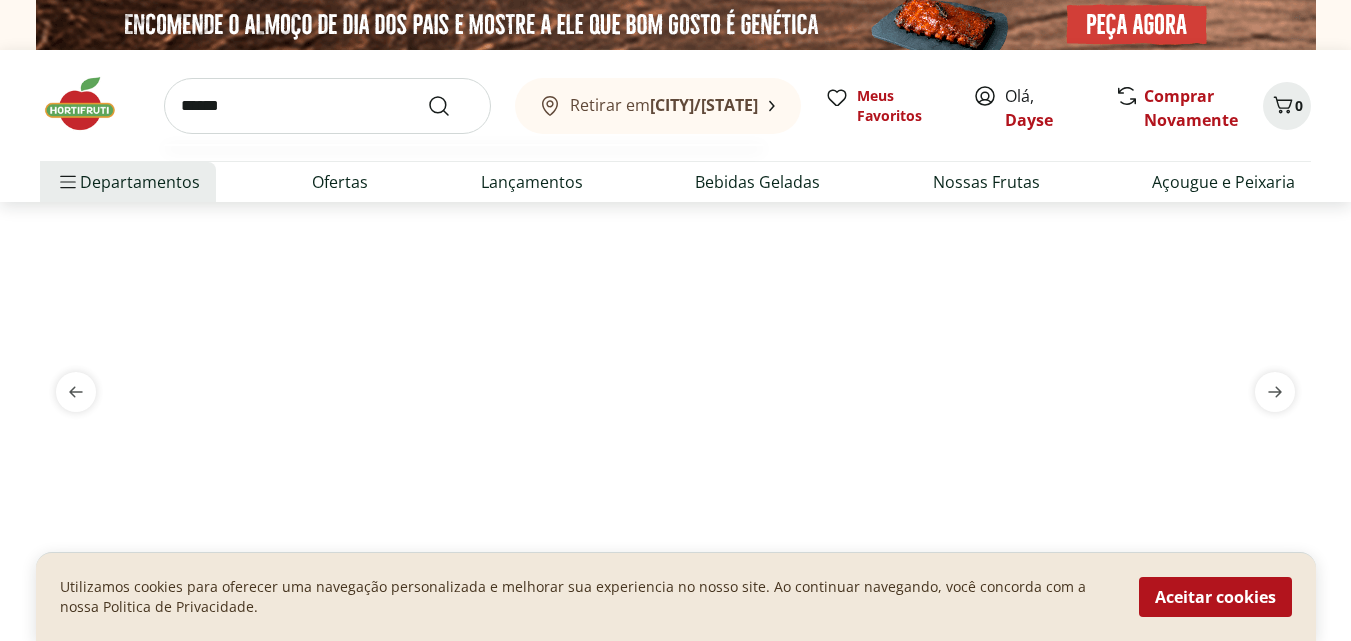 type on "******" 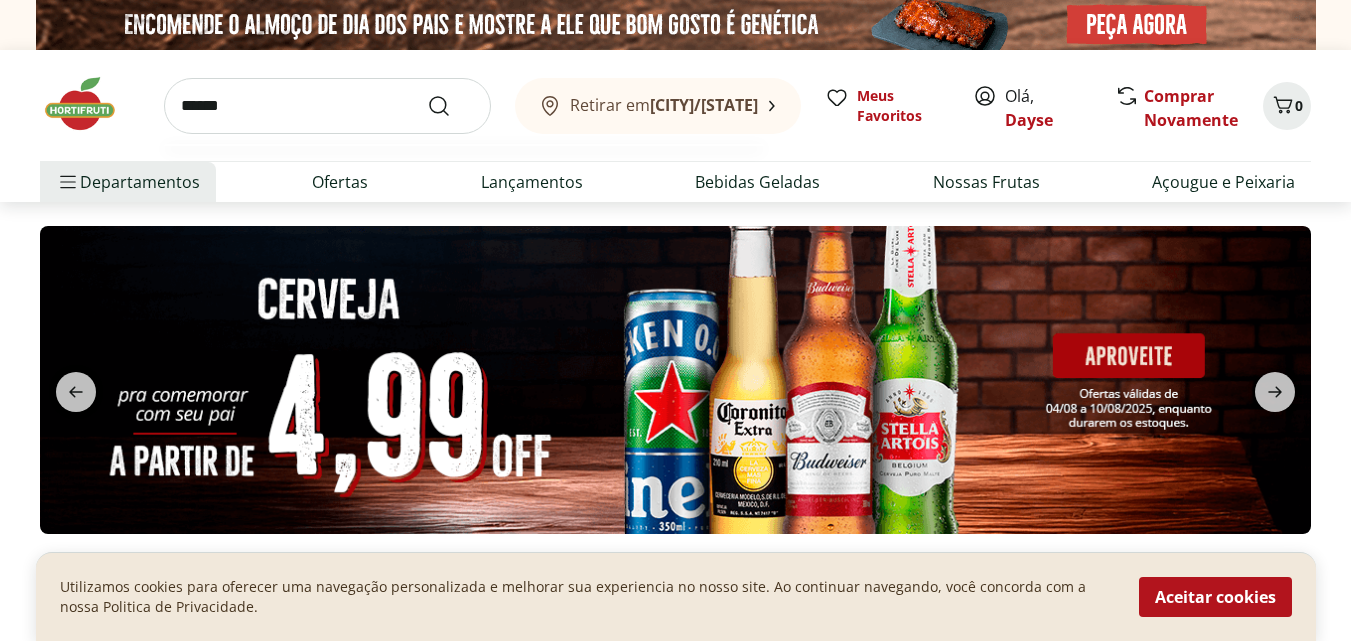 click at bounding box center [451, 106] 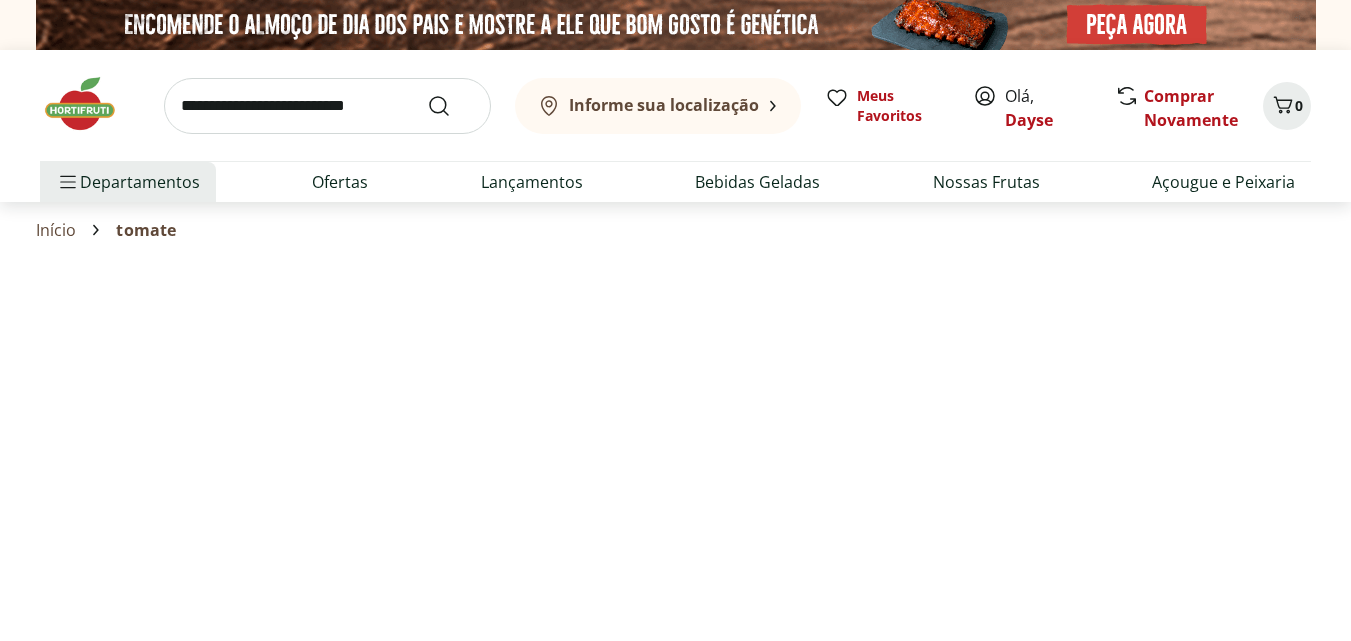 select on "**********" 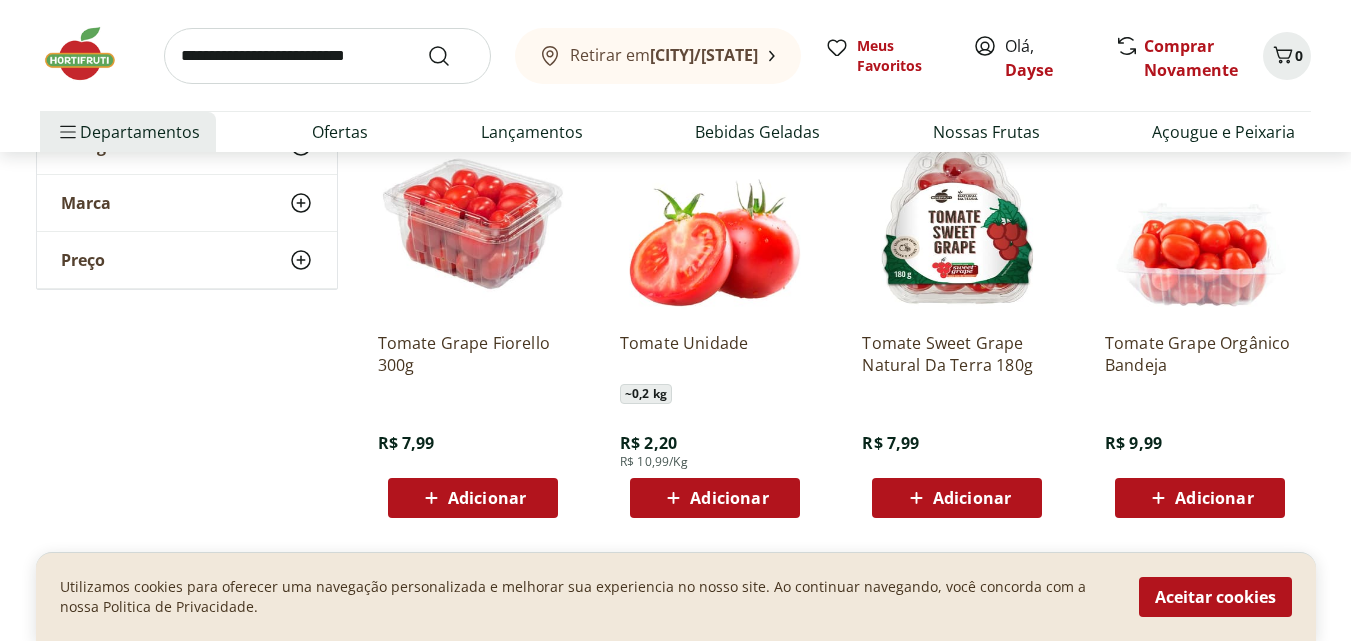 scroll, scrollTop: 700, scrollLeft: 0, axis: vertical 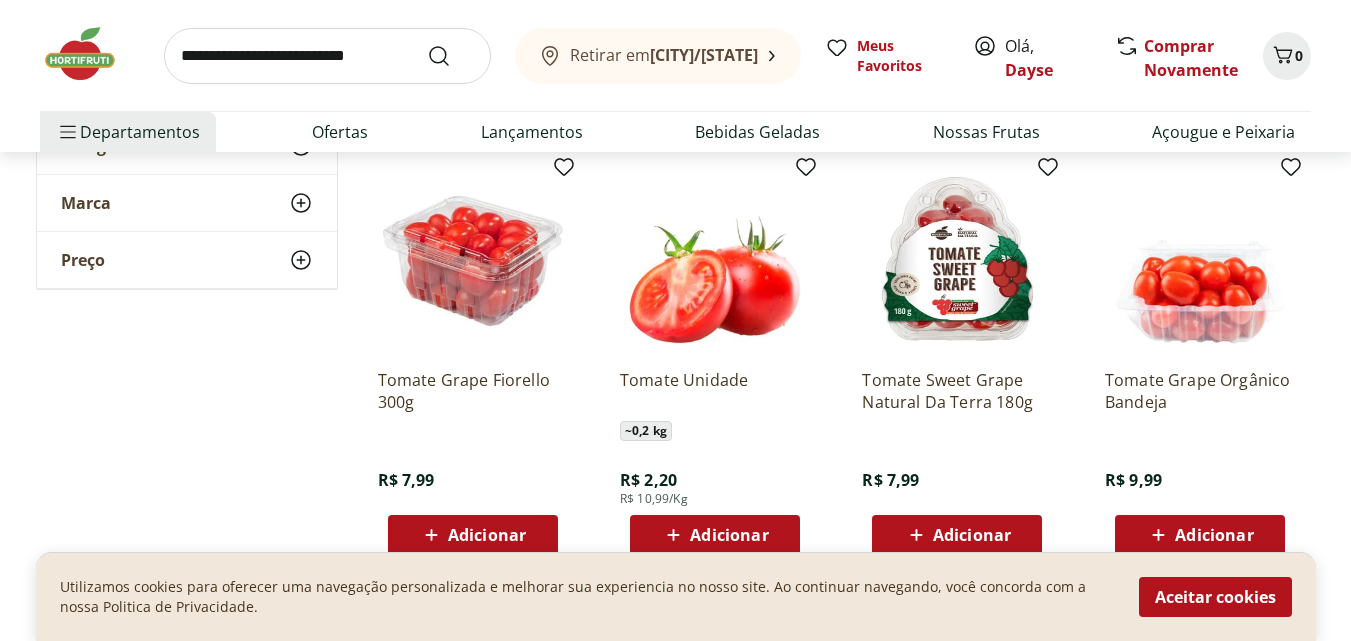 click on "Adicionar" at bounding box center [729, 535] 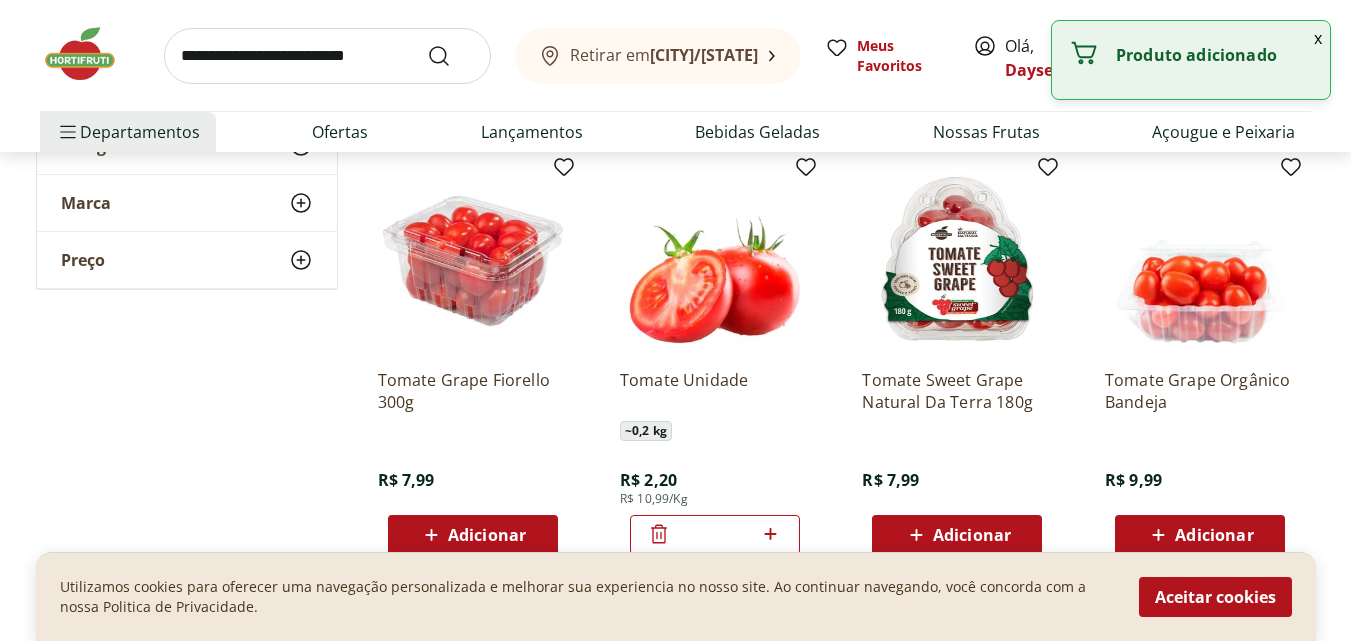click 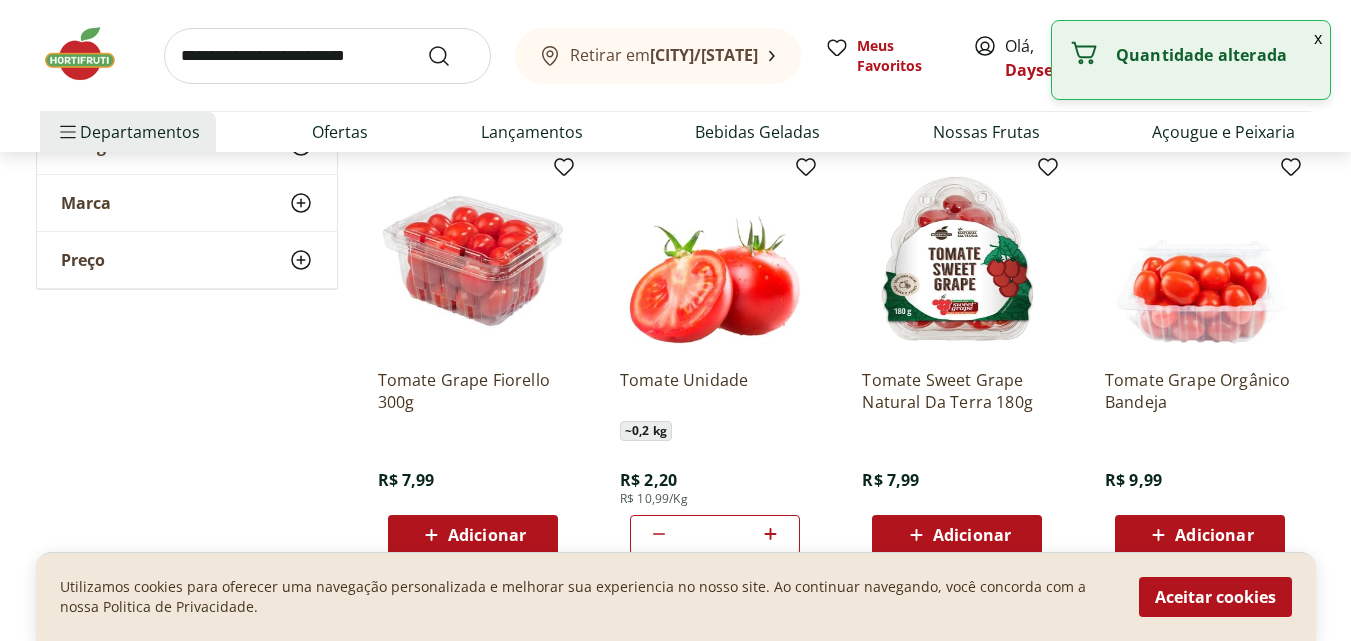 click 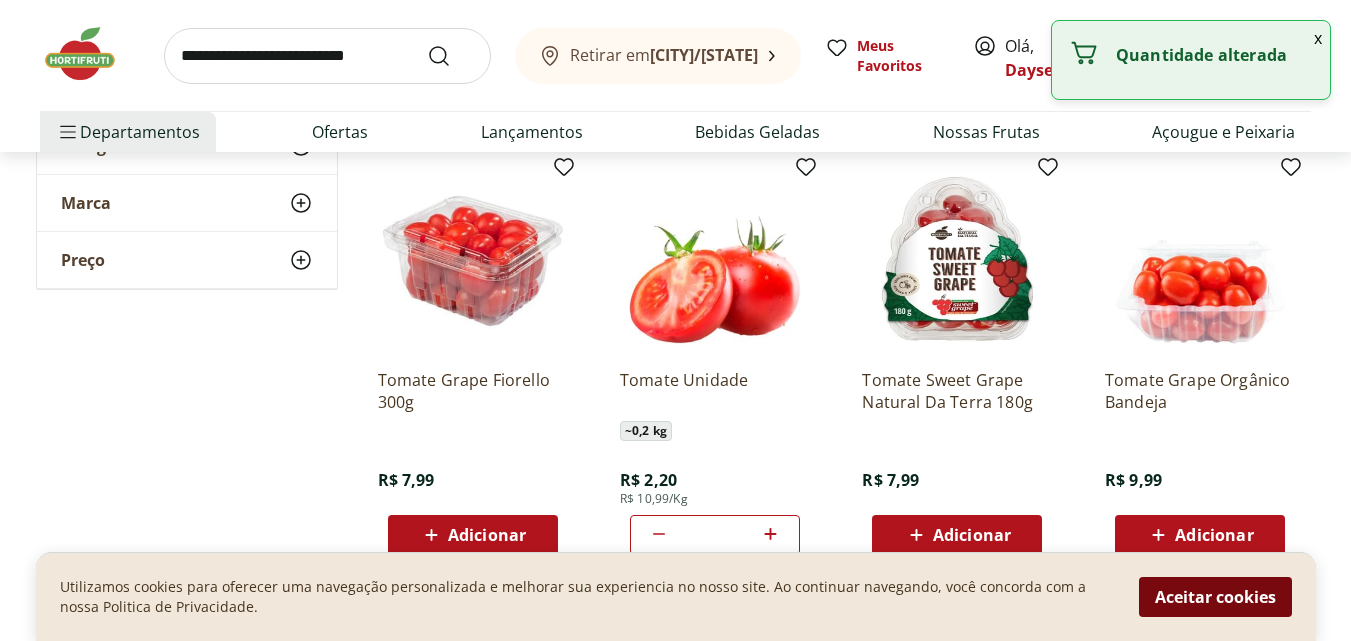 click on "Aceitar cookies" at bounding box center [1215, 597] 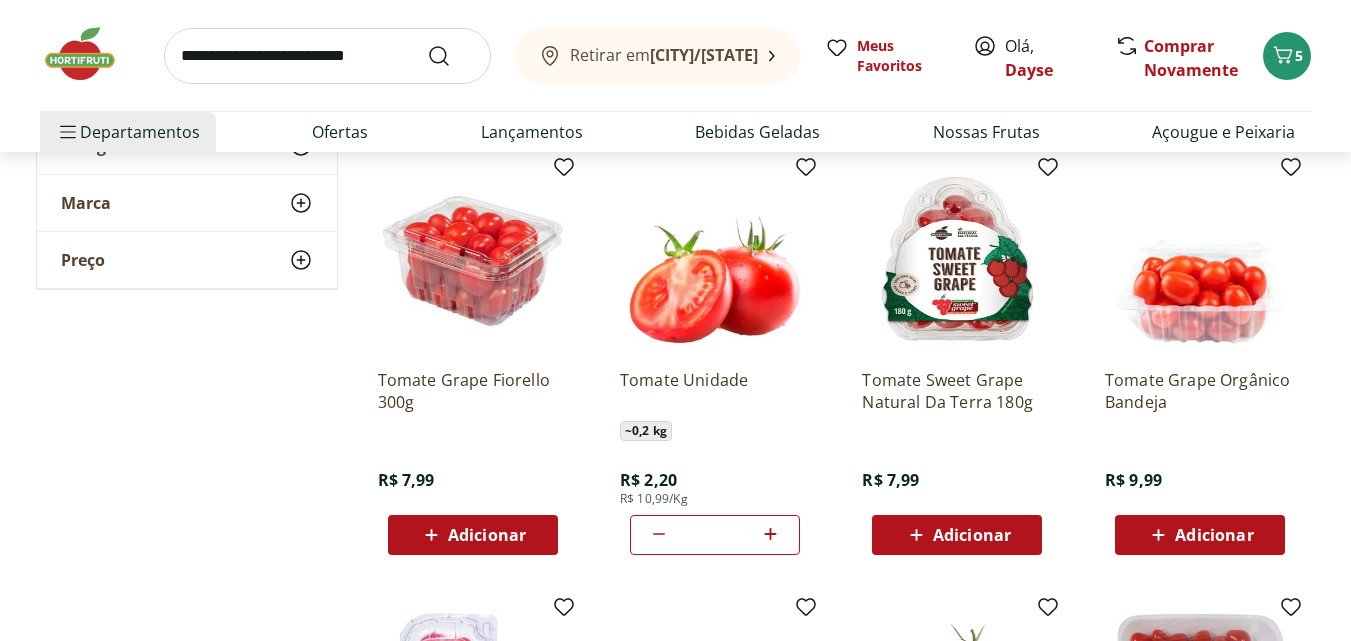 click at bounding box center (327, 56) 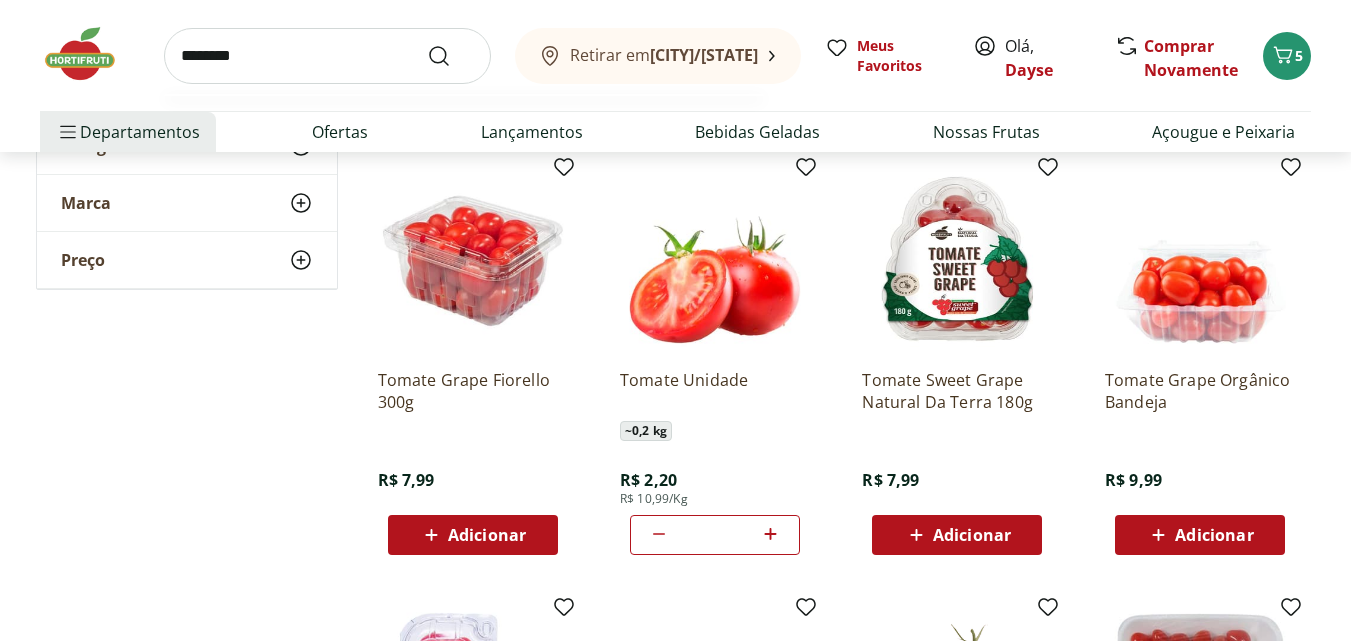 type on "********" 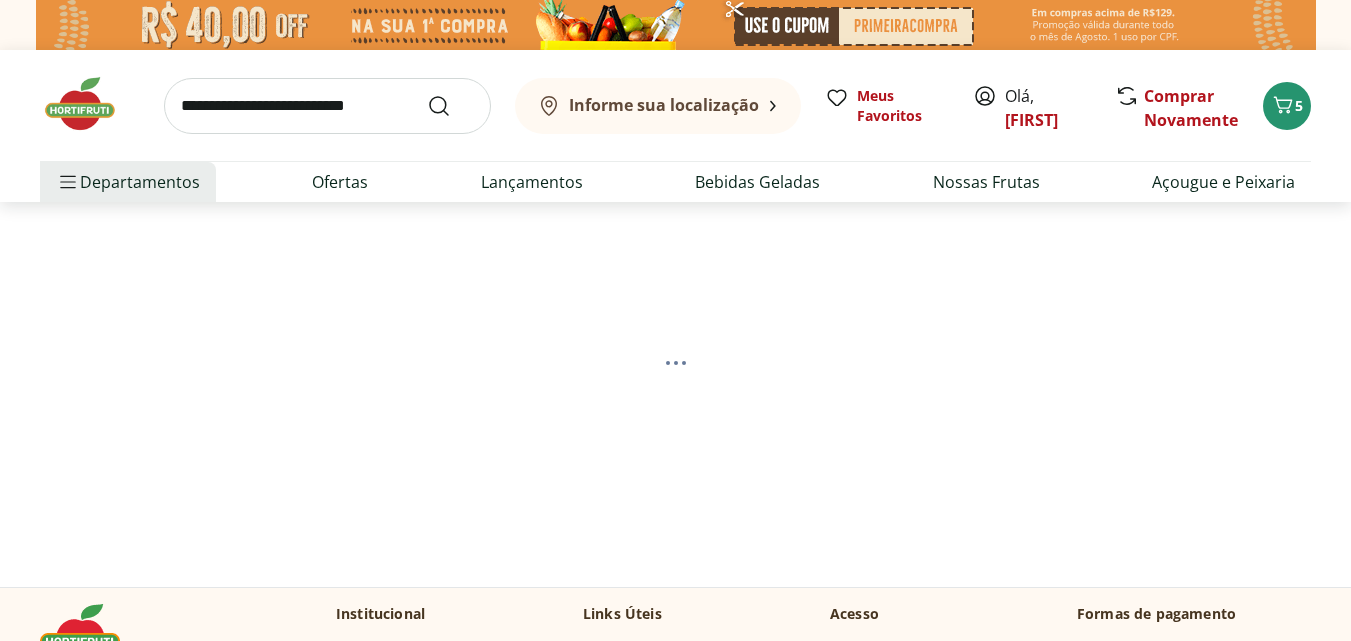 scroll, scrollTop: 0, scrollLeft: 0, axis: both 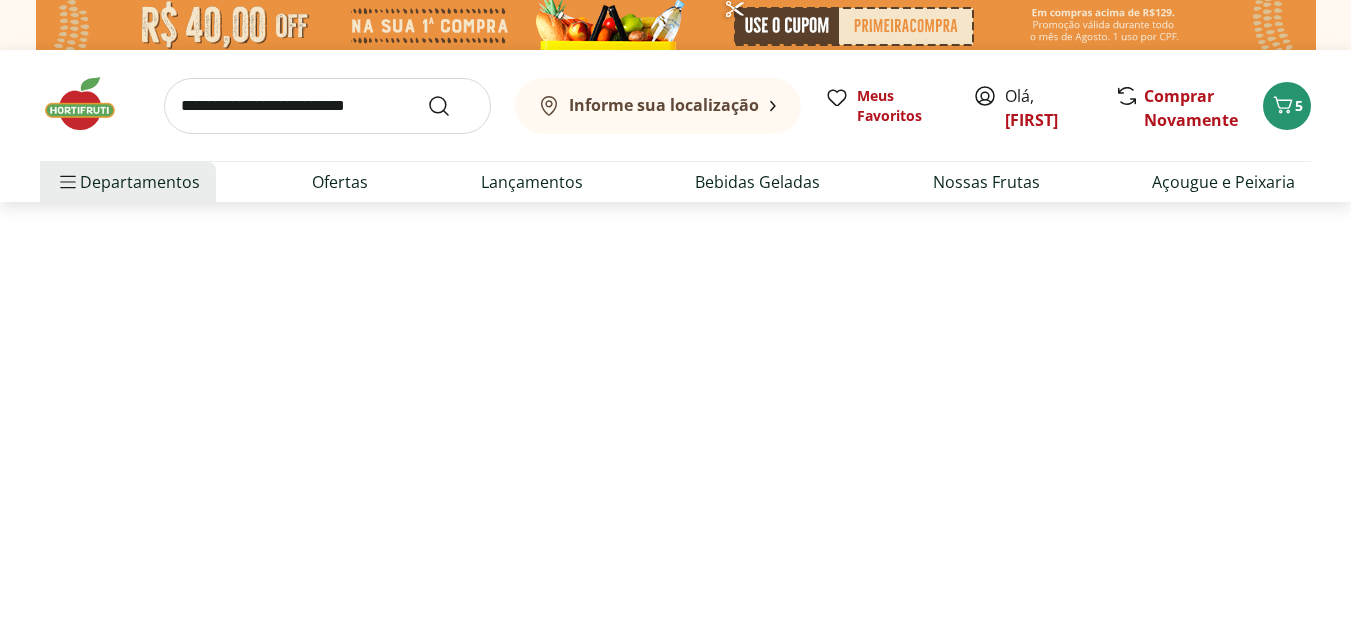 select on "**********" 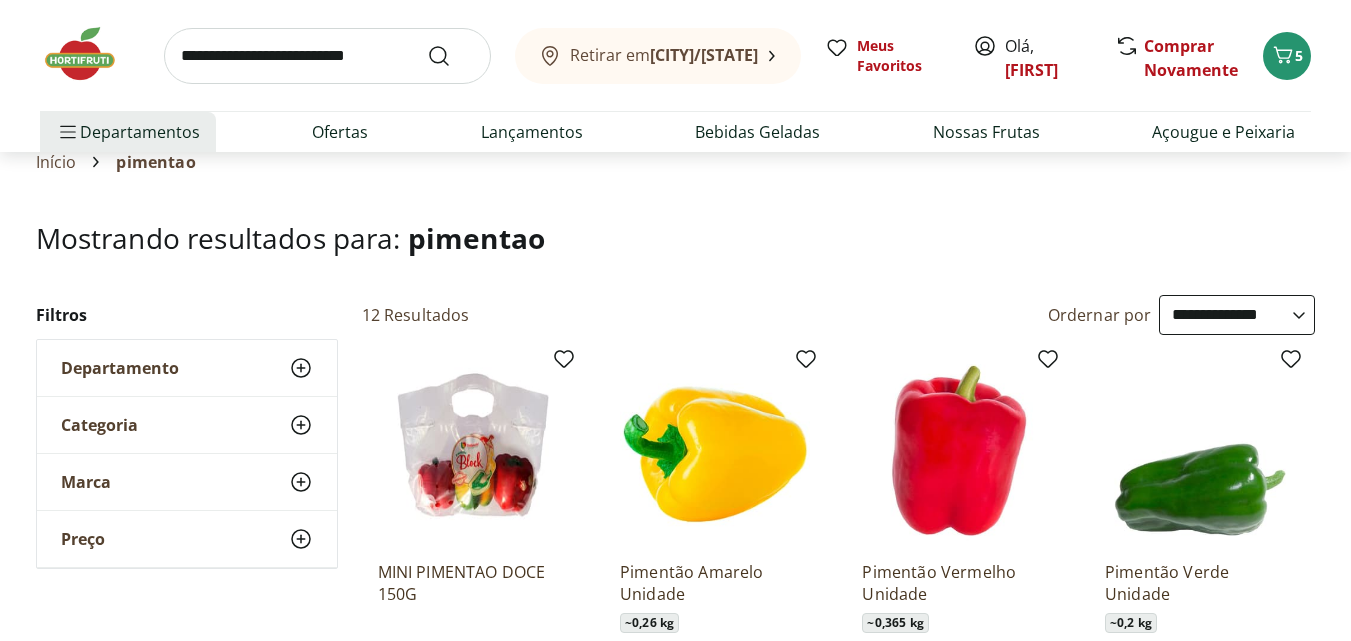 scroll, scrollTop: 200, scrollLeft: 0, axis: vertical 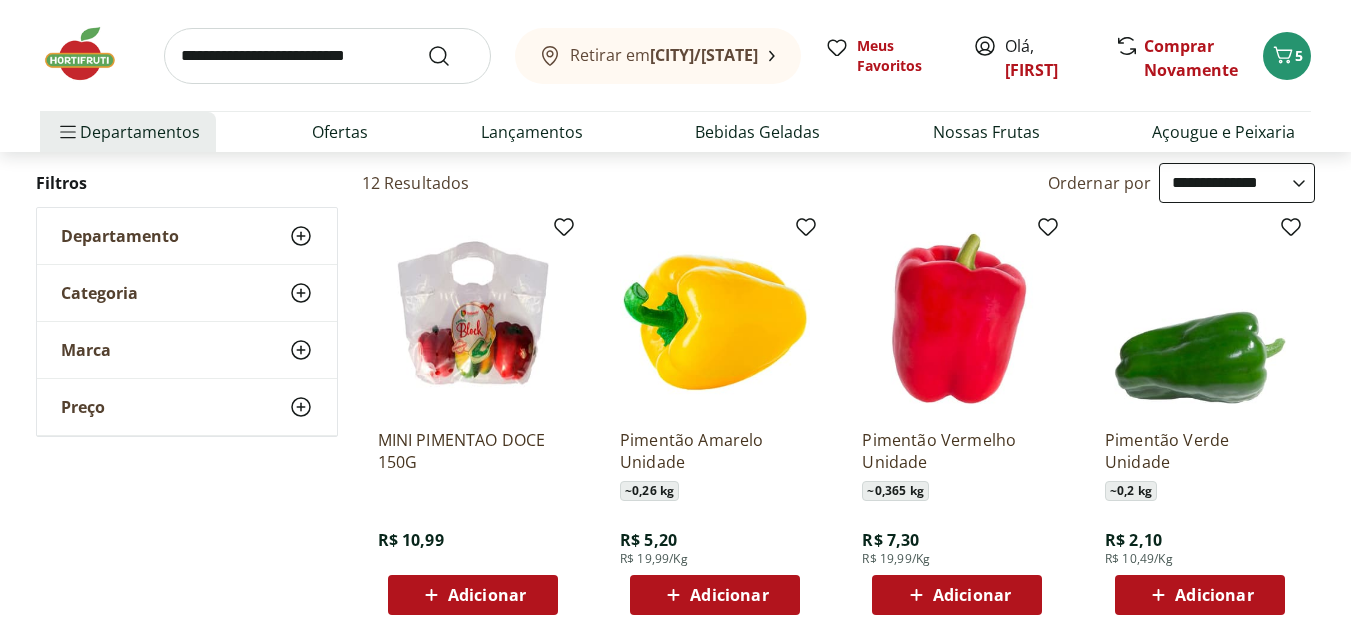 click on "Adicionar" at bounding box center [1214, 595] 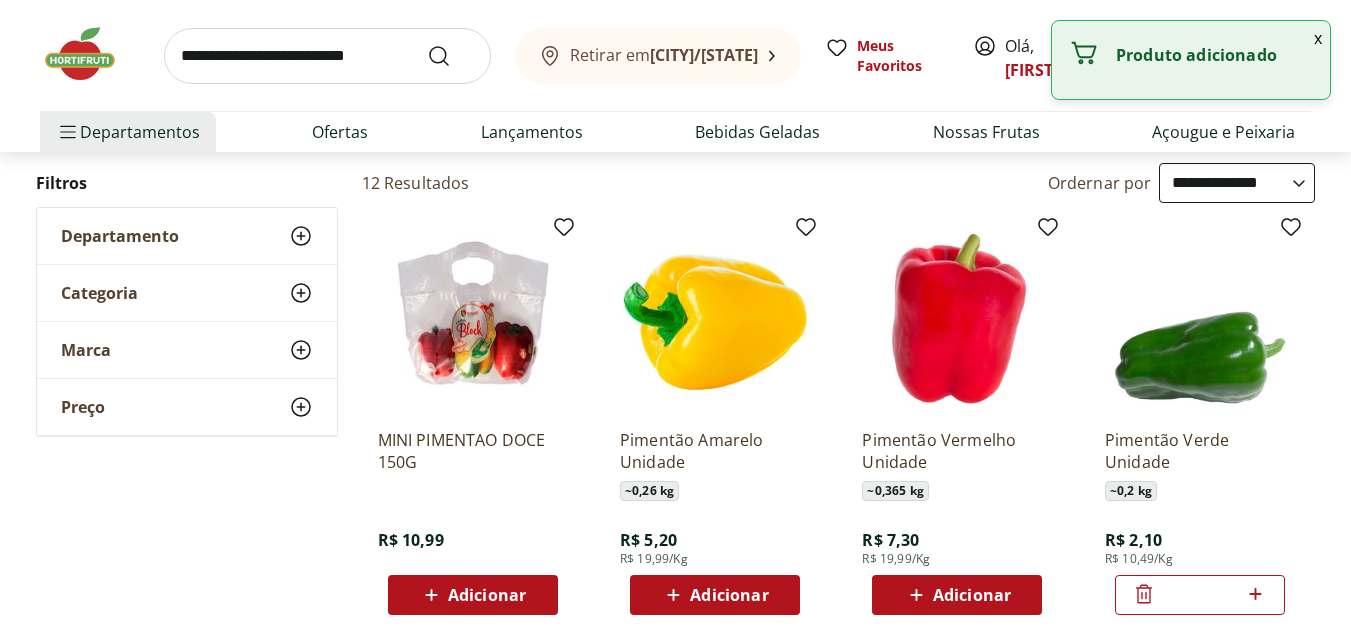 click 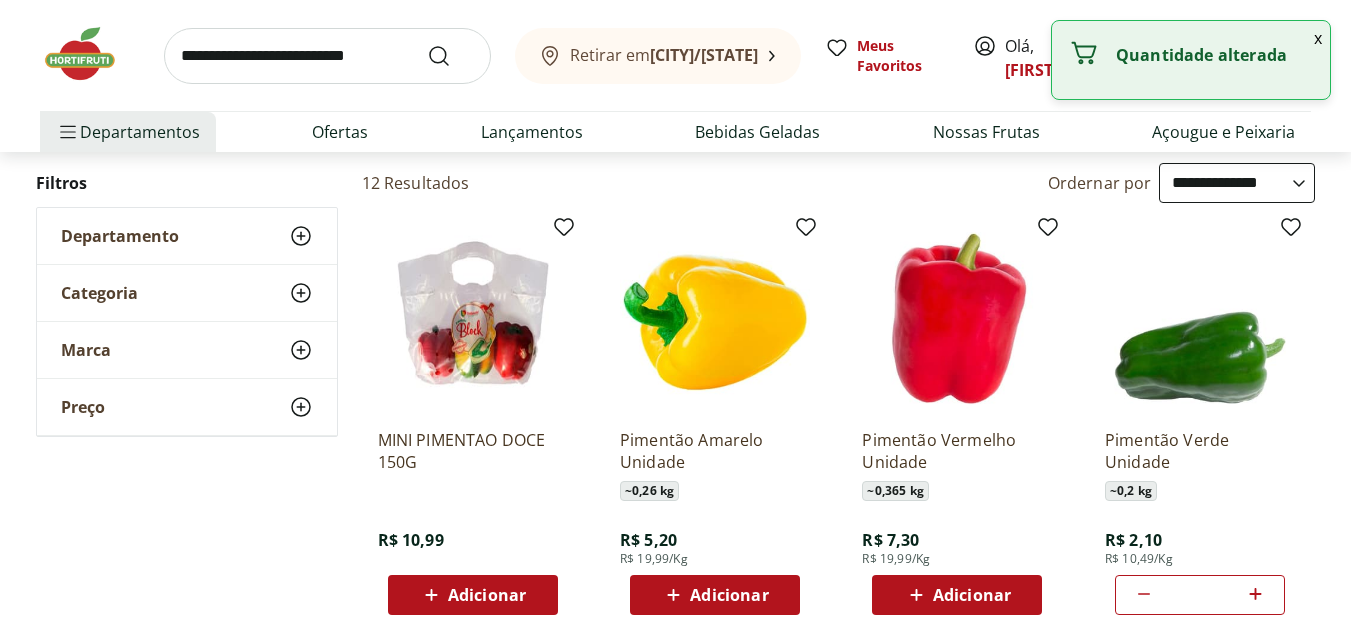 click 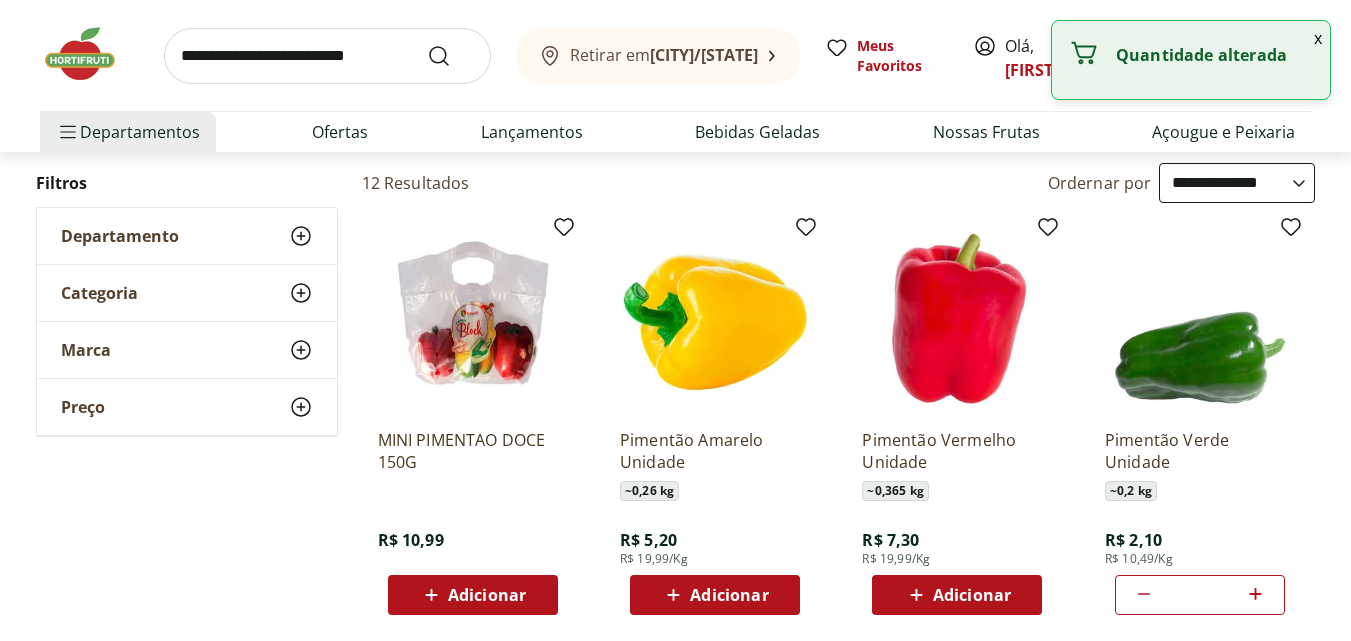 click 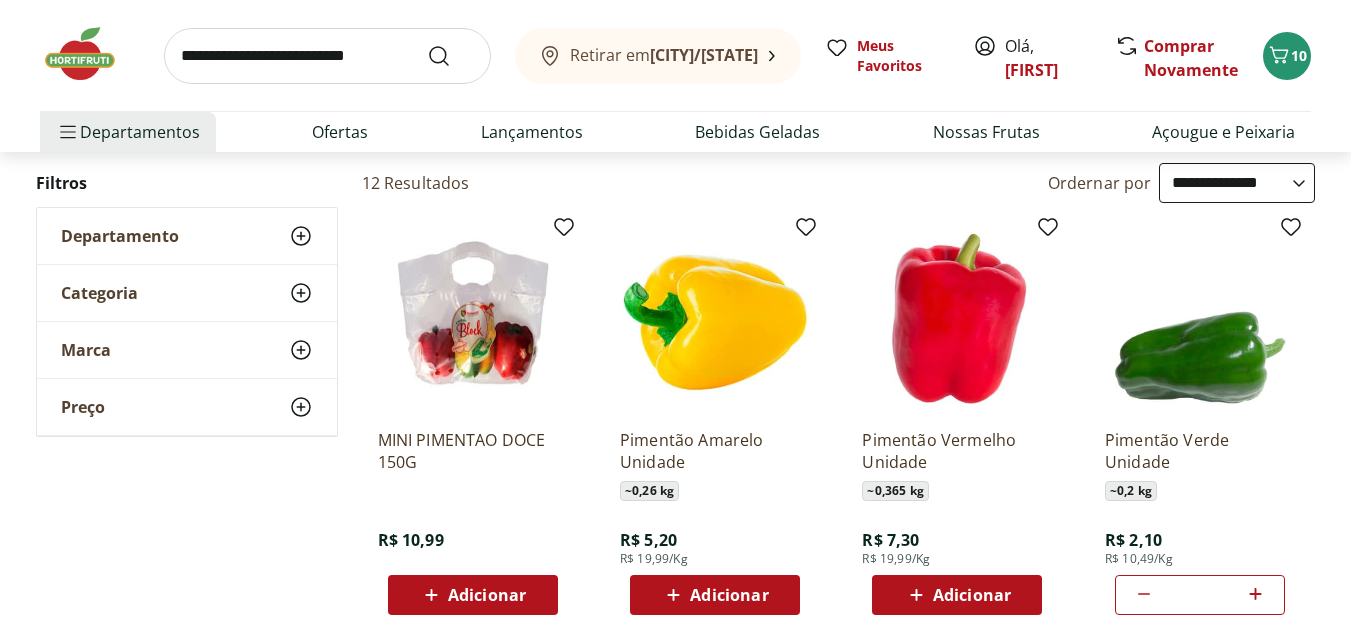click at bounding box center (327, 56) 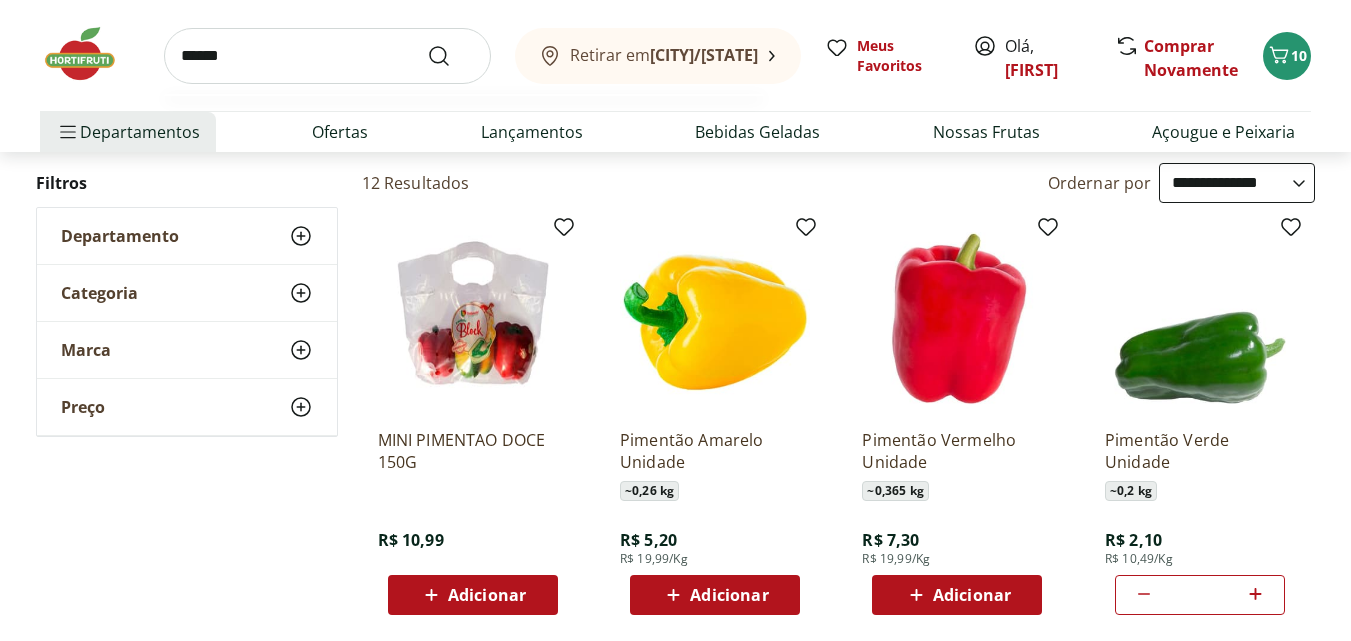 type on "******" 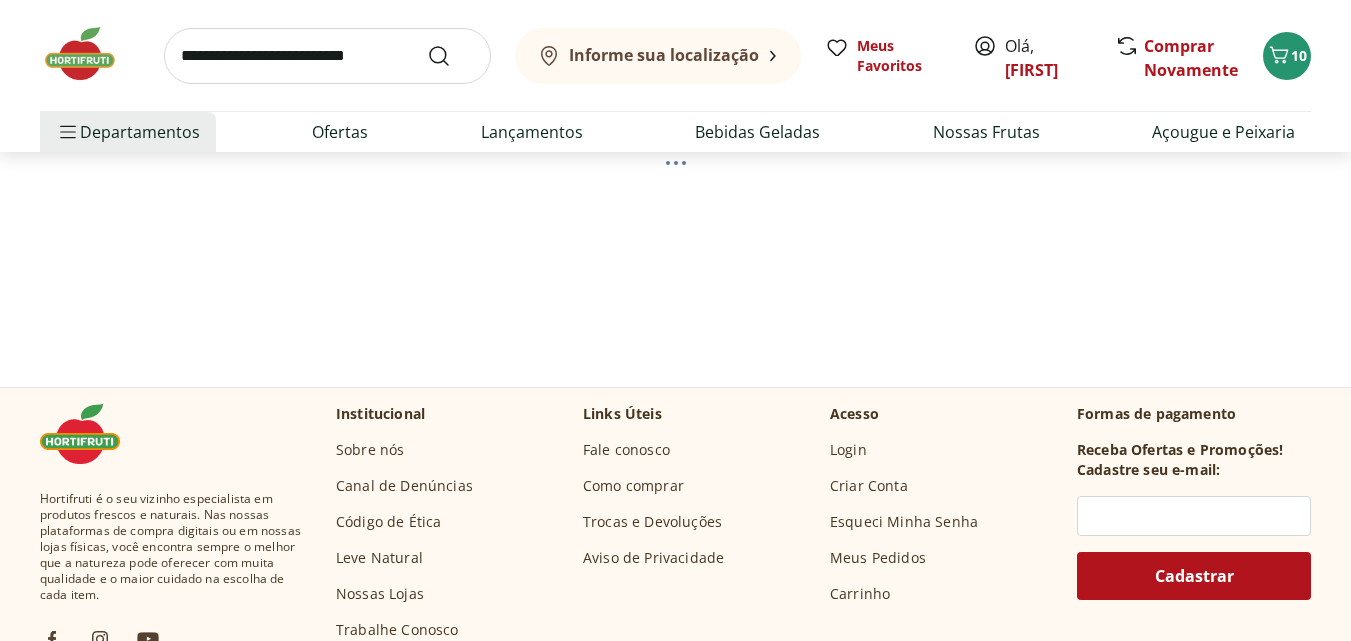 scroll, scrollTop: 0, scrollLeft: 0, axis: both 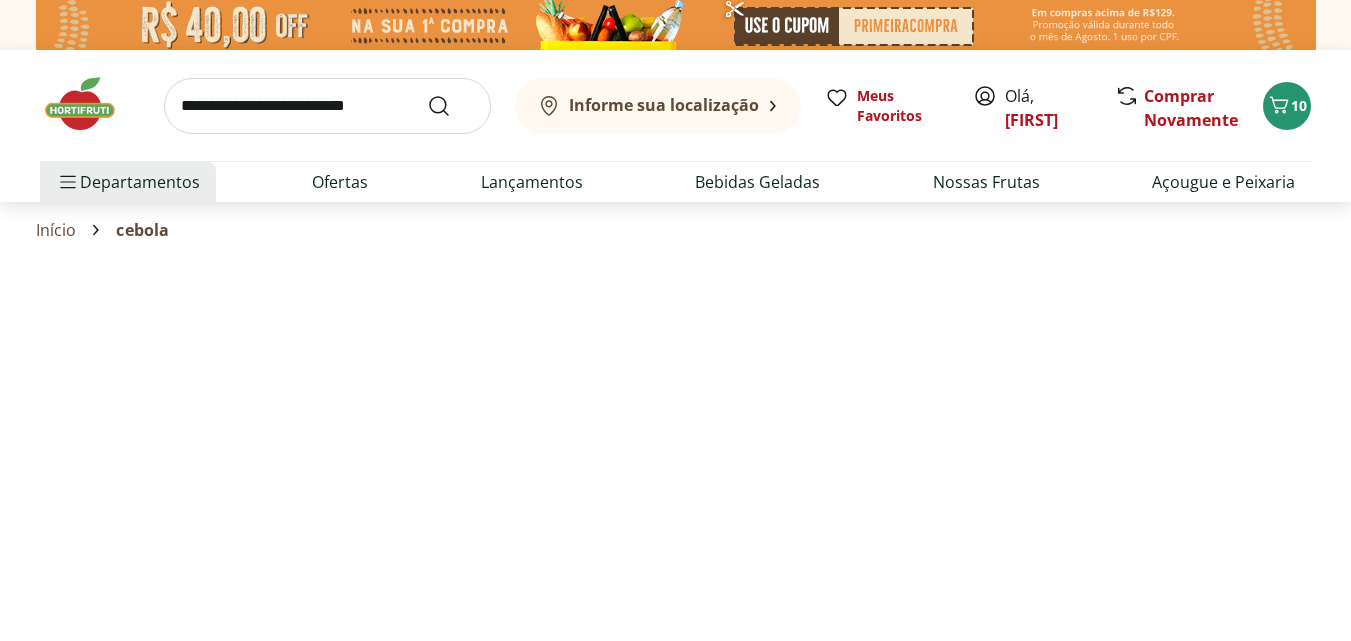 select on "**********" 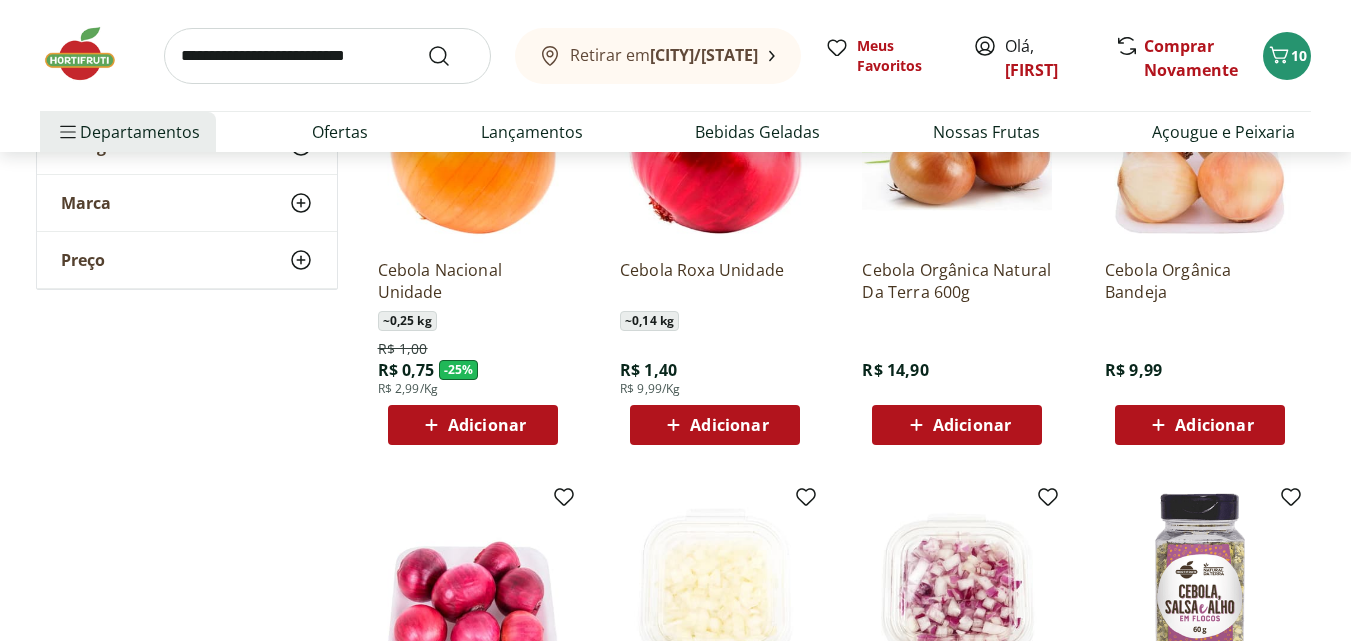 scroll, scrollTop: 400, scrollLeft: 0, axis: vertical 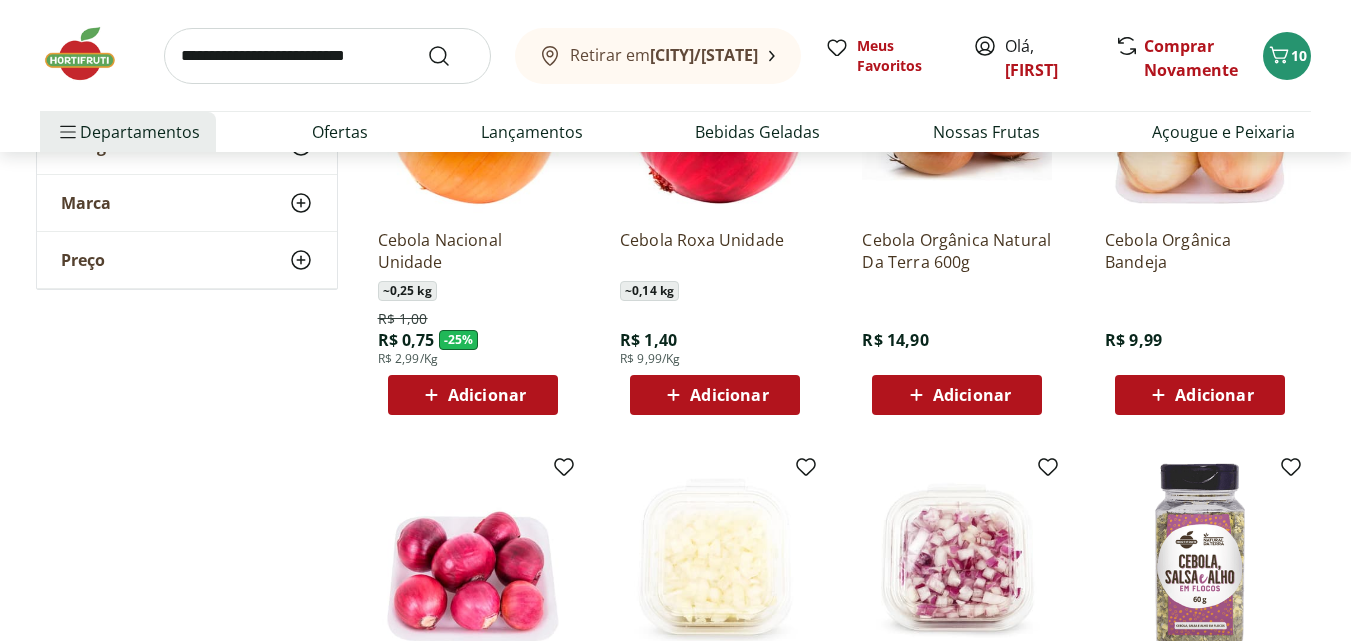 click on "Adicionar" at bounding box center (473, 395) 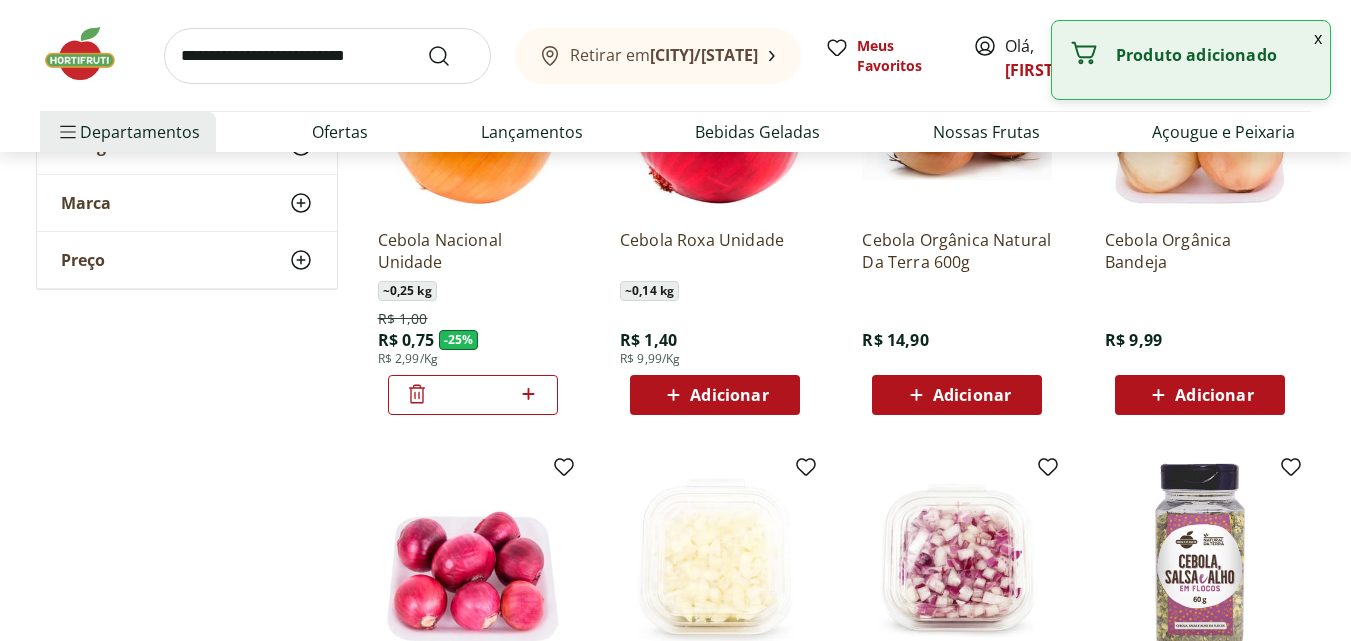 click 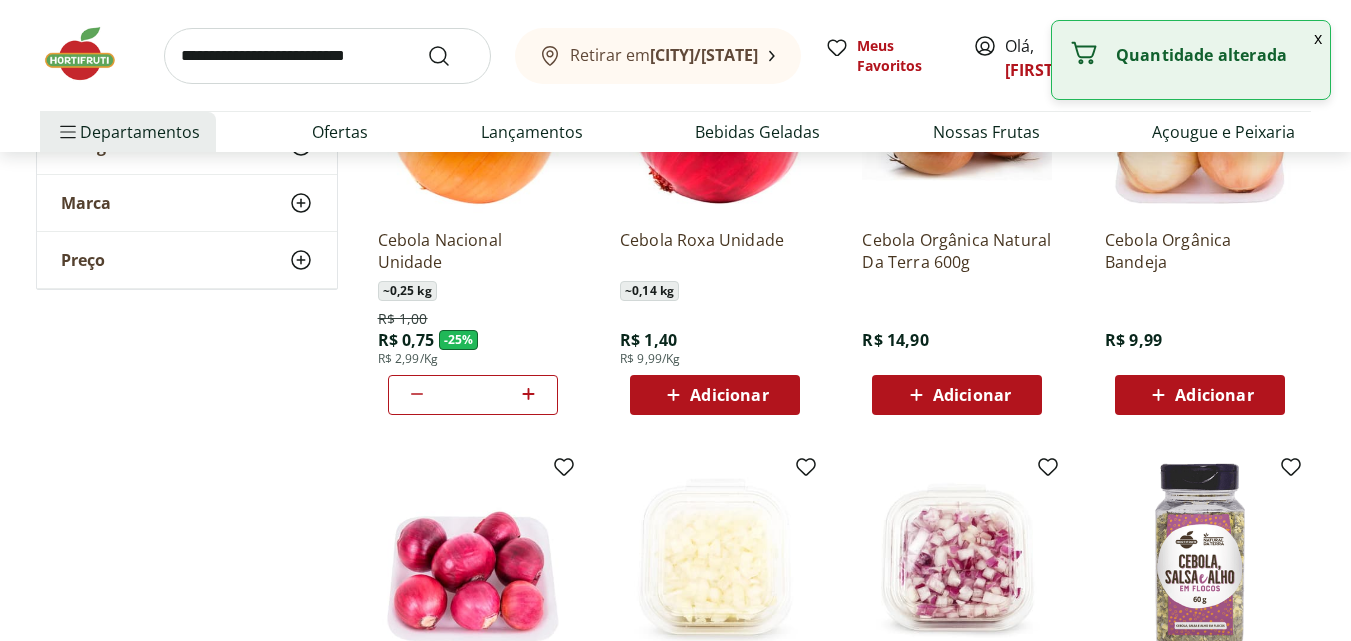 click 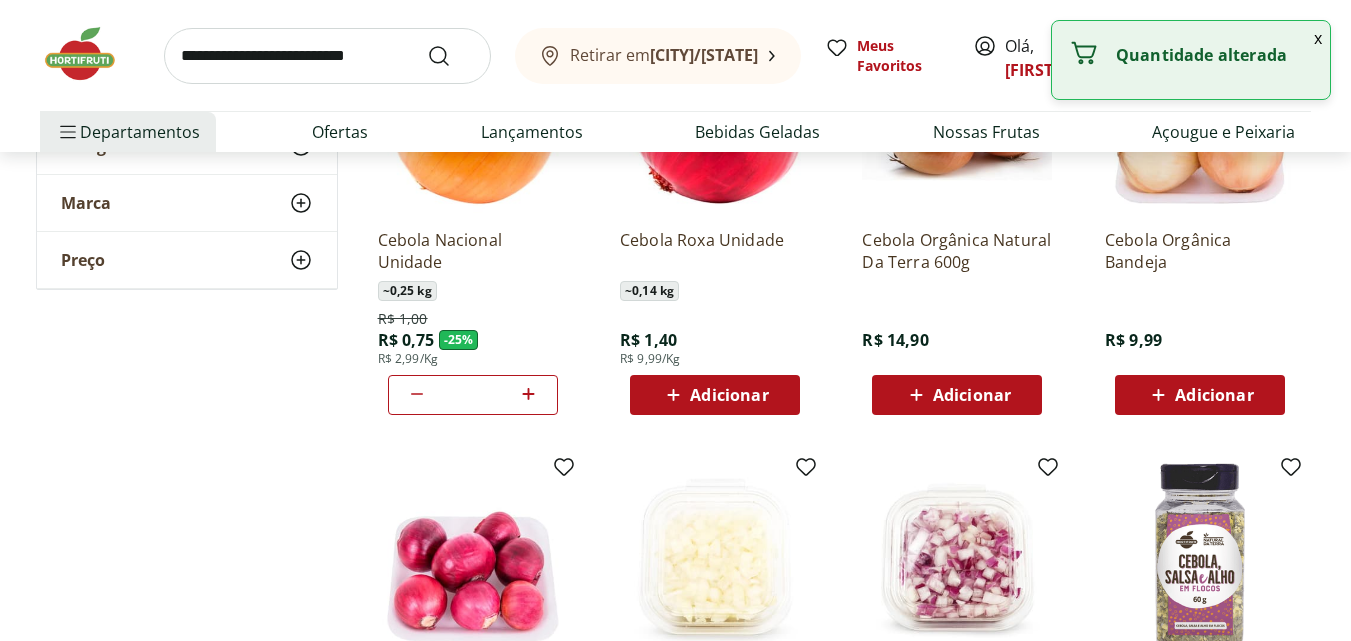 click 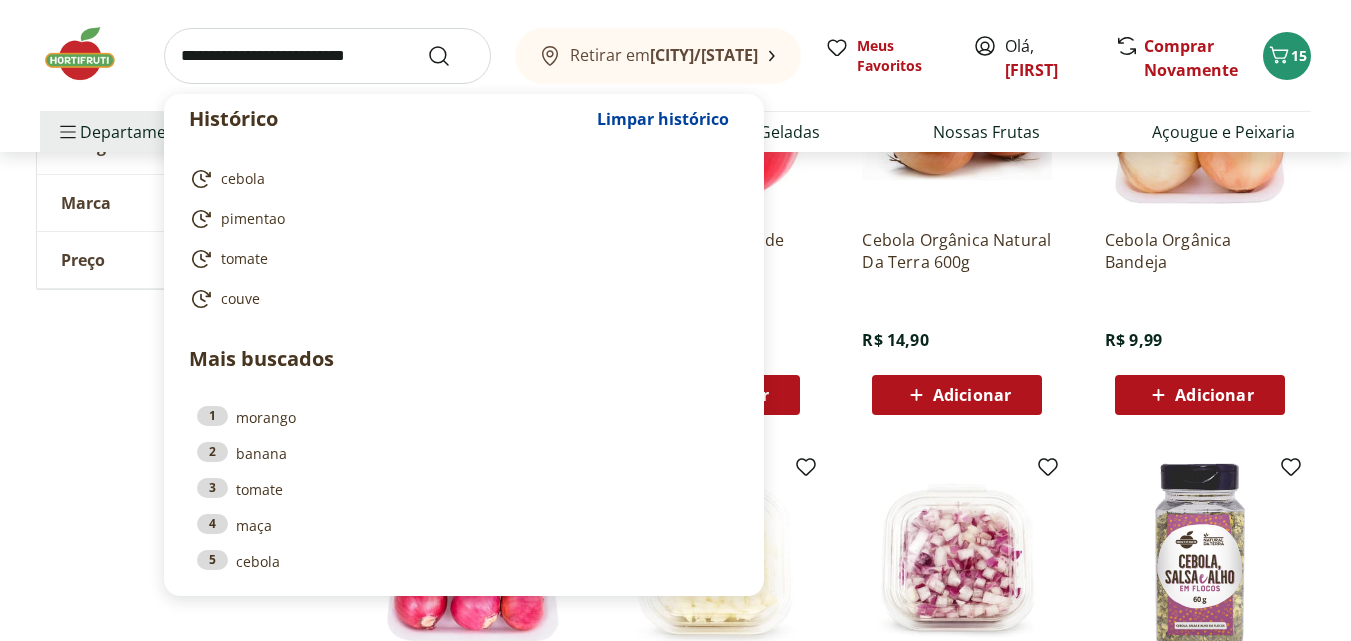 click at bounding box center (327, 56) 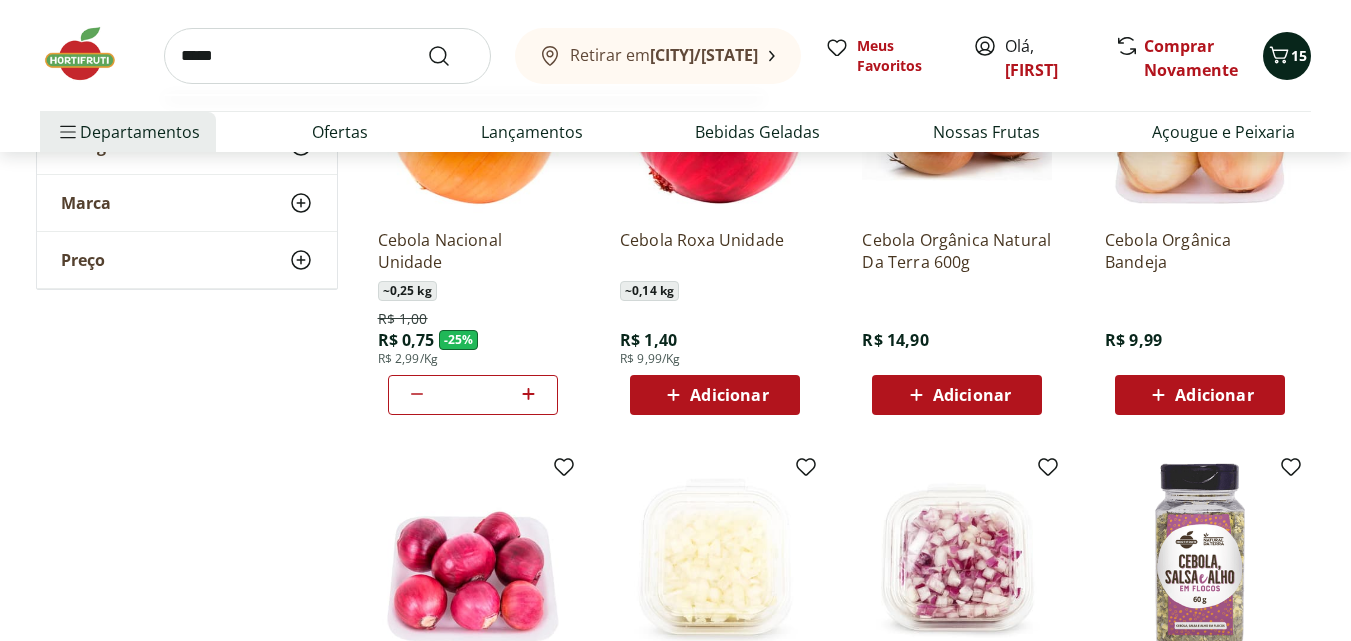 type on "*****" 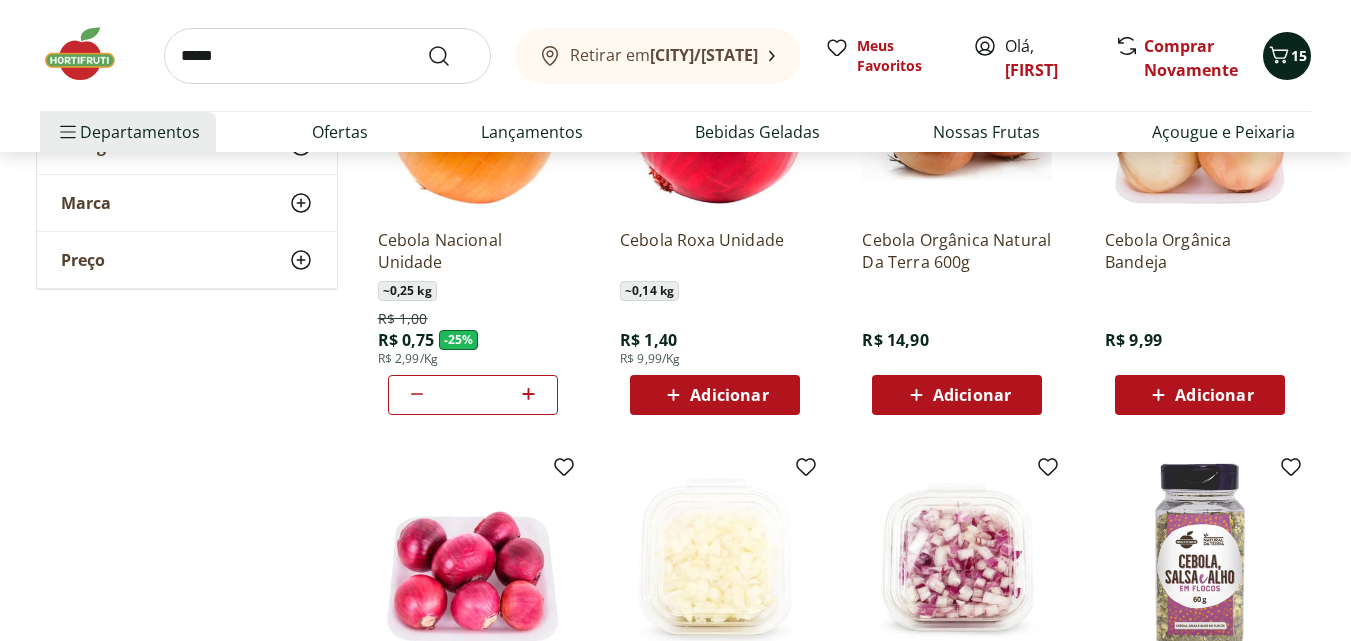 scroll, scrollTop: 0, scrollLeft: 0, axis: both 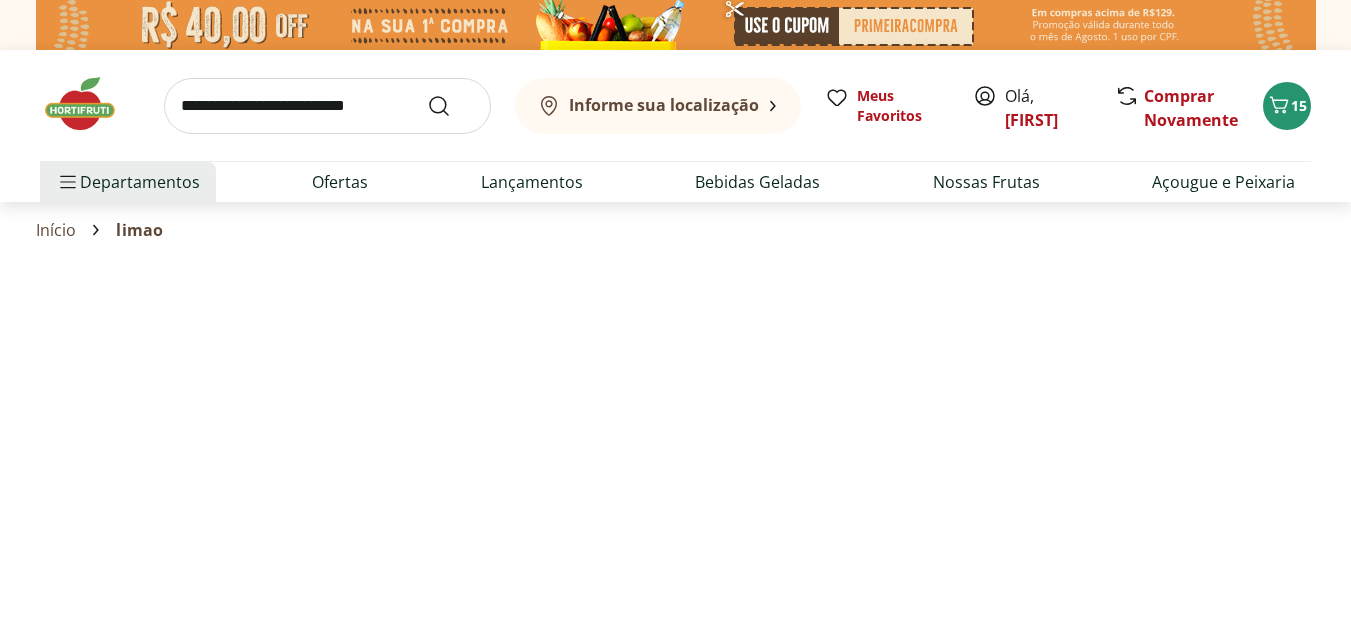 select on "**********" 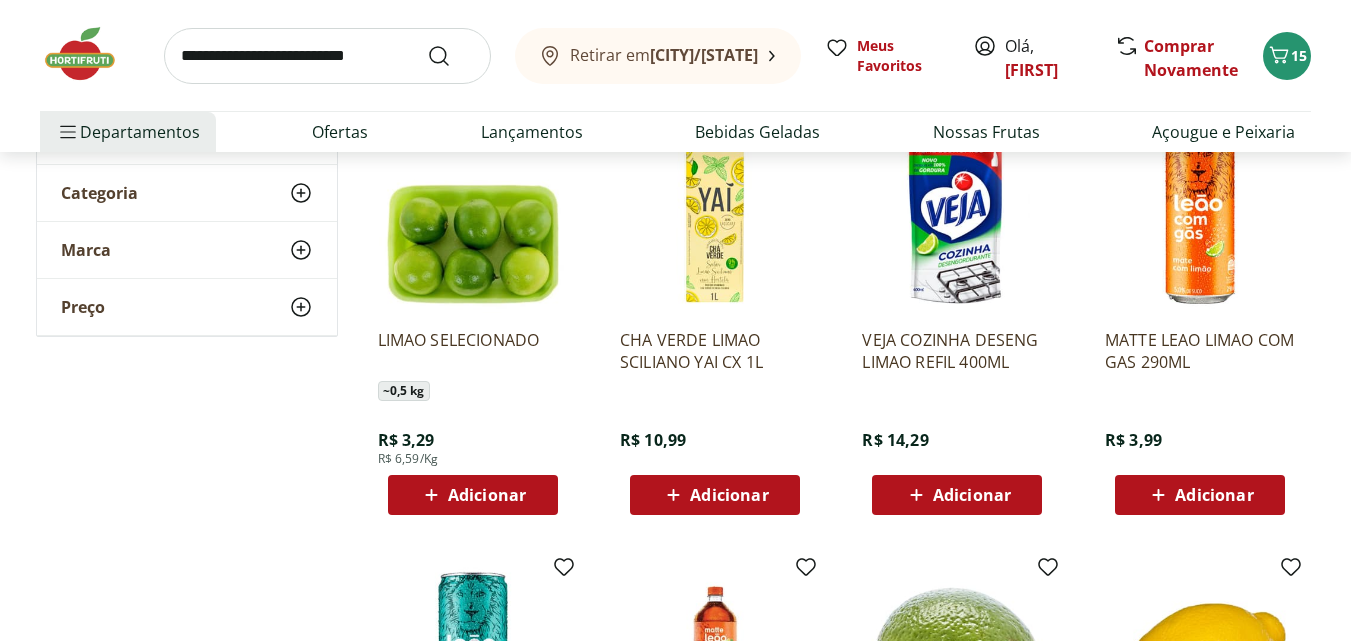 scroll, scrollTop: 700, scrollLeft: 0, axis: vertical 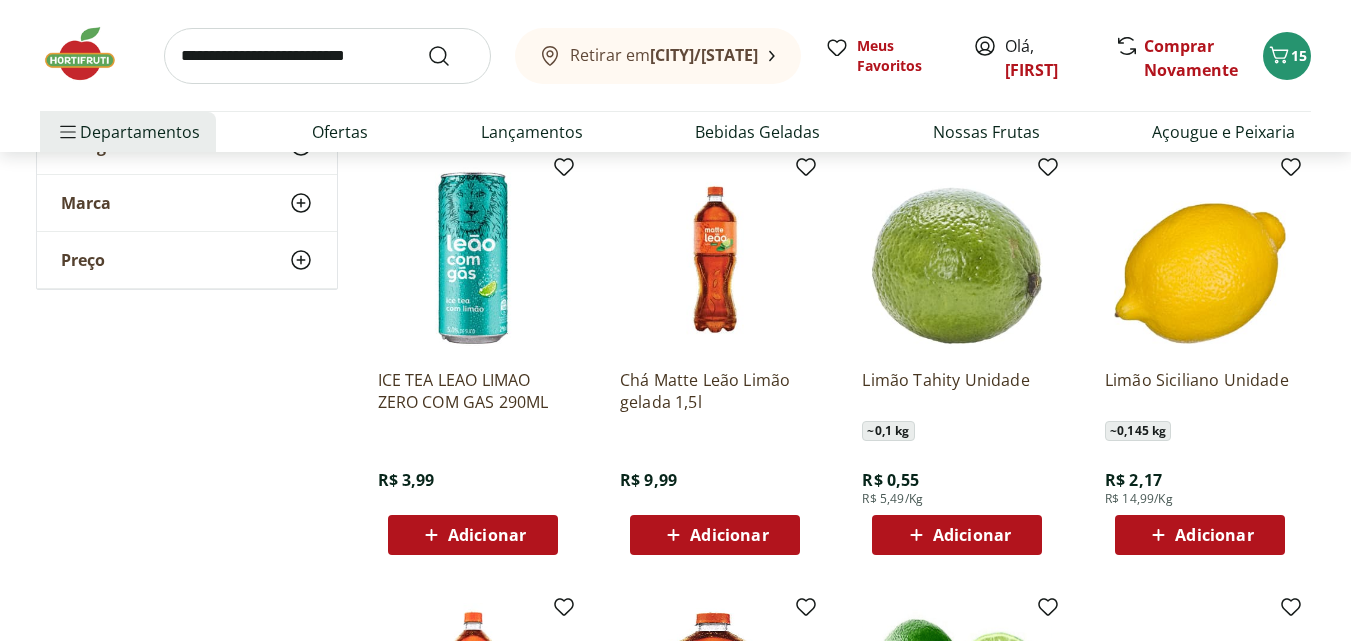 click on "Adicionar" at bounding box center [972, 535] 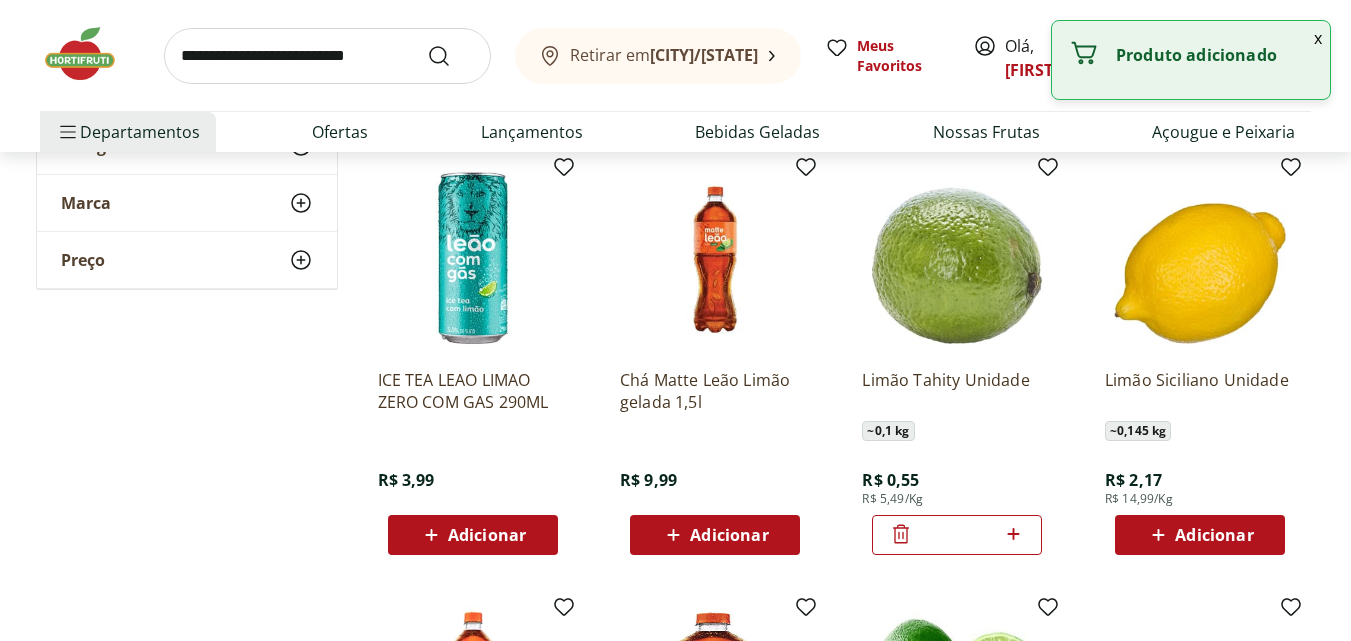 click 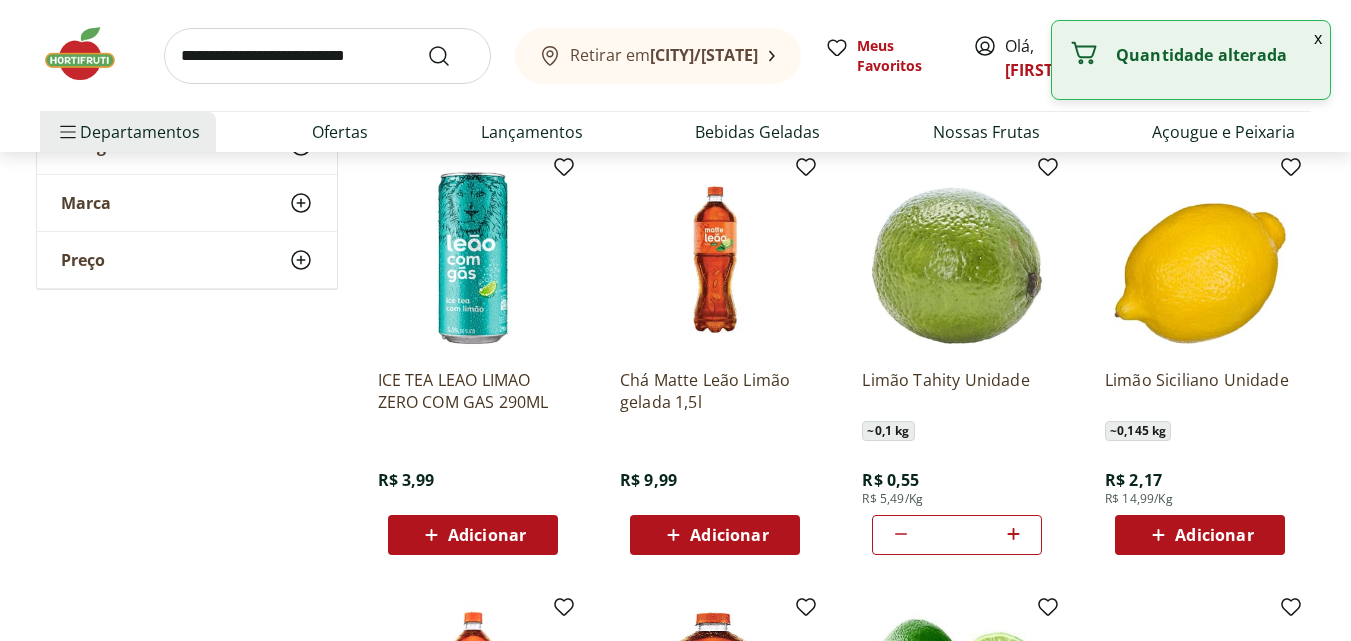 click 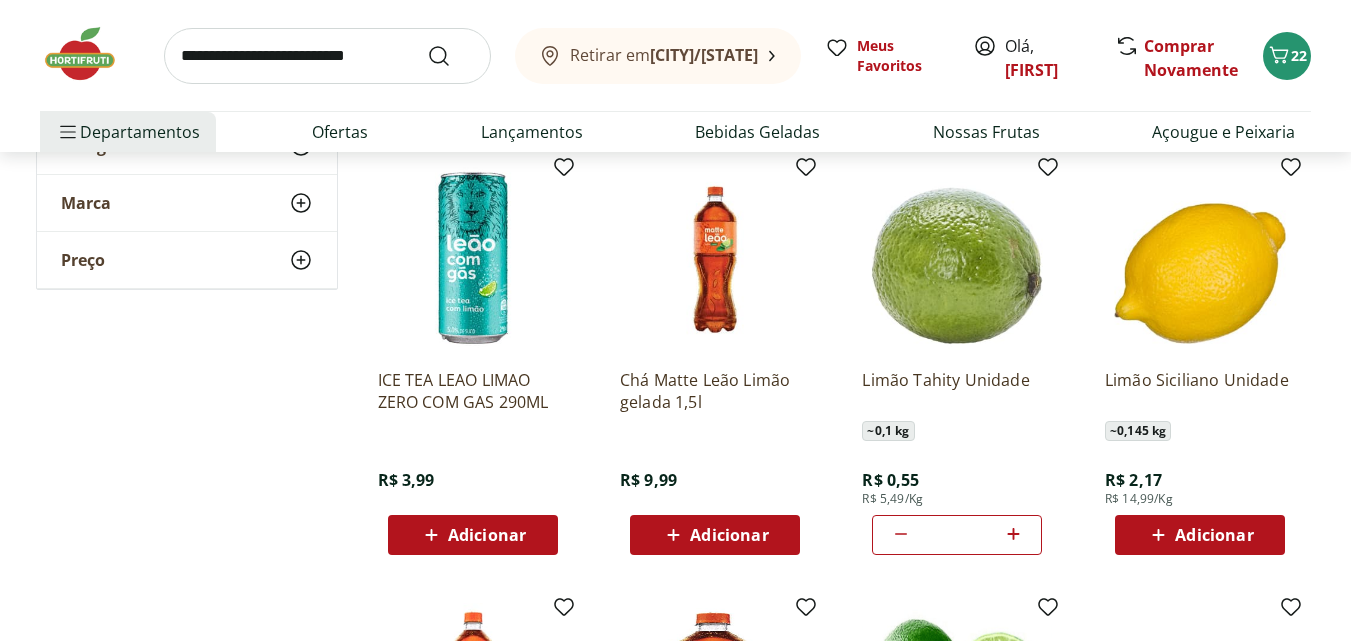 click at bounding box center [327, 56] 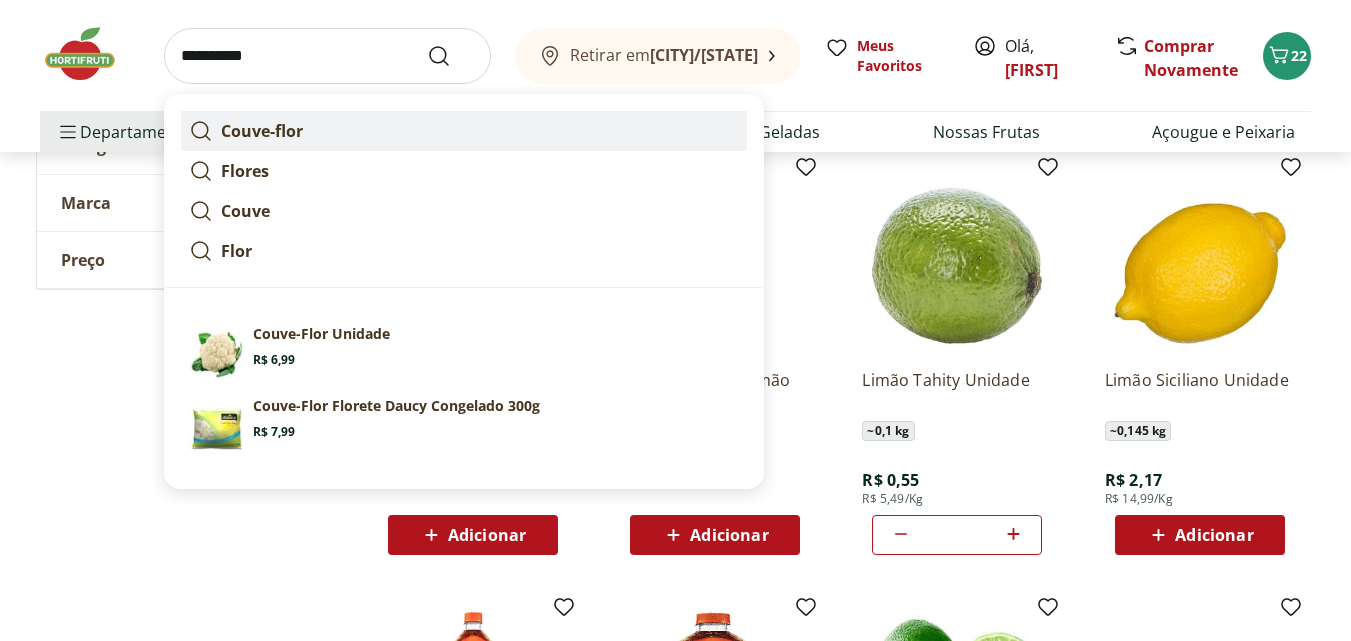 click on "Couve-flor" at bounding box center (464, 131) 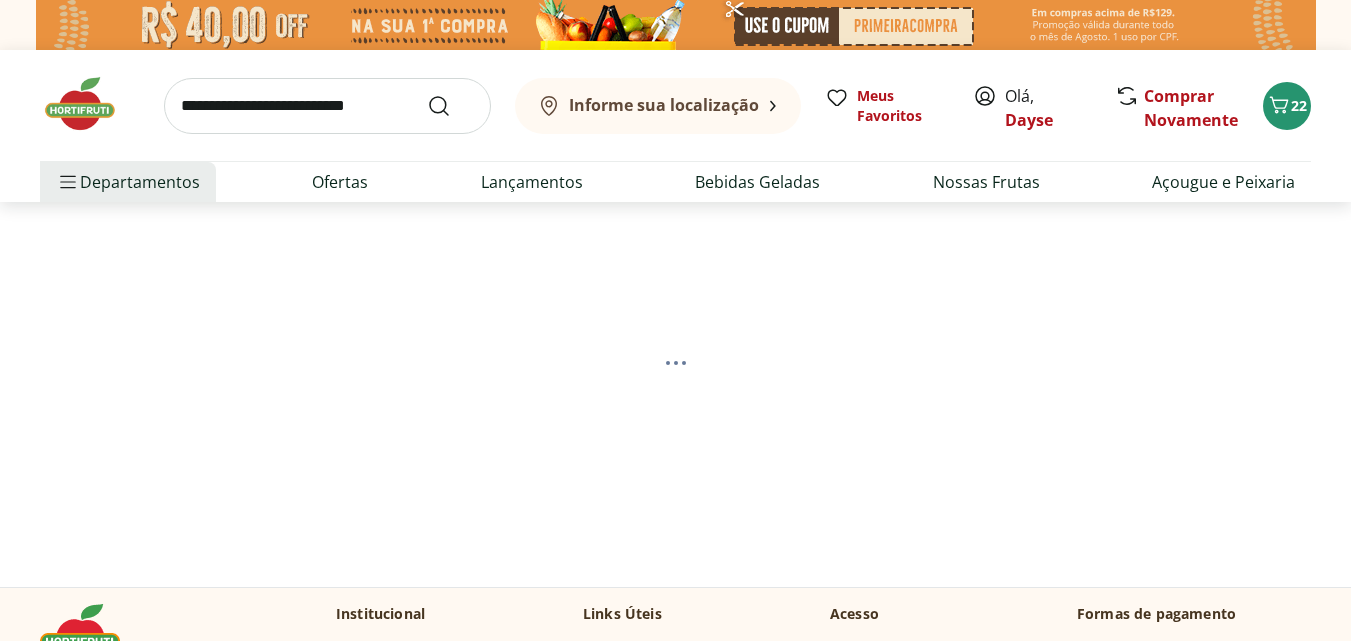 scroll, scrollTop: 0, scrollLeft: 0, axis: both 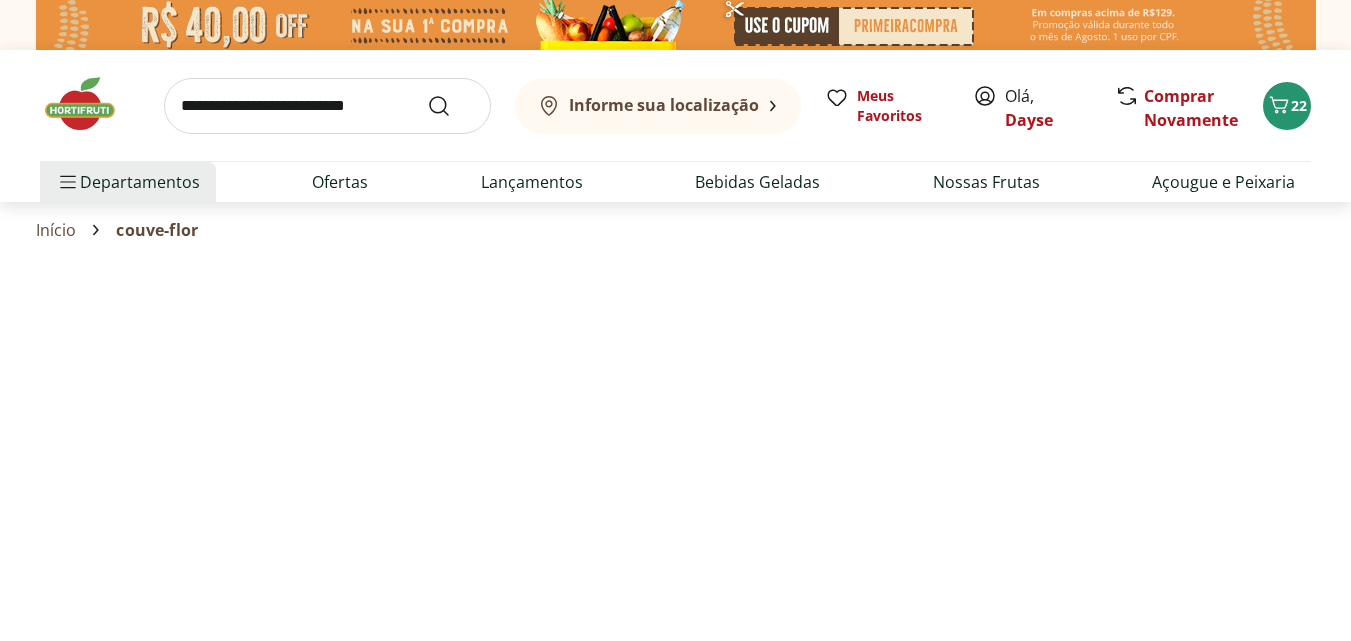 select on "**********" 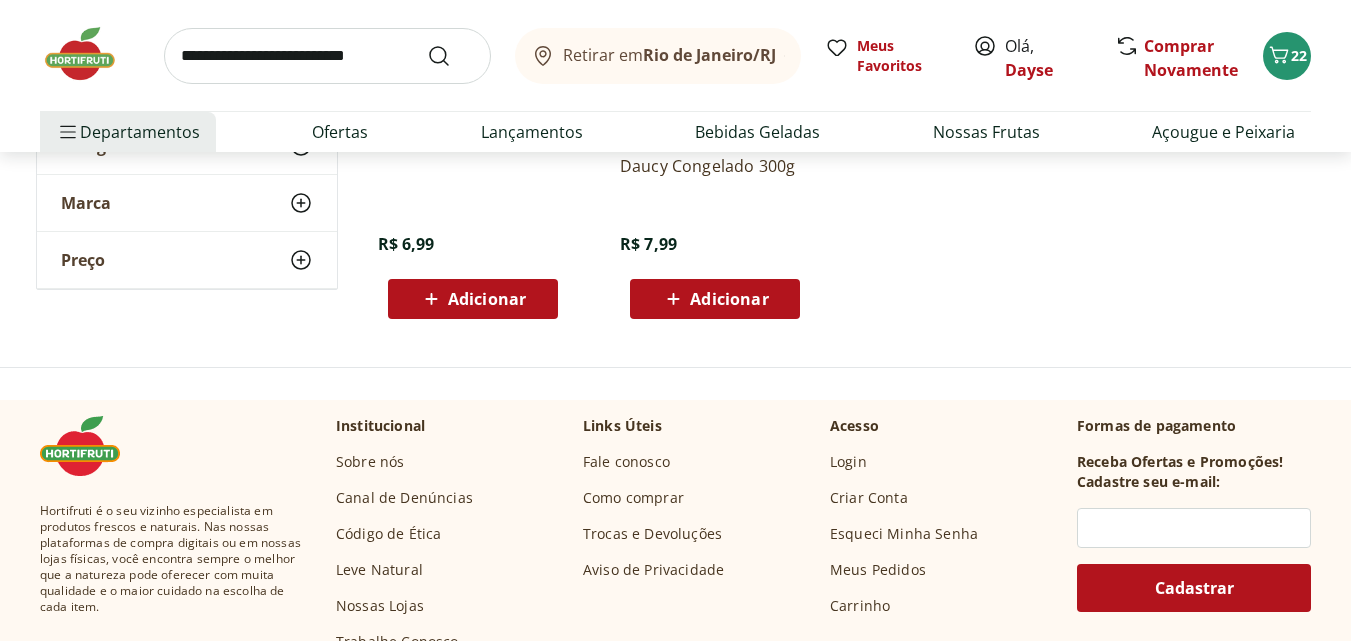 scroll, scrollTop: 500, scrollLeft: 0, axis: vertical 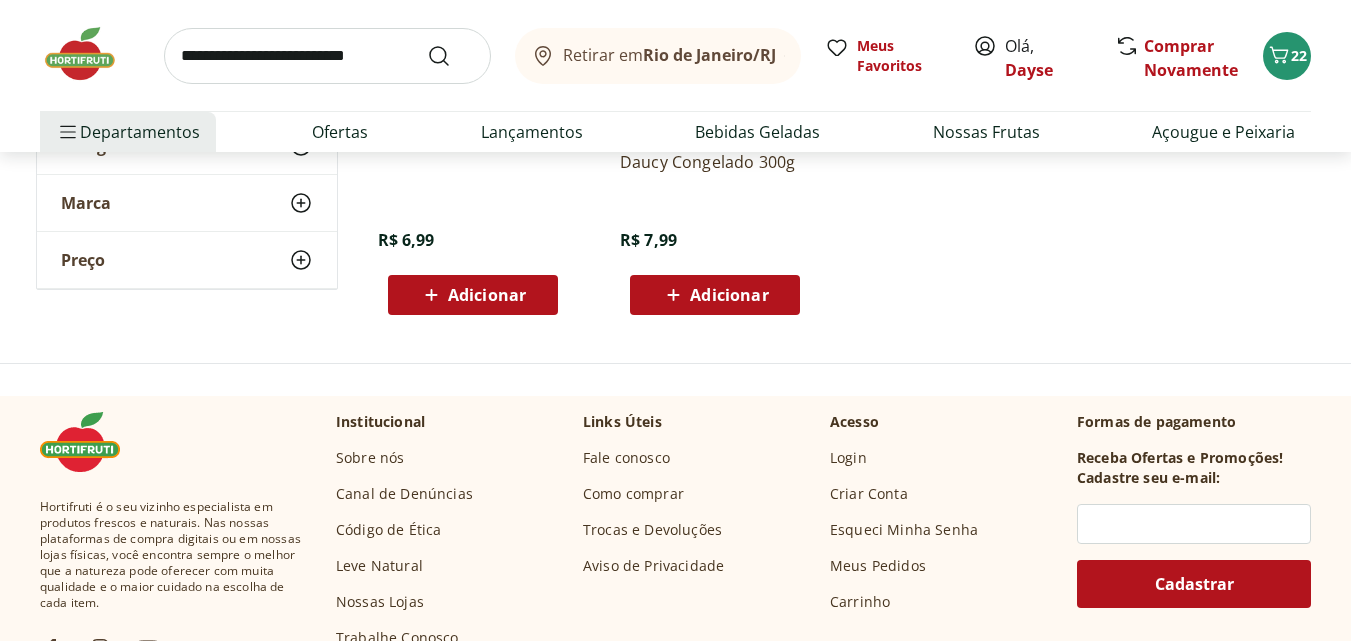 click on "Adicionar" at bounding box center [473, 295] 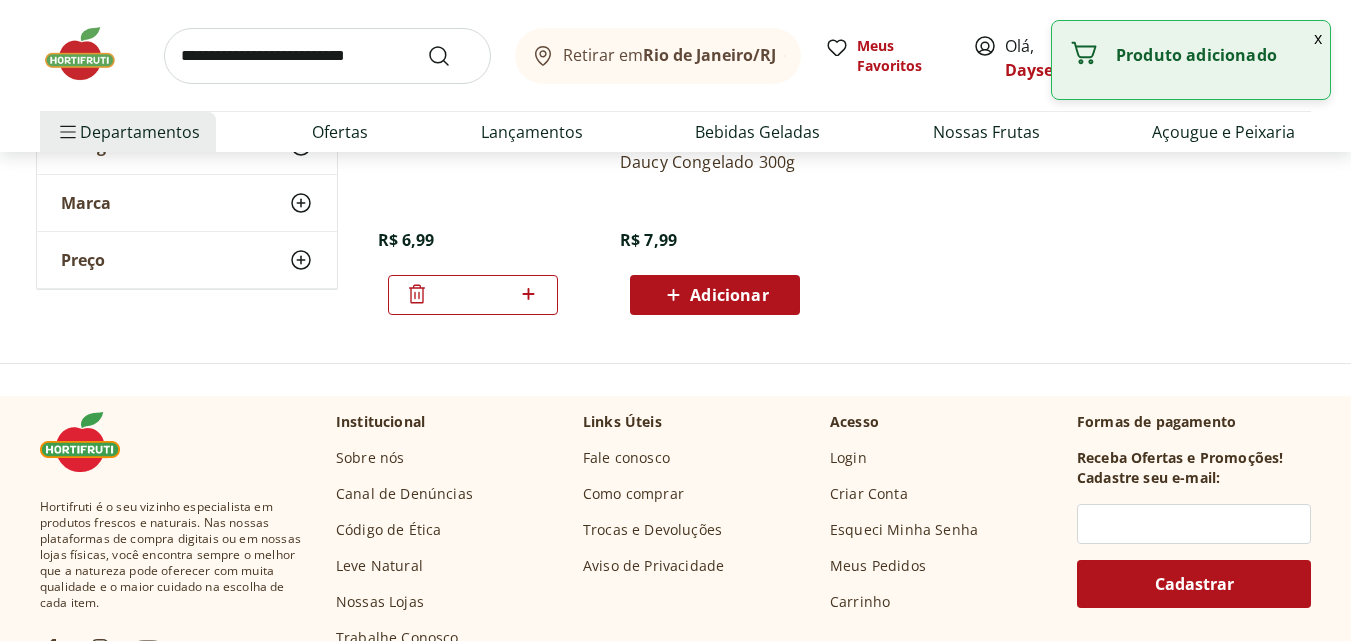 click 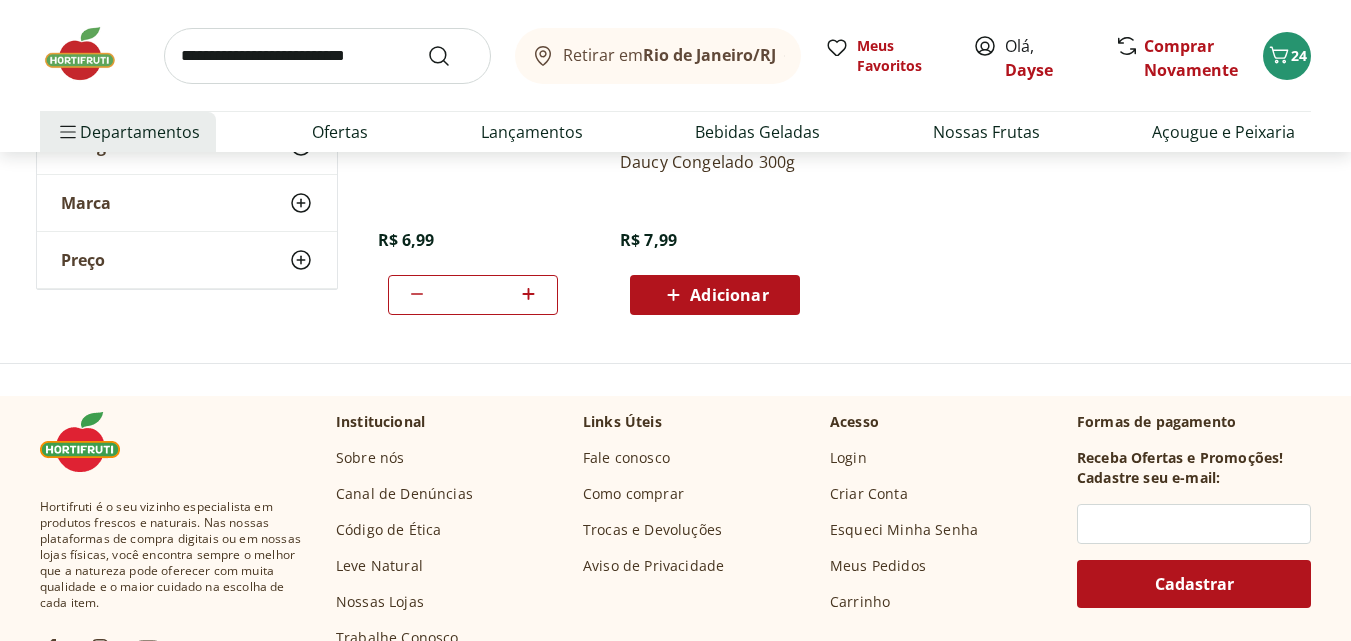 click at bounding box center (327, 56) 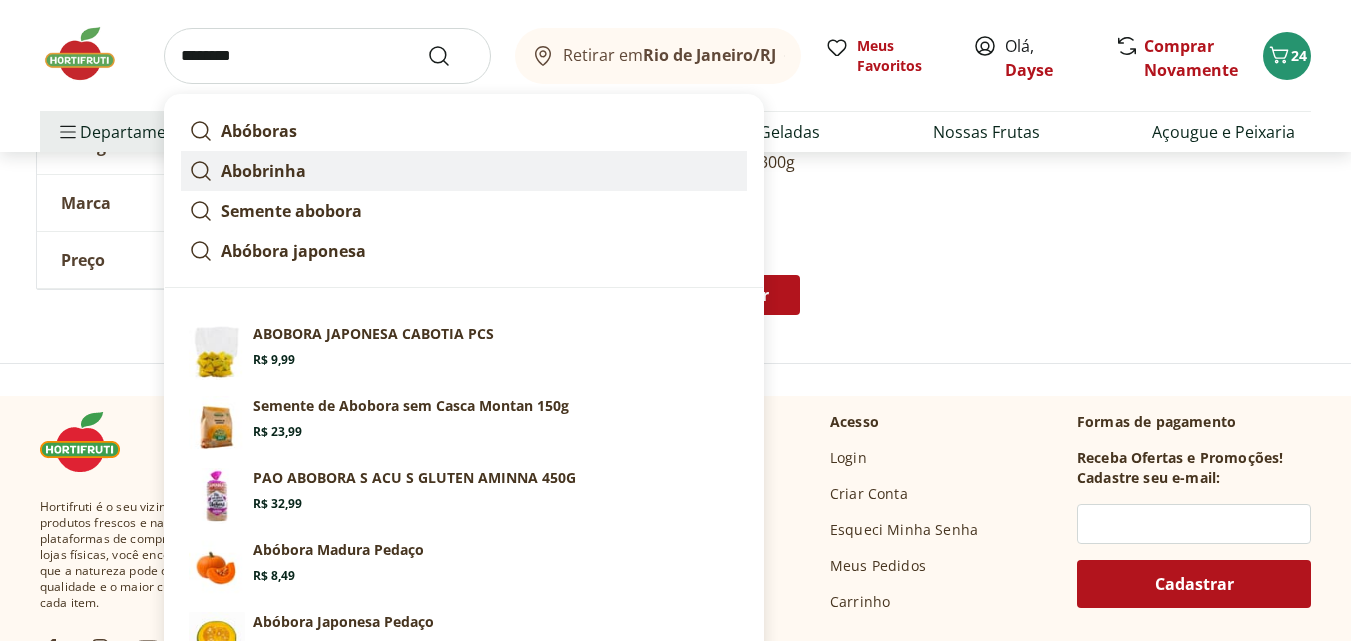 type on "*******" 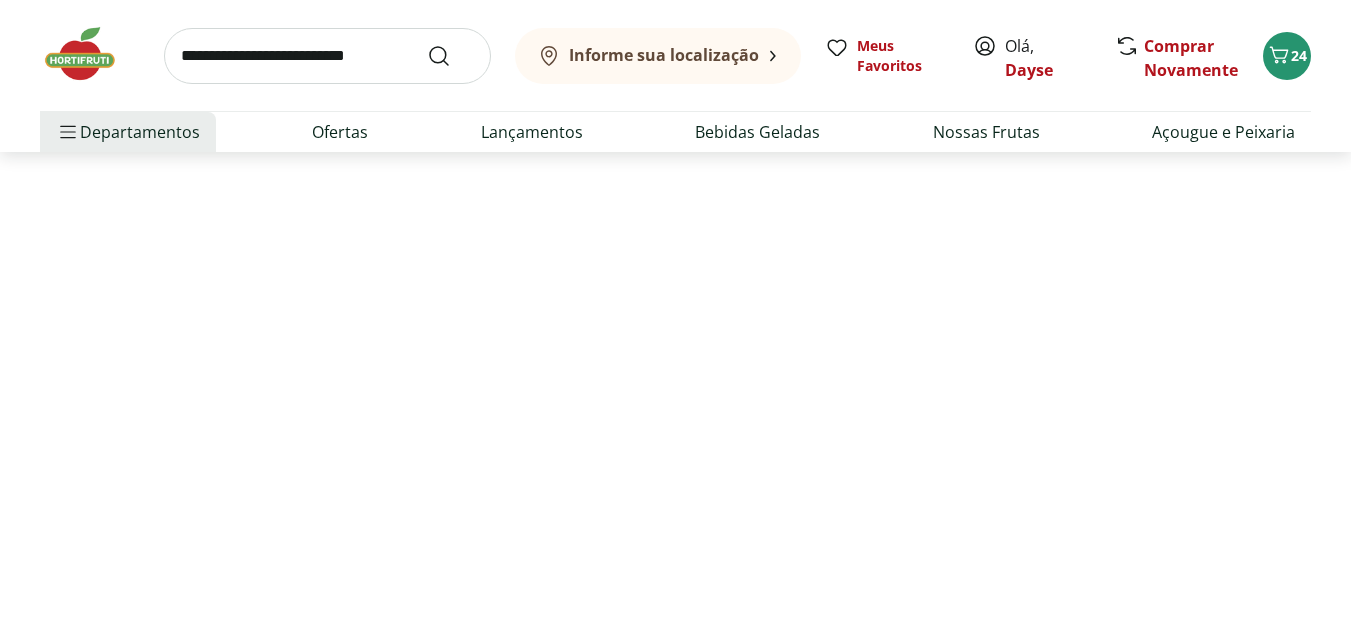 scroll, scrollTop: 0, scrollLeft: 0, axis: both 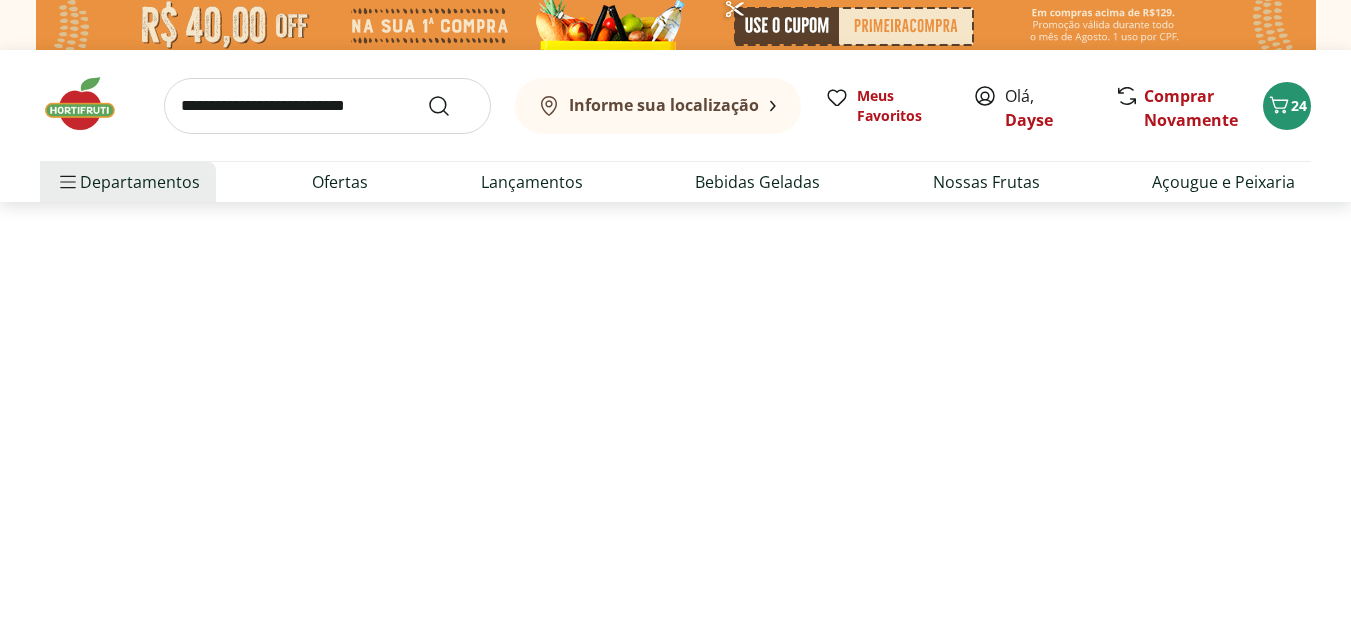 select on "**********" 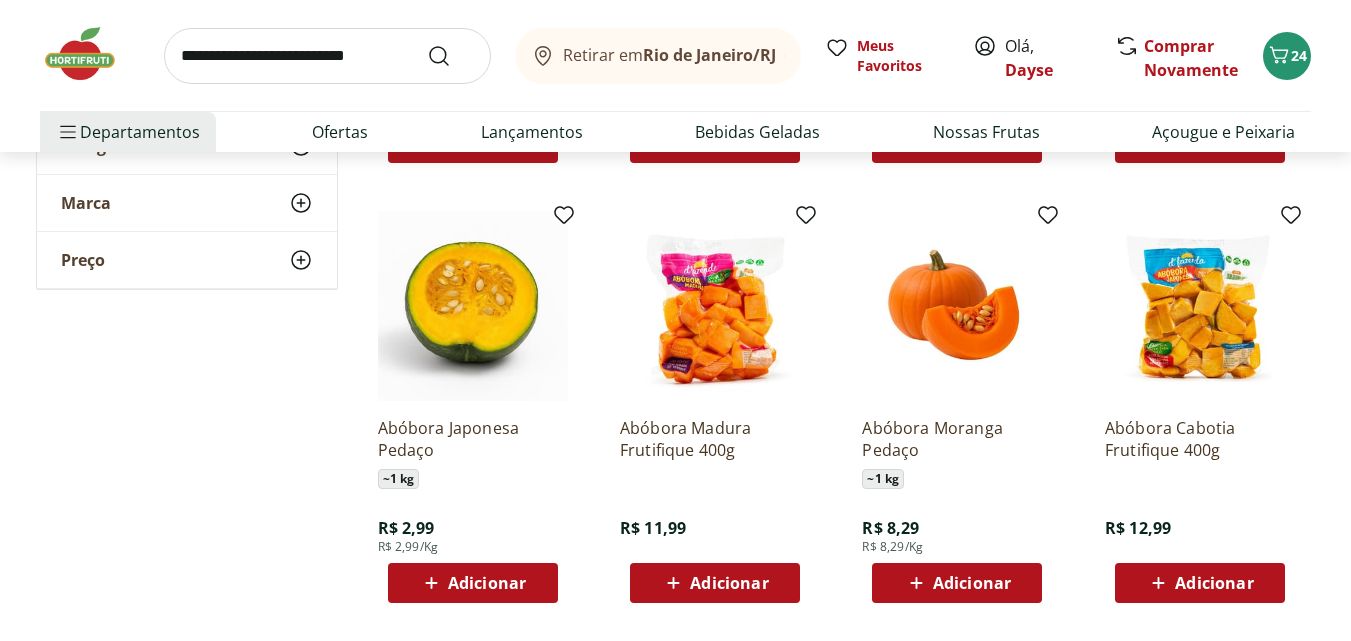 scroll, scrollTop: 700, scrollLeft: 0, axis: vertical 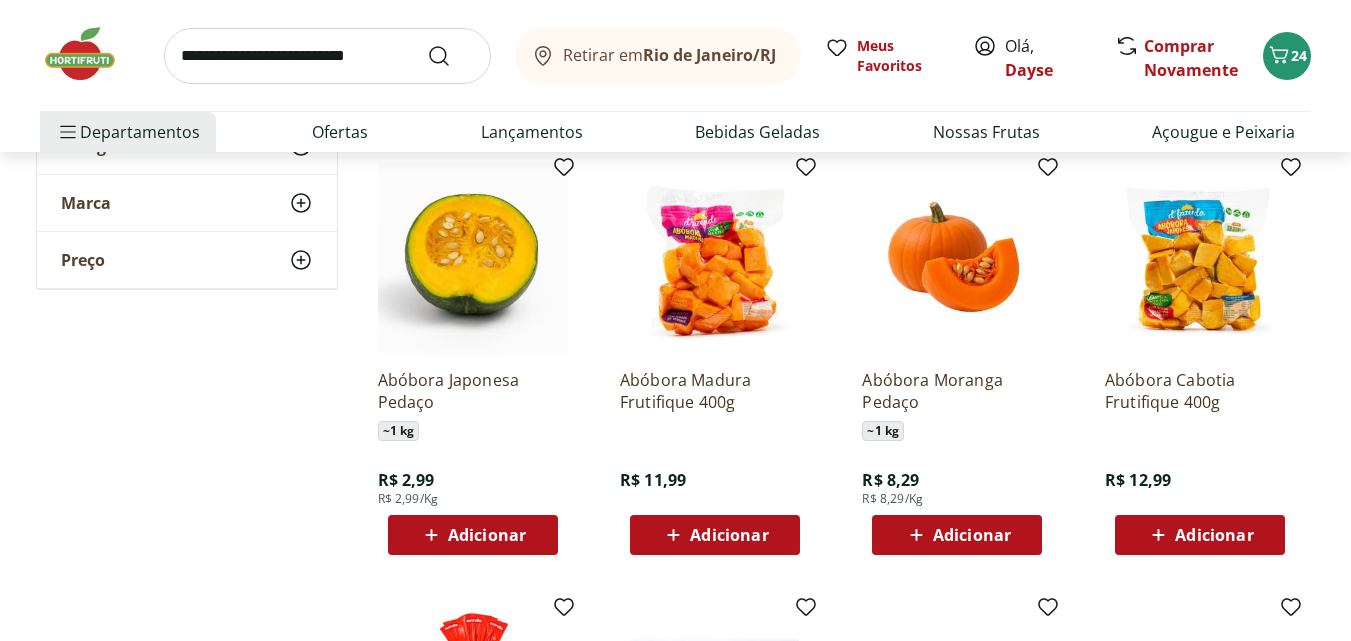 click on "Adicionar" at bounding box center [729, 535] 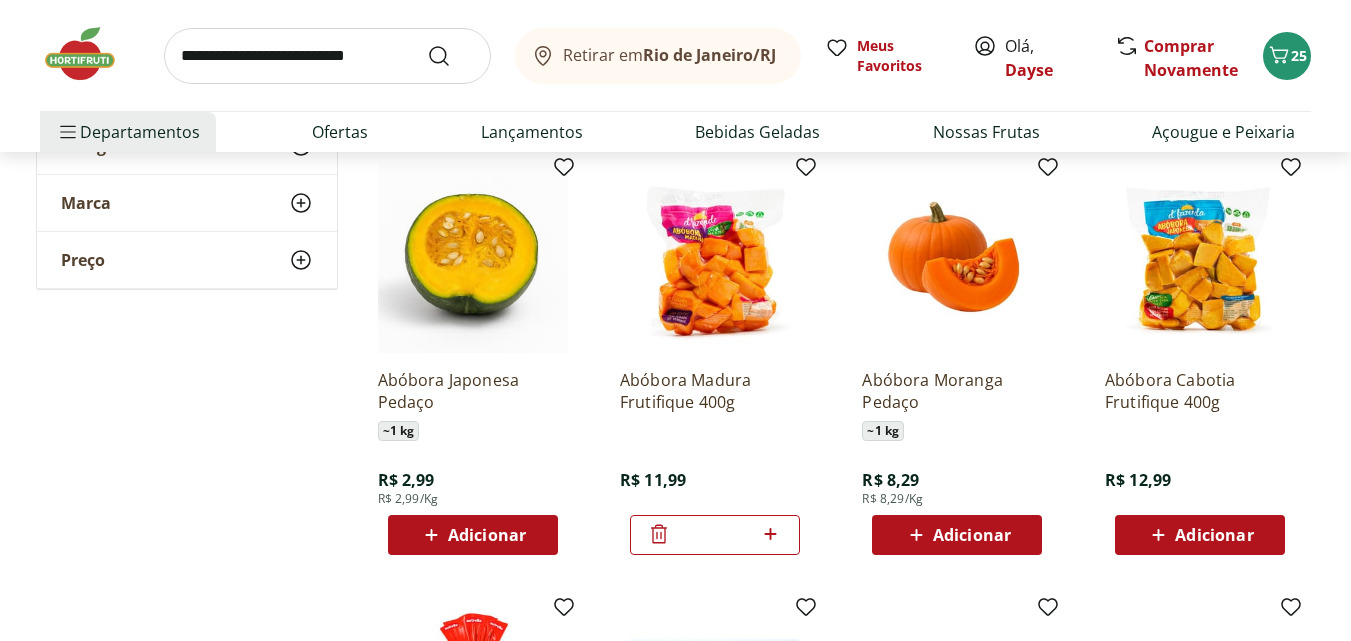 click 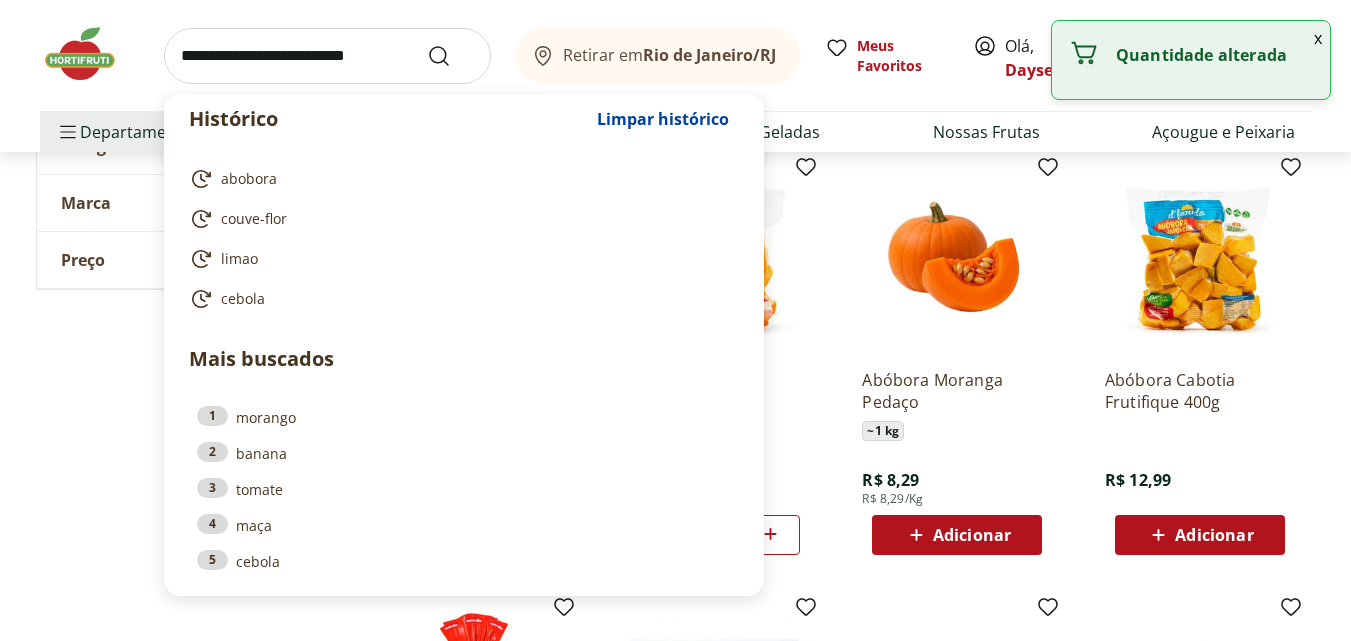 click at bounding box center [327, 56] 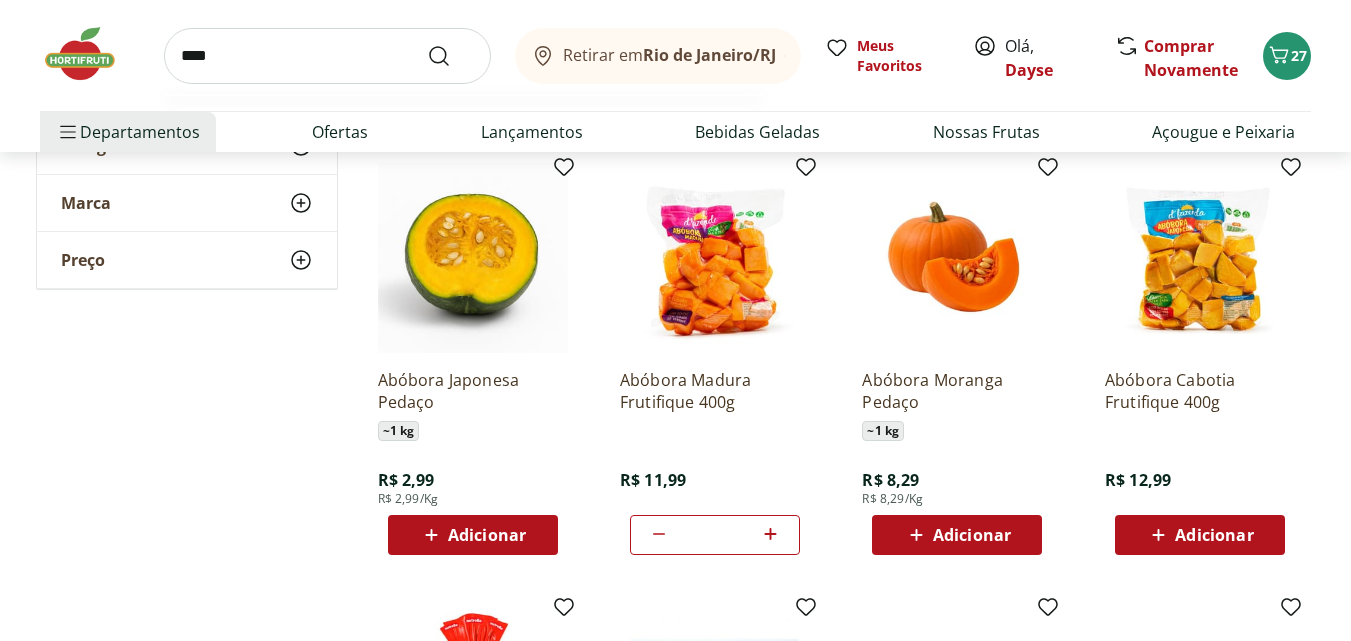 type on "****" 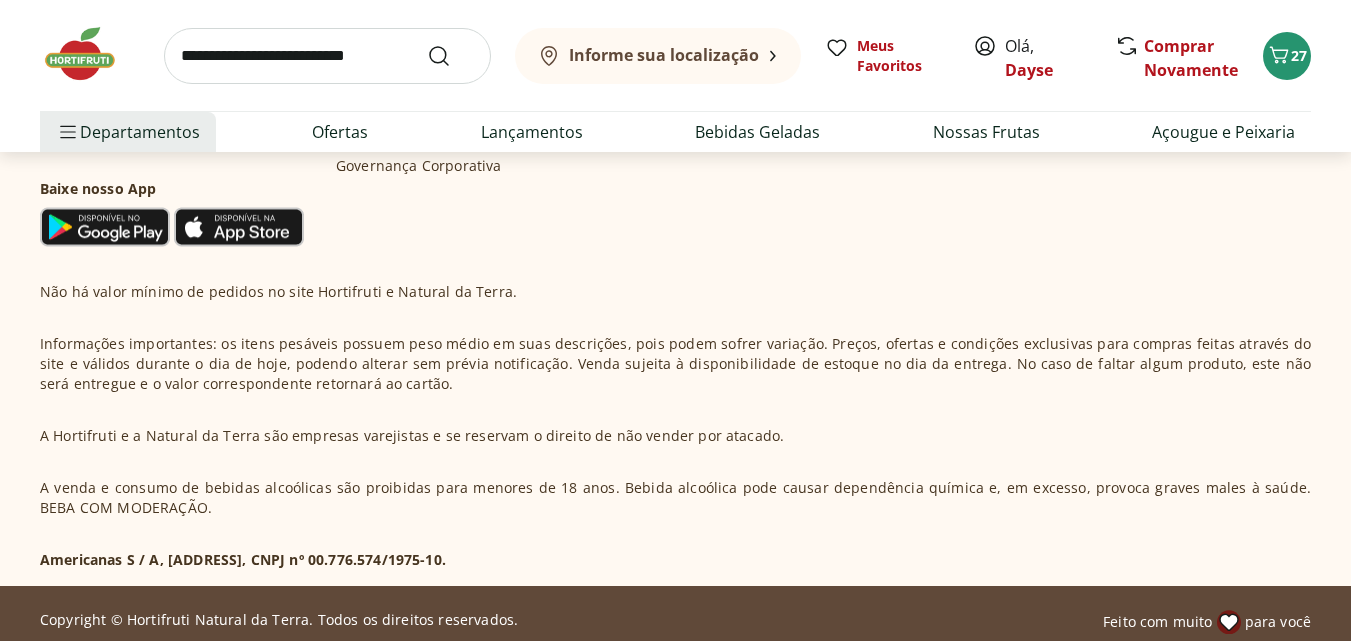 scroll, scrollTop: 0, scrollLeft: 0, axis: both 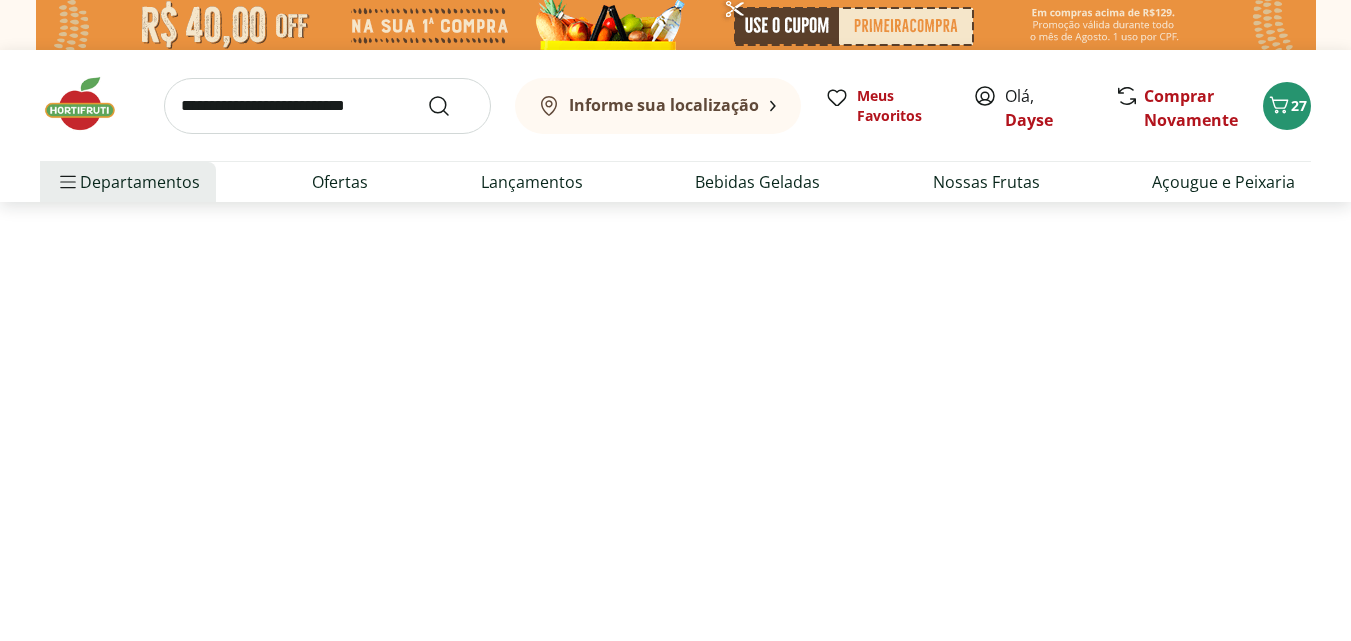 select on "**********" 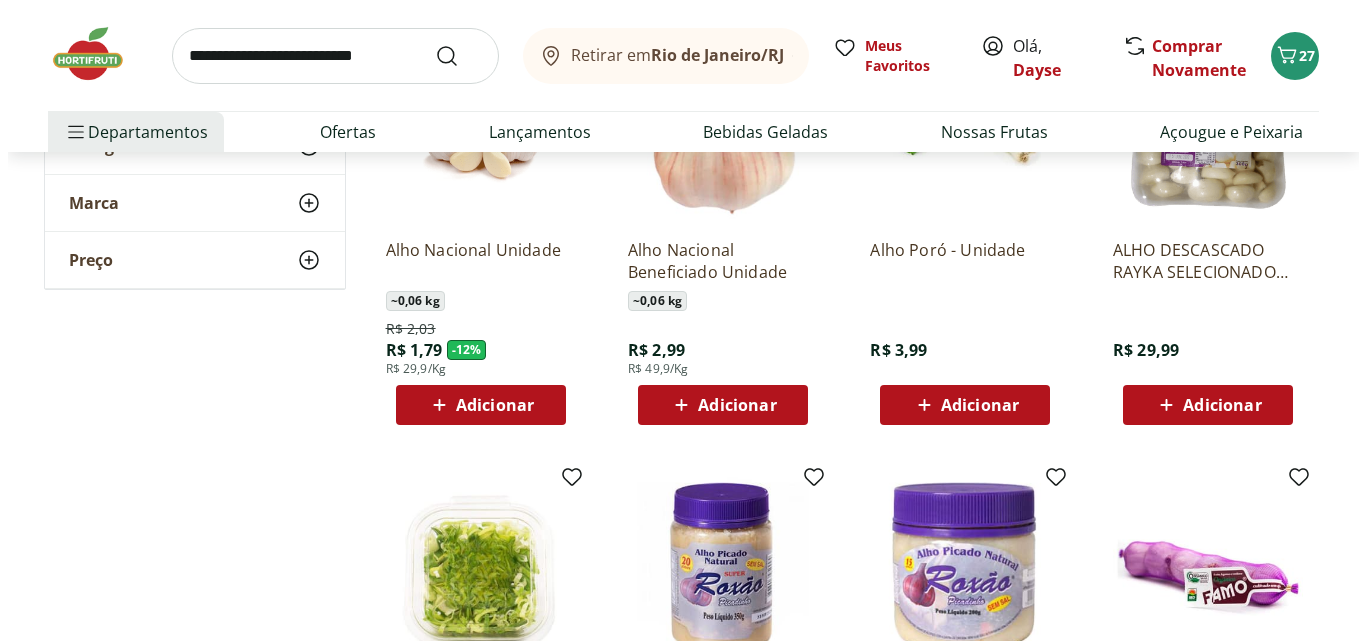 scroll, scrollTop: 400, scrollLeft: 0, axis: vertical 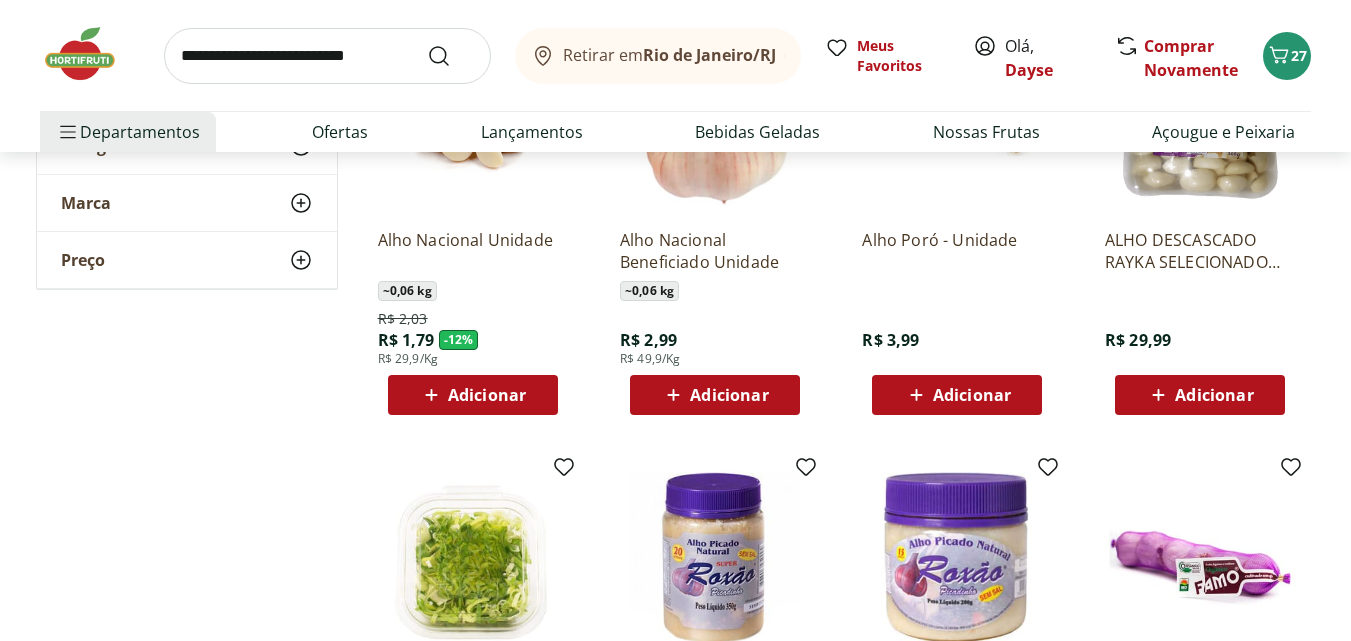 click on "Adicionar" at bounding box center (472, 395) 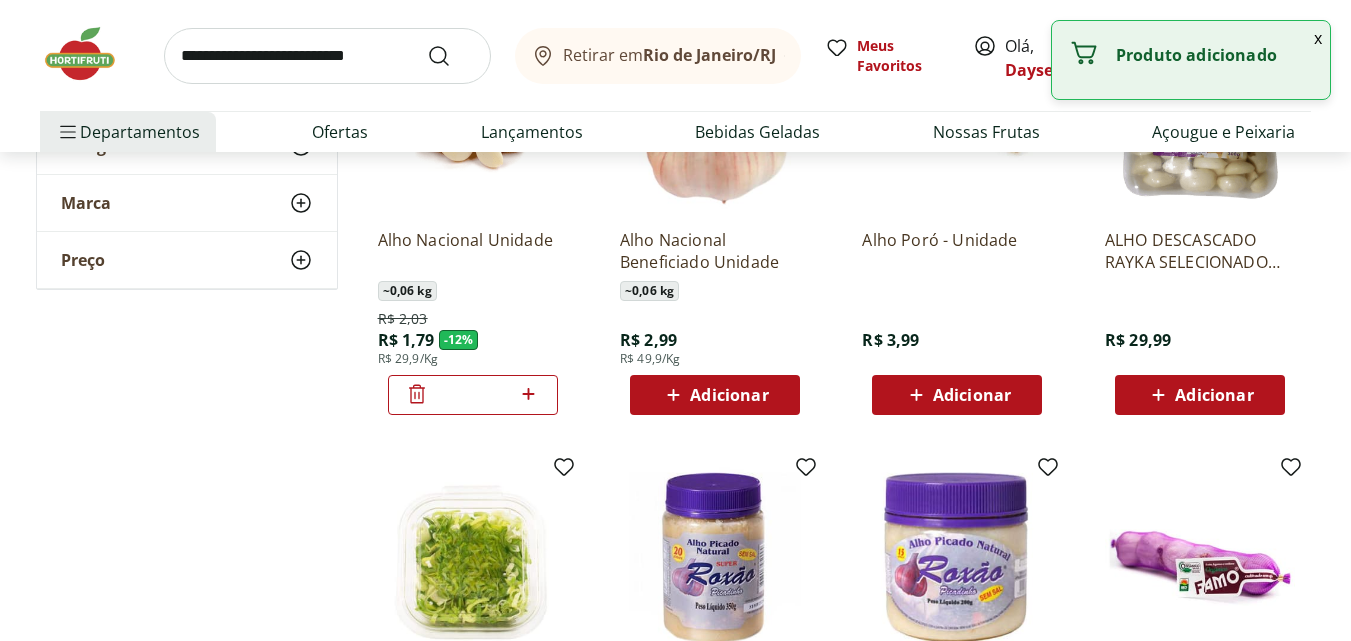 drag, startPoint x: 479, startPoint y: 396, endPoint x: 449, endPoint y: 397, distance: 30.016663 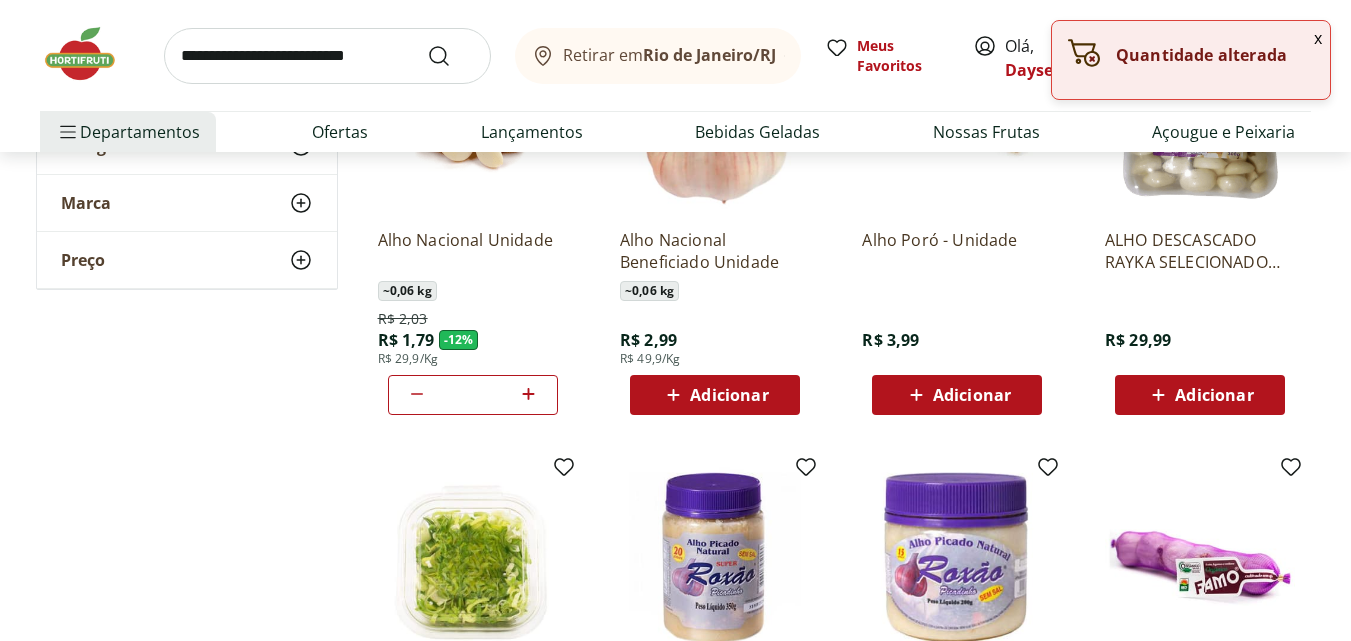 click 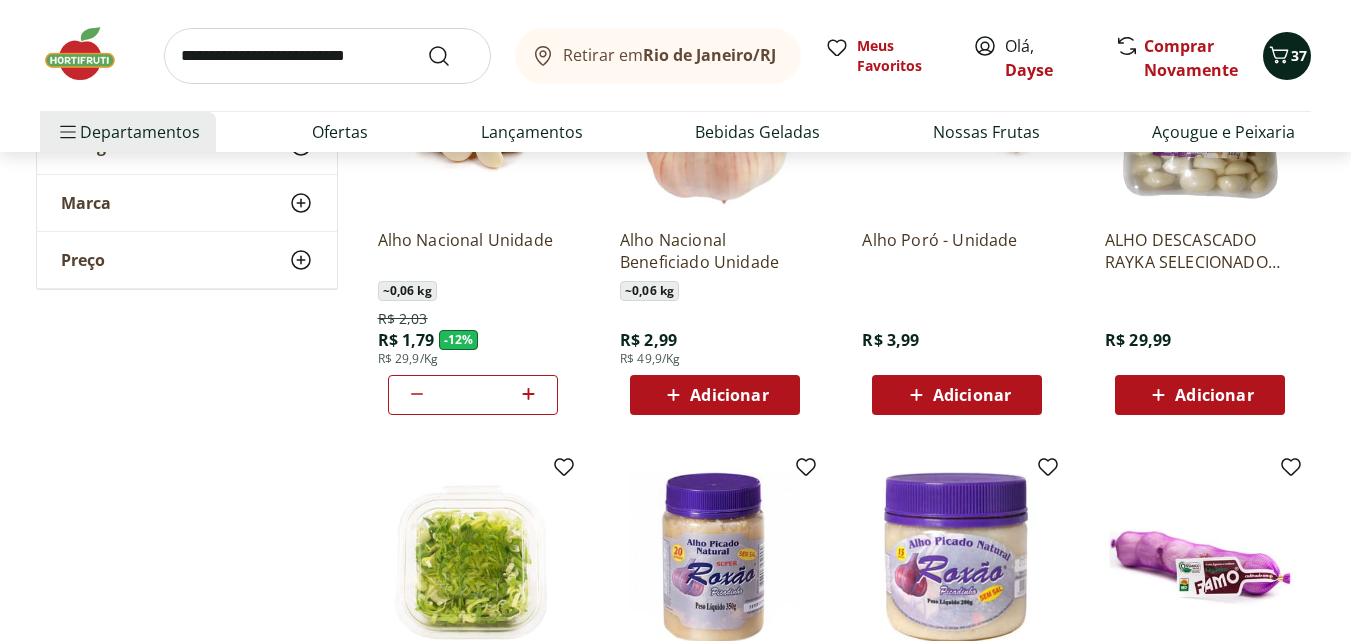 click 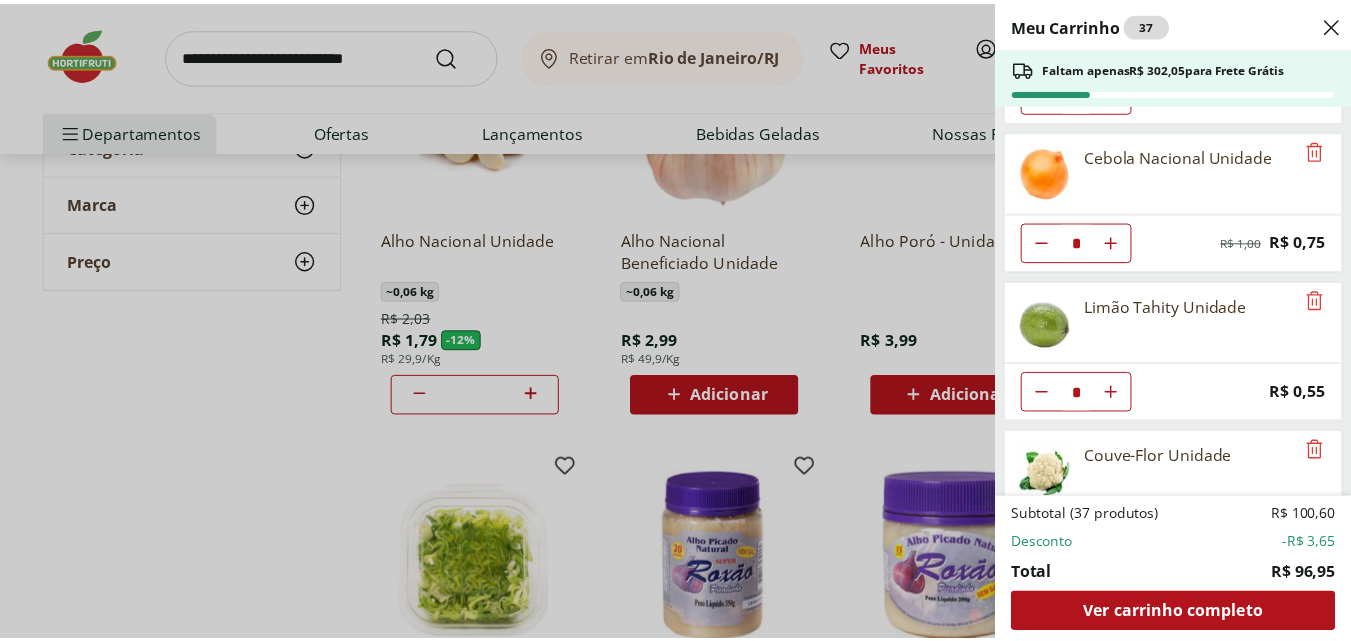 scroll, scrollTop: 665, scrollLeft: 0, axis: vertical 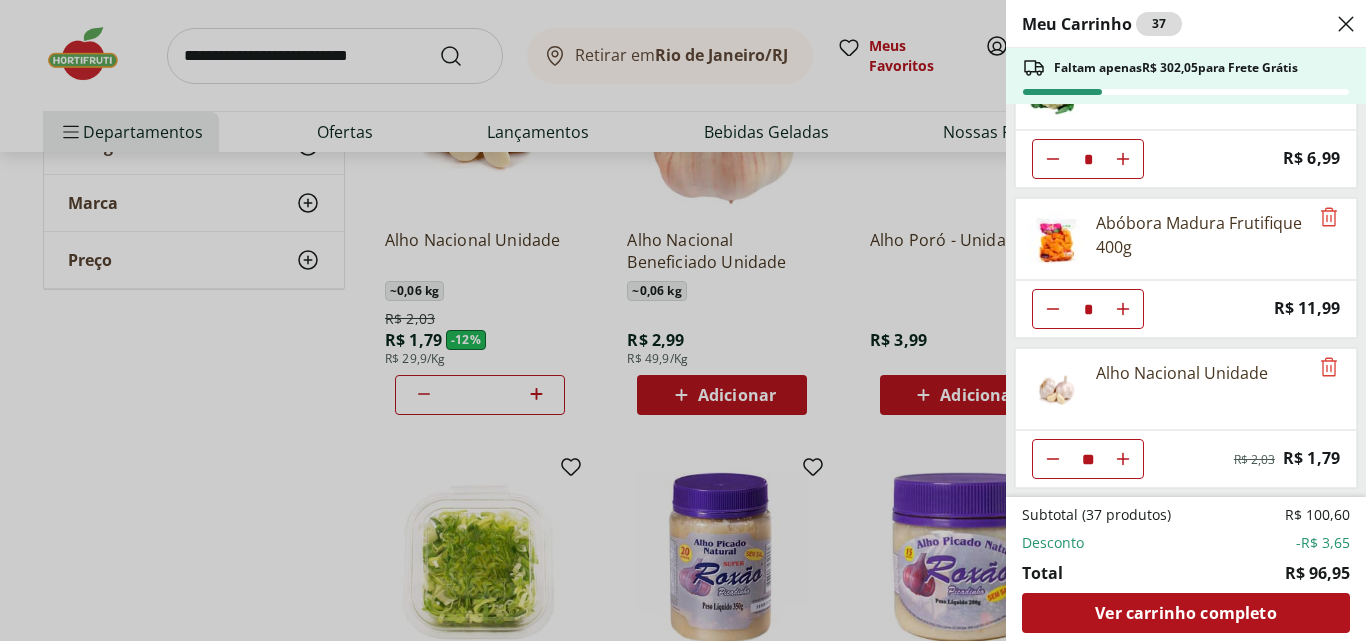 click on "Meu Carrinho 37 Faltam apenas  R$ 302,05  para Frete Grátis Tomate Unidade * Price: R$ 2,20 Pimentão Verde Unidade * Price: R$ 2,10 Cebola Nacional Unidade * Original price: R$ 1,00 Price: R$ 0,75 Limão Tahity Unidade * Price: R$ 0,55 Couve-Flor Unidade * Price: R$ 6,99 Abóbora Madura Frutifique 400g * Price: R$ 11,99 Alho Nacional Unidade ** Original price: R$ 2,03 Price: R$ 1,79 Subtotal (37 produtos) R$ 100,60 Desconto -R$ 3,65 Total R$ 96,95 Ver carrinho completo" at bounding box center [683, 320] 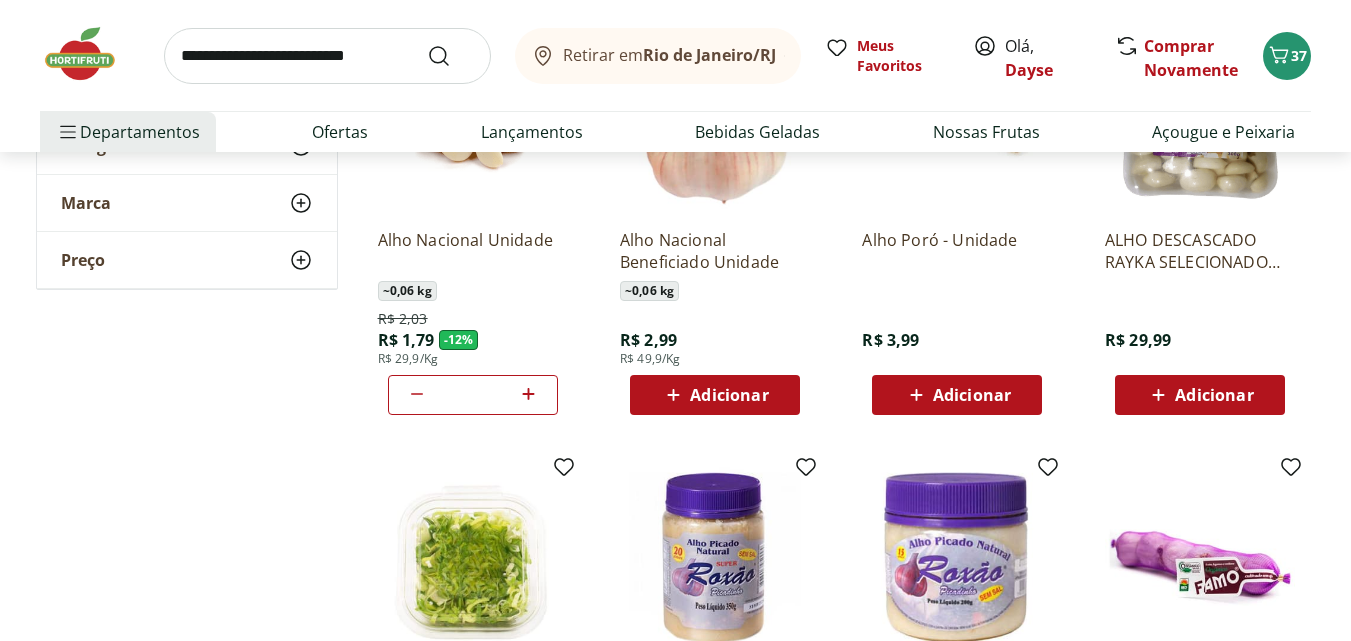 click at bounding box center (327, 56) 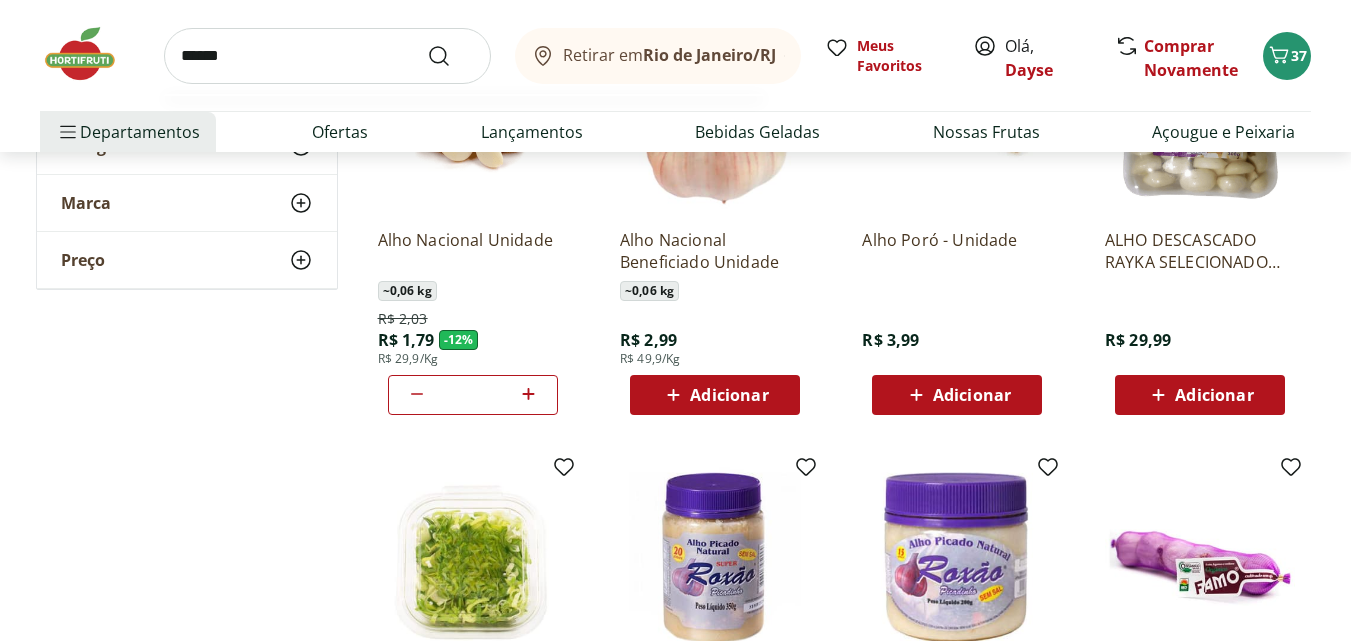 type on "******" 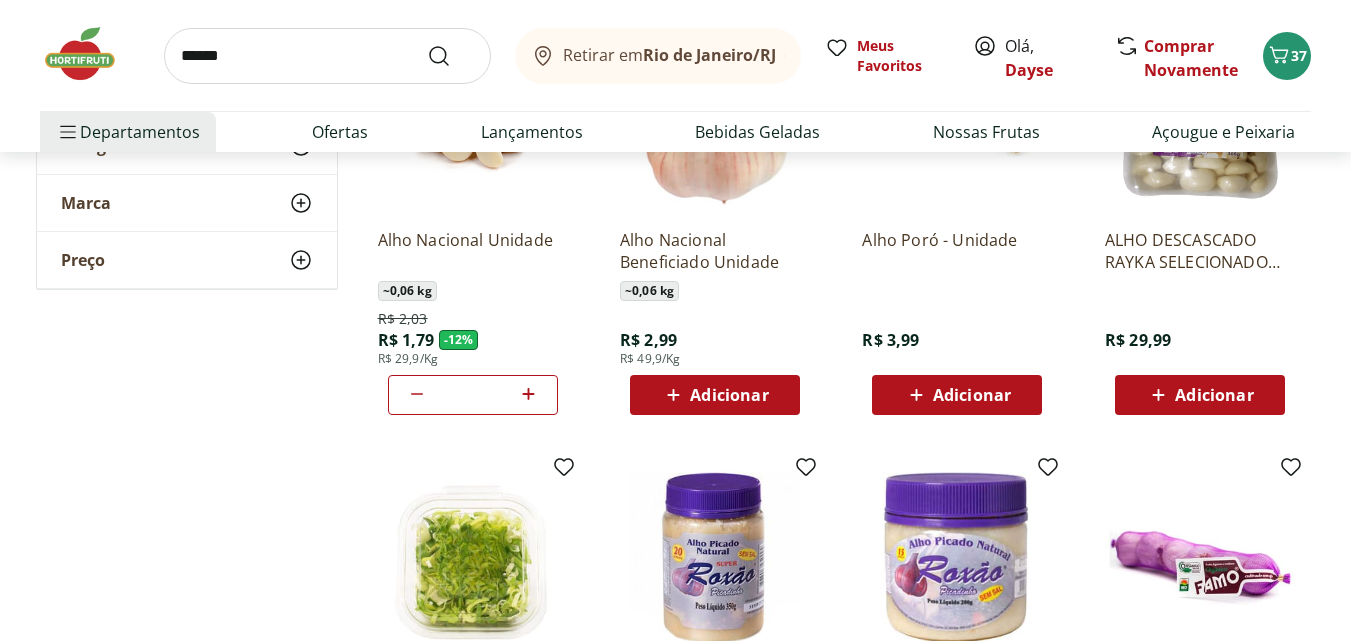 scroll, scrollTop: 0, scrollLeft: 0, axis: both 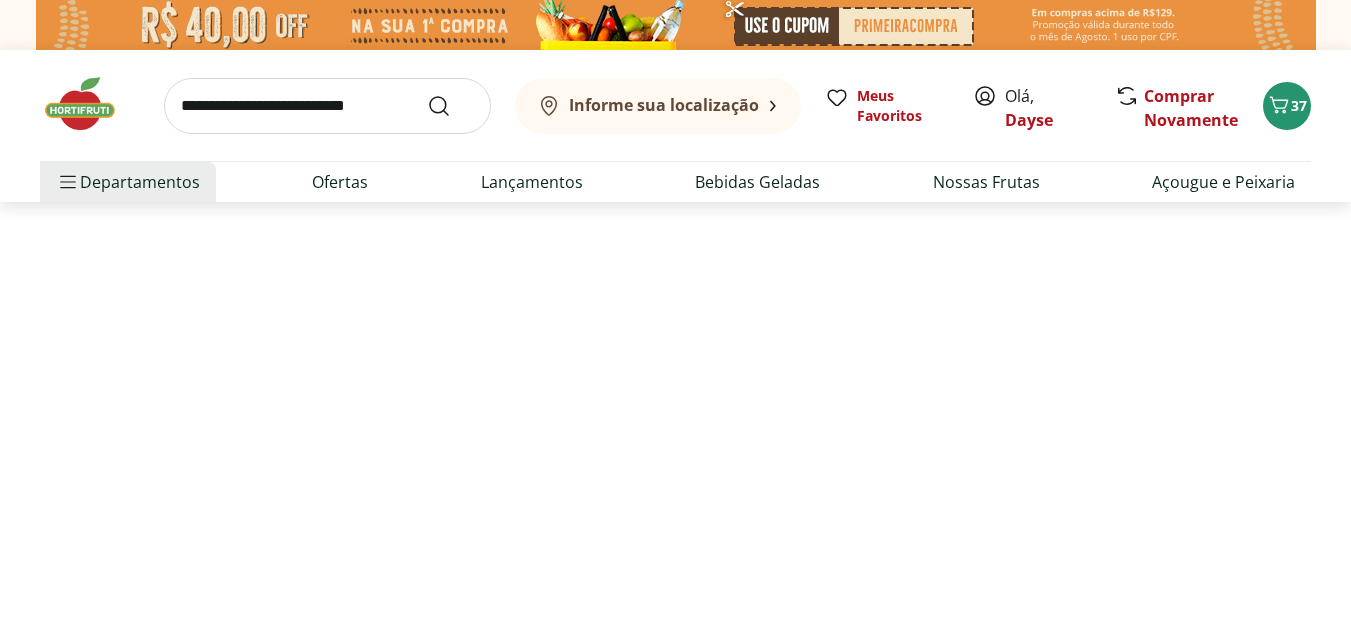 select on "**********" 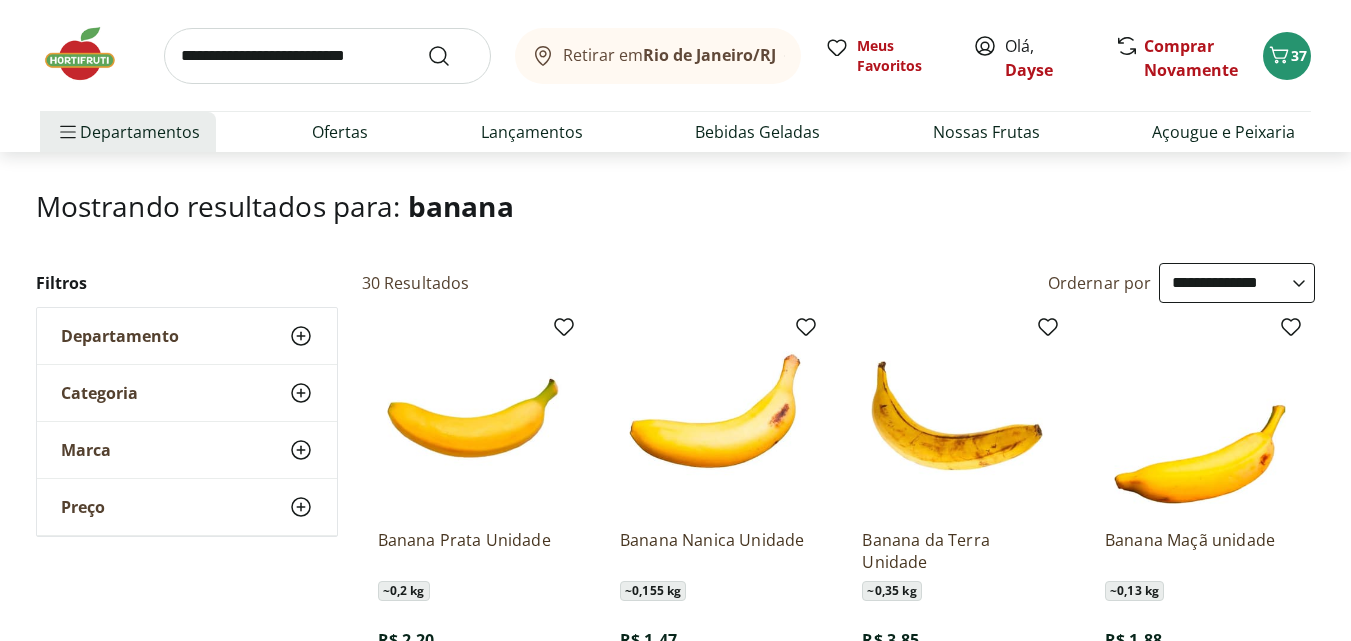 scroll, scrollTop: 300, scrollLeft: 0, axis: vertical 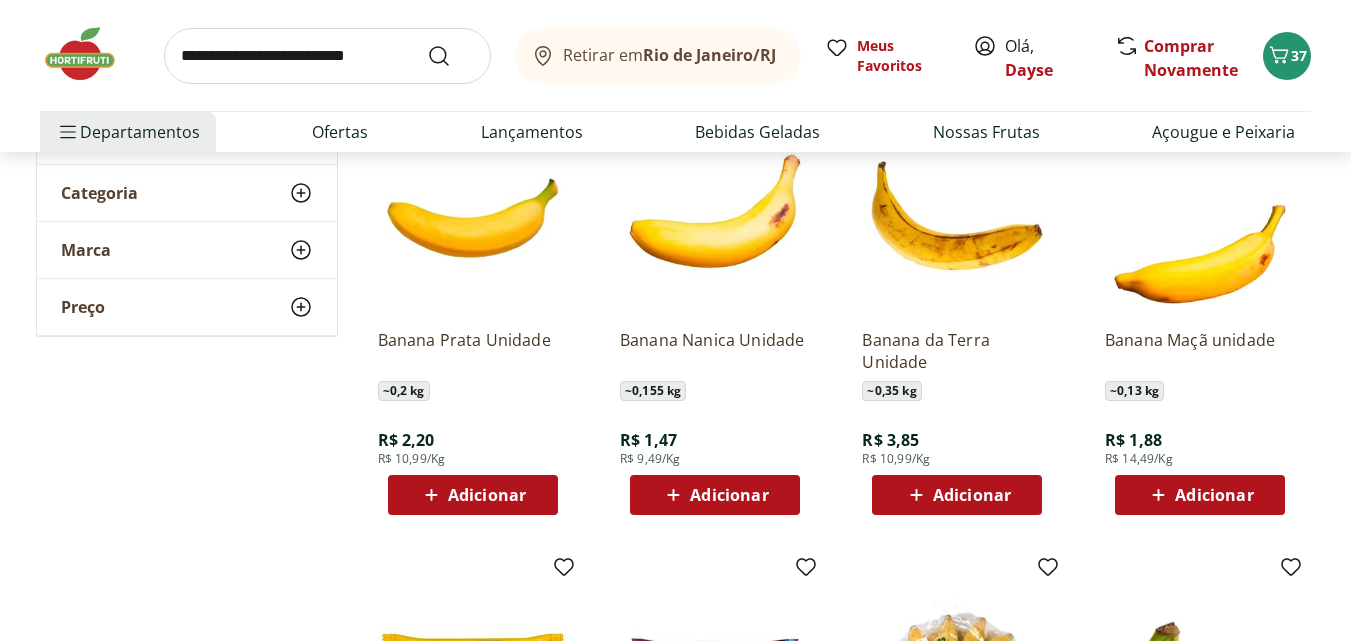 click on "Adicionar" at bounding box center [487, 495] 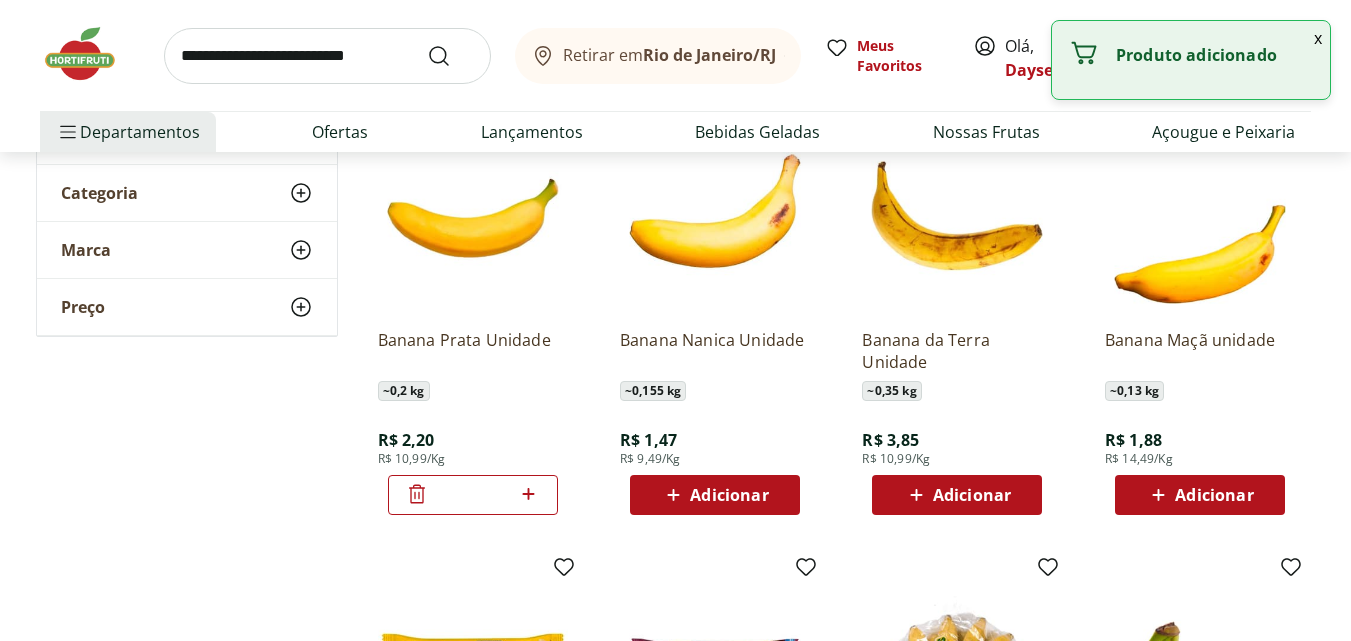 drag, startPoint x: 477, startPoint y: 497, endPoint x: 460, endPoint y: 497, distance: 17 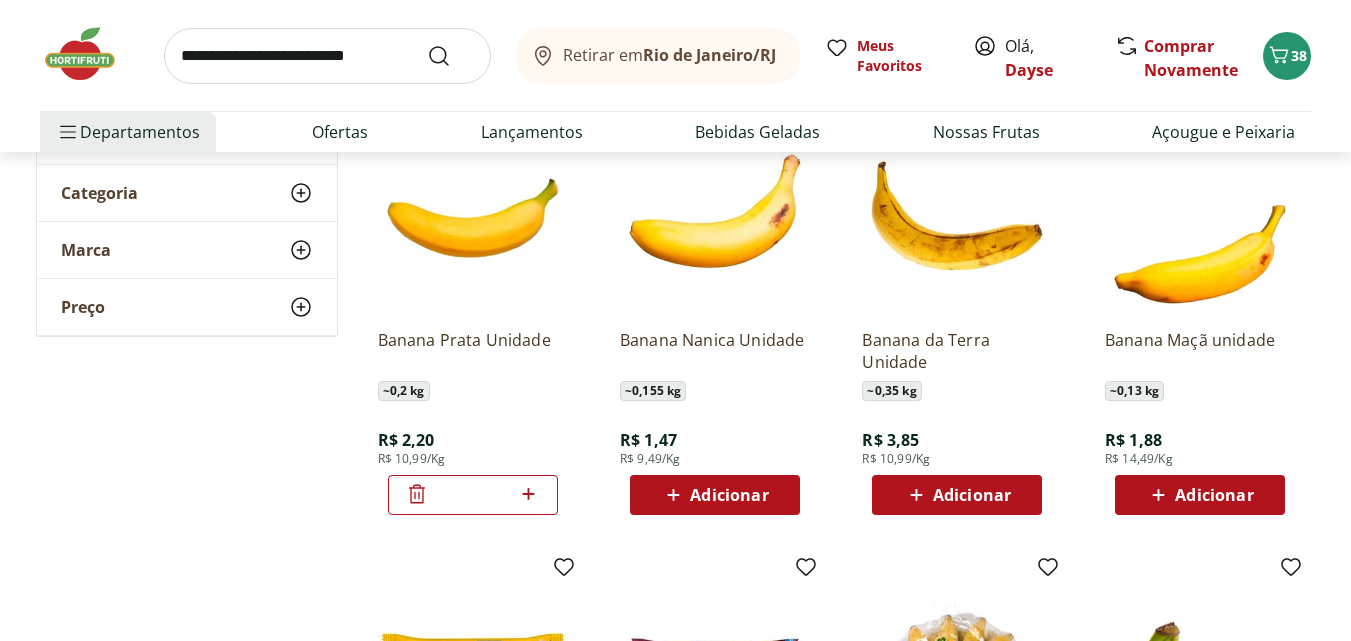 click 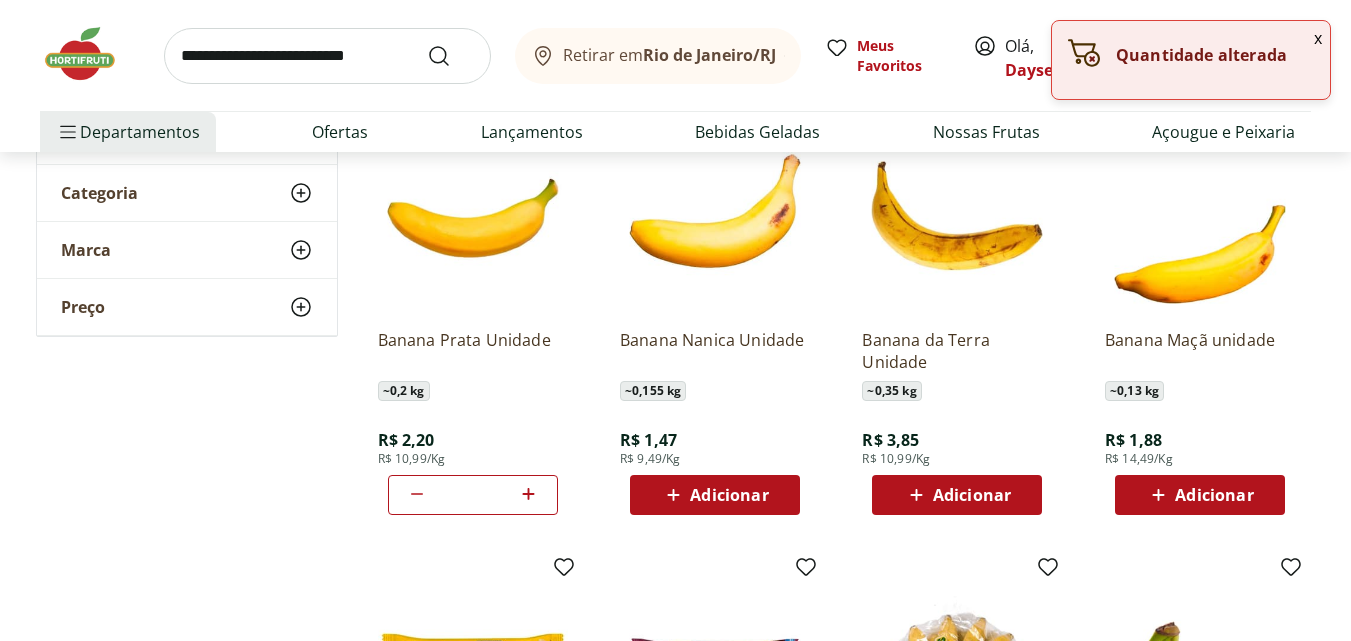 type on "**" 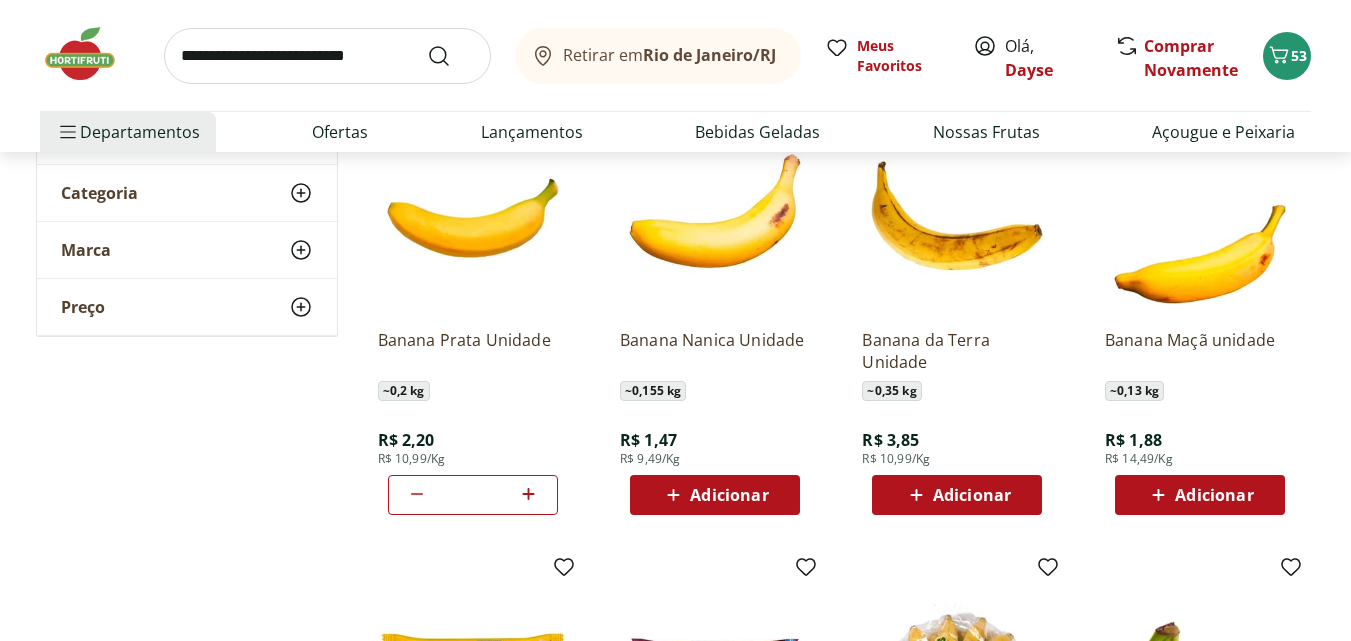 click at bounding box center (327, 56) 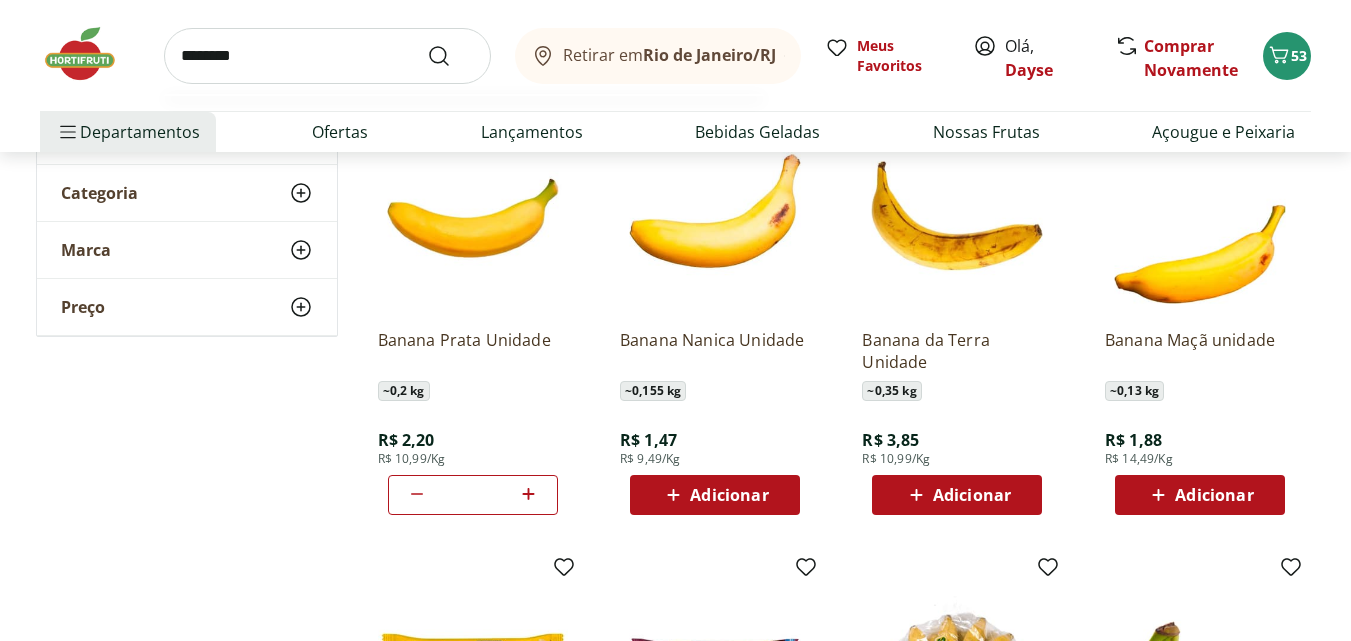 type on "********" 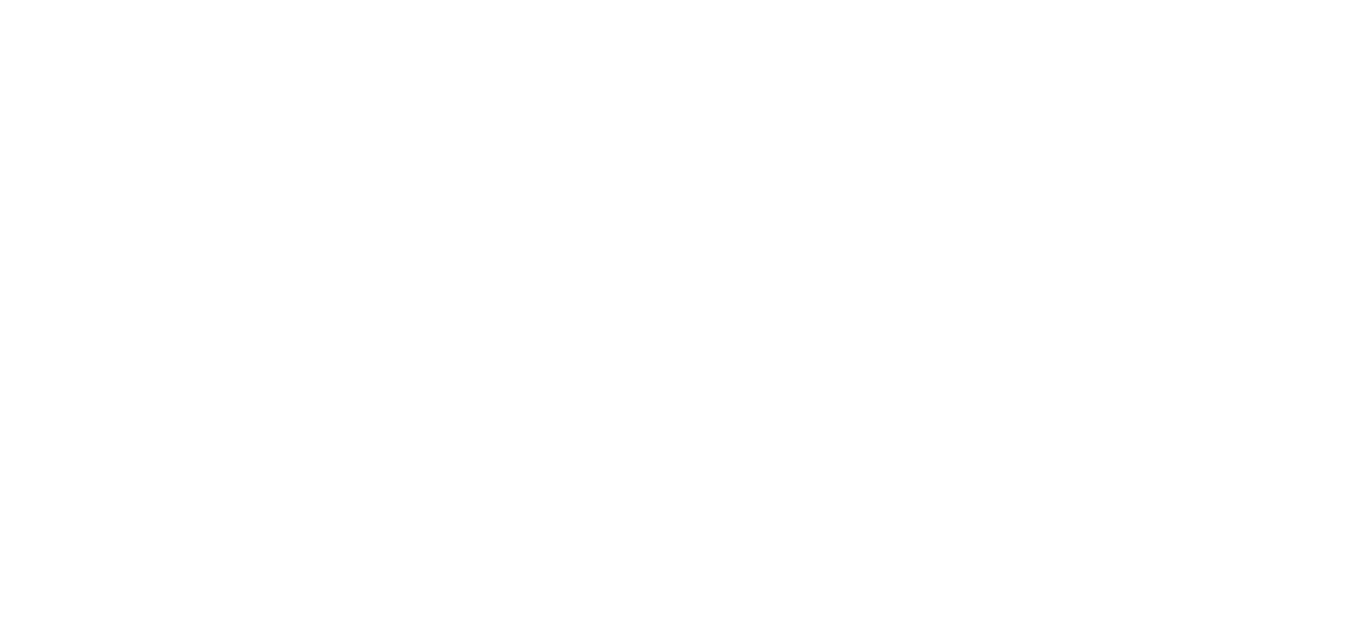 scroll, scrollTop: 0, scrollLeft: 0, axis: both 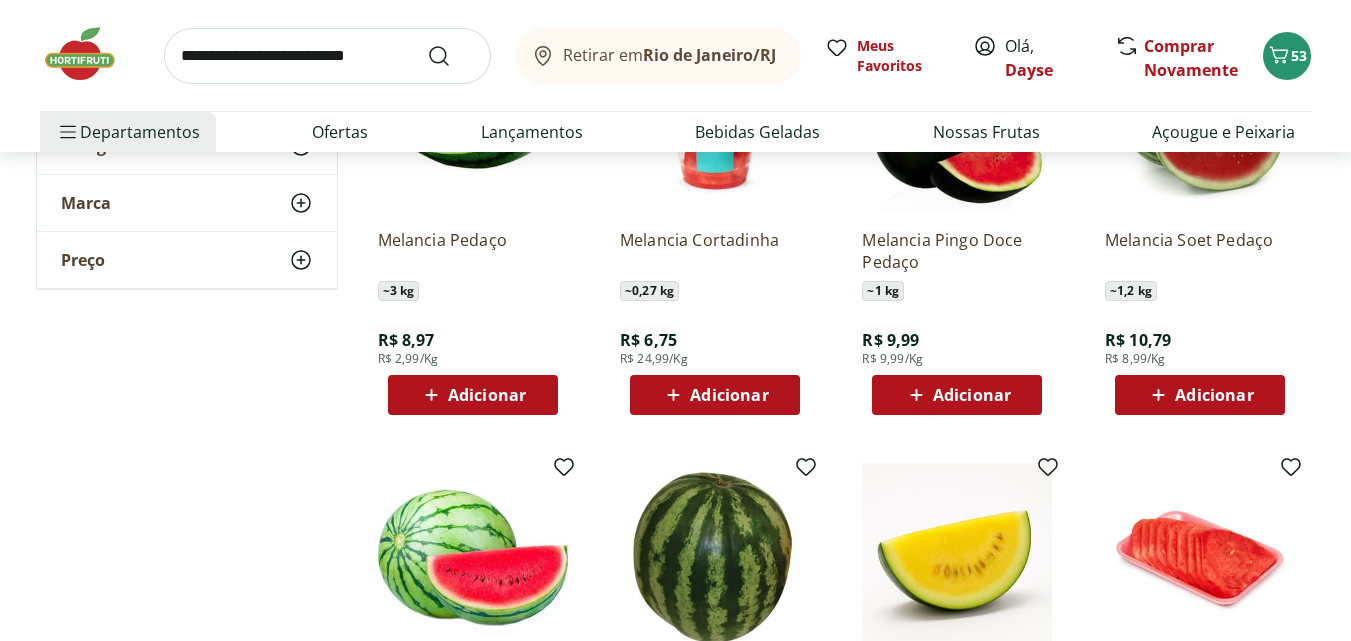 click on "Adicionar" at bounding box center [487, 395] 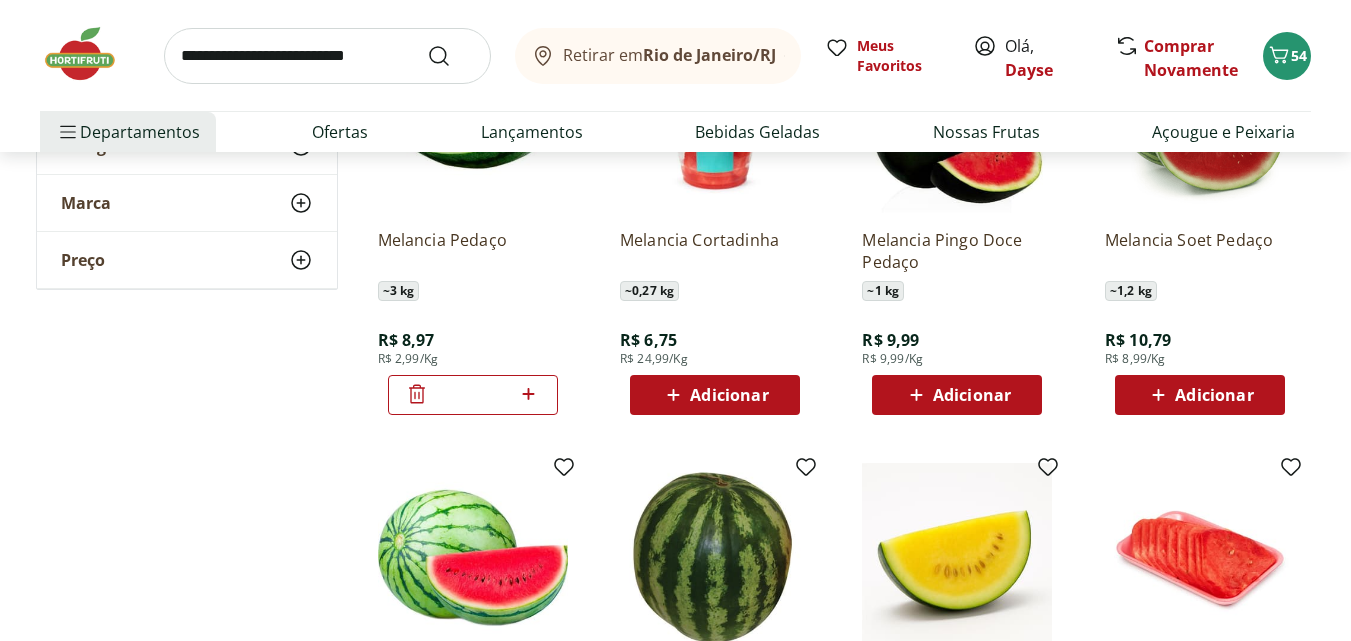click at bounding box center (327, 56) 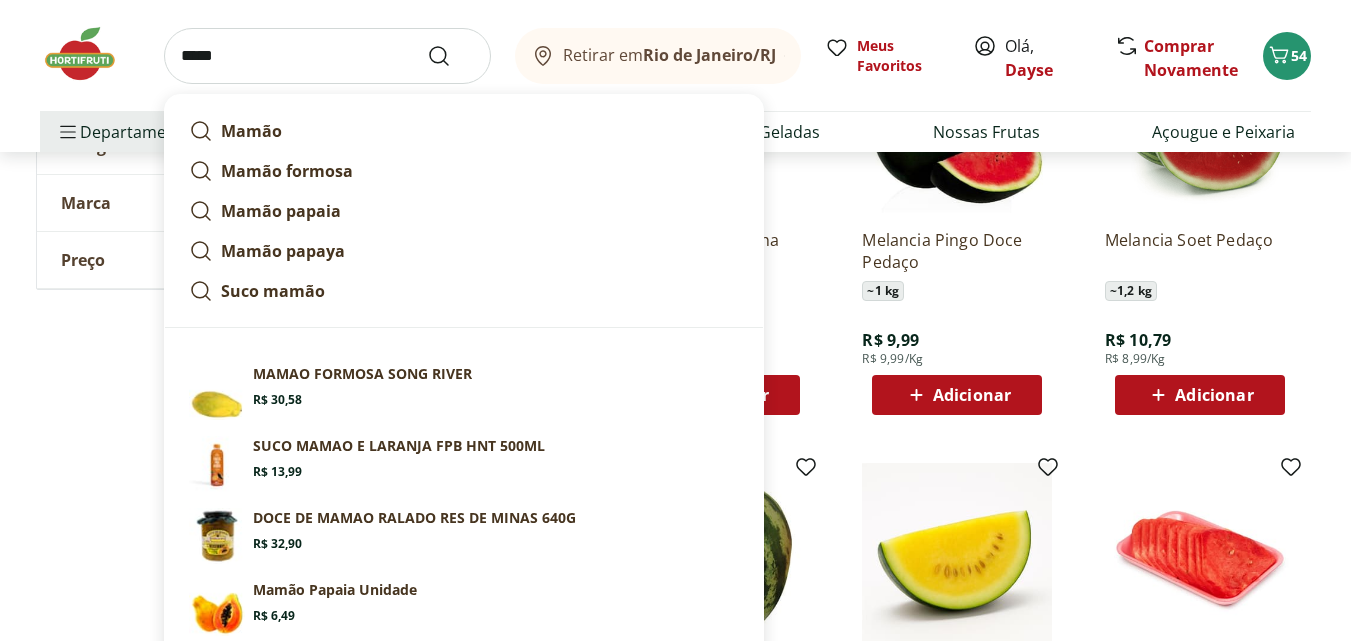 type on "*****" 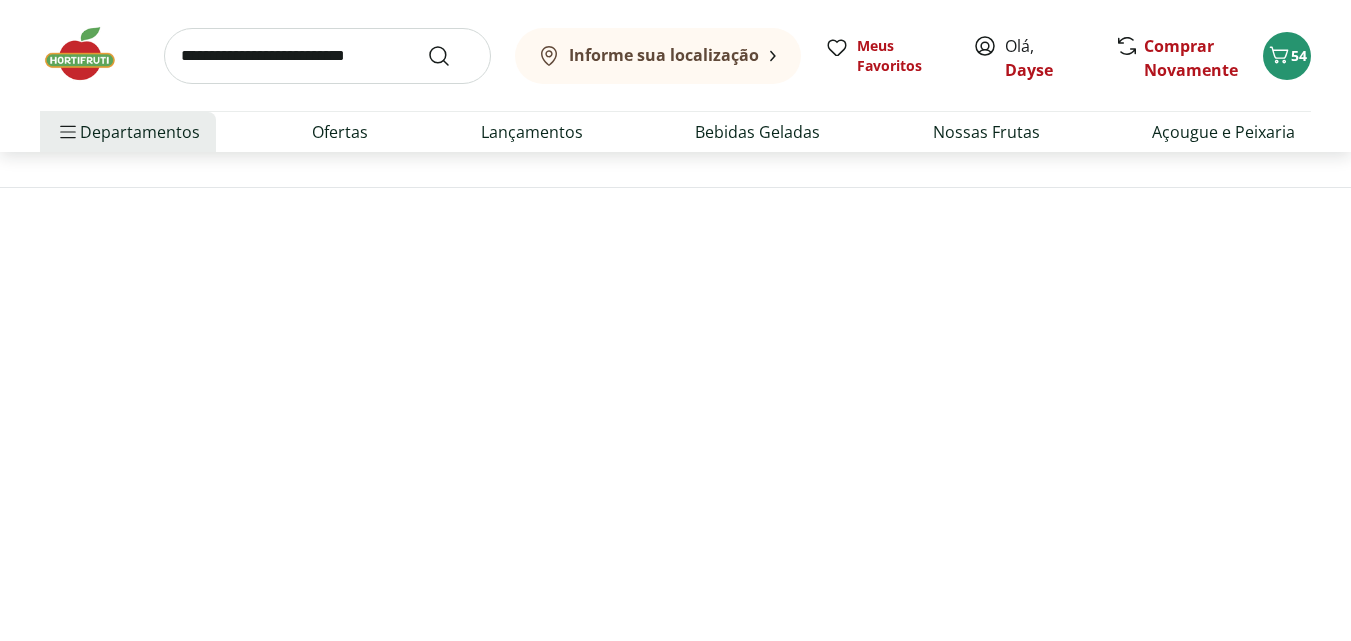scroll, scrollTop: 0, scrollLeft: 0, axis: both 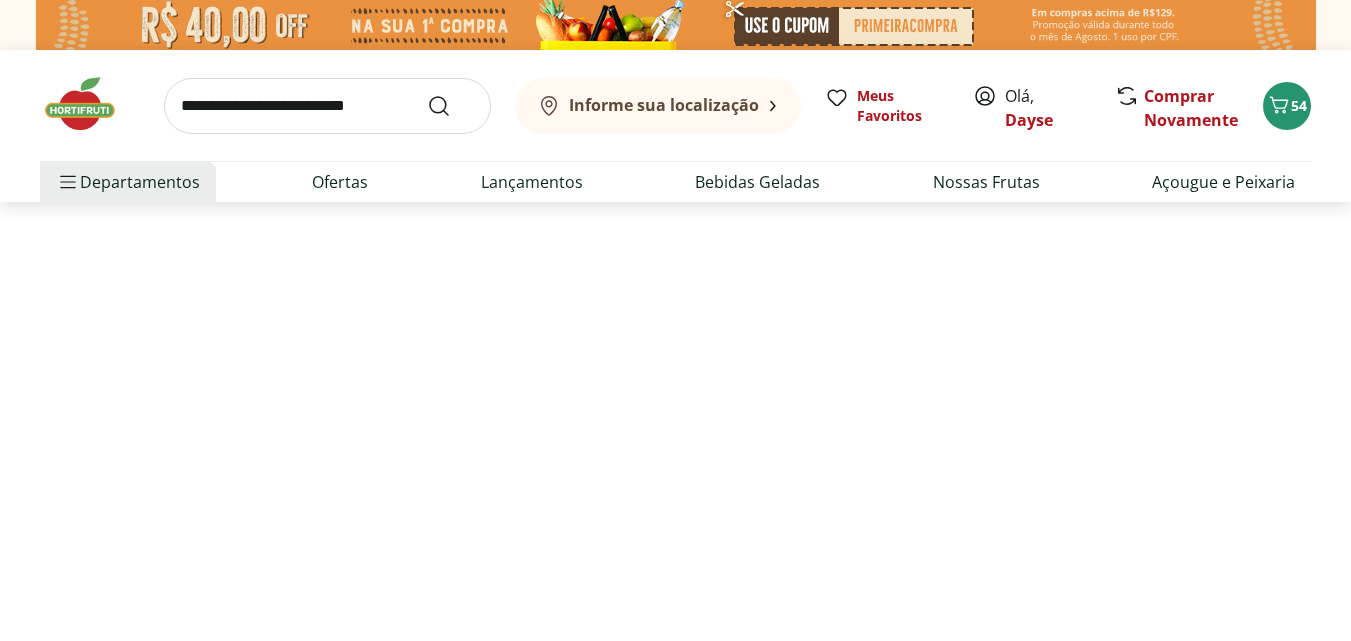 select on "**********" 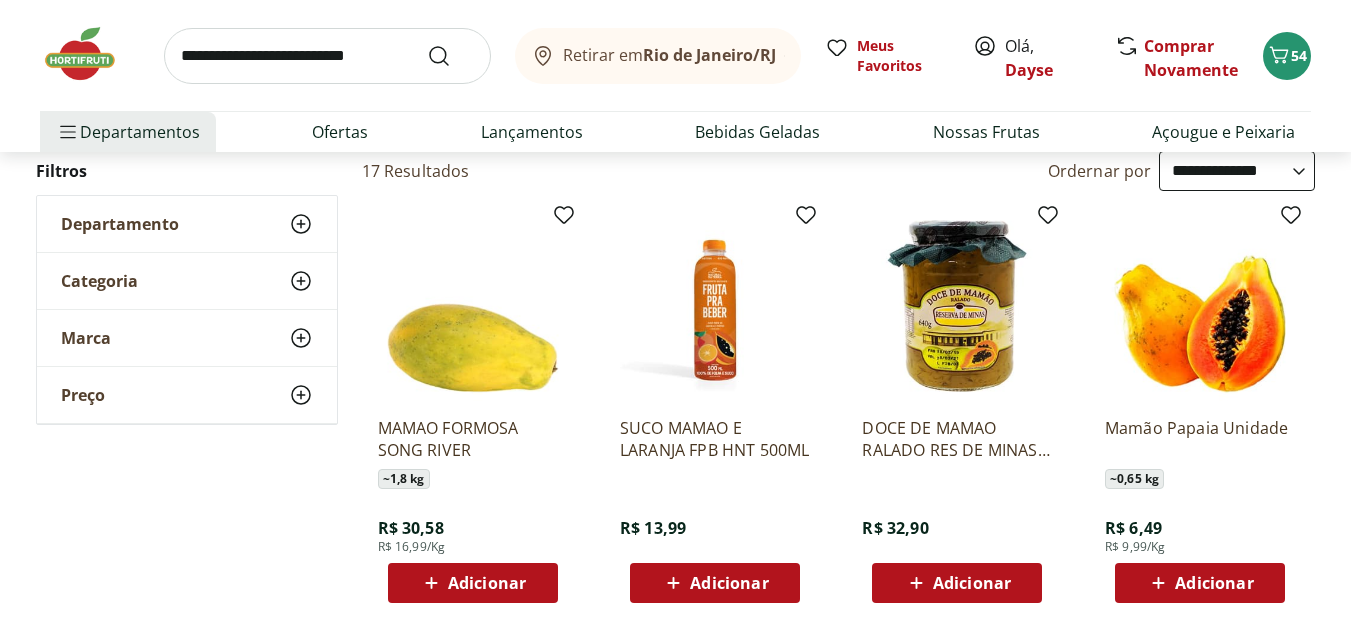 scroll, scrollTop: 300, scrollLeft: 0, axis: vertical 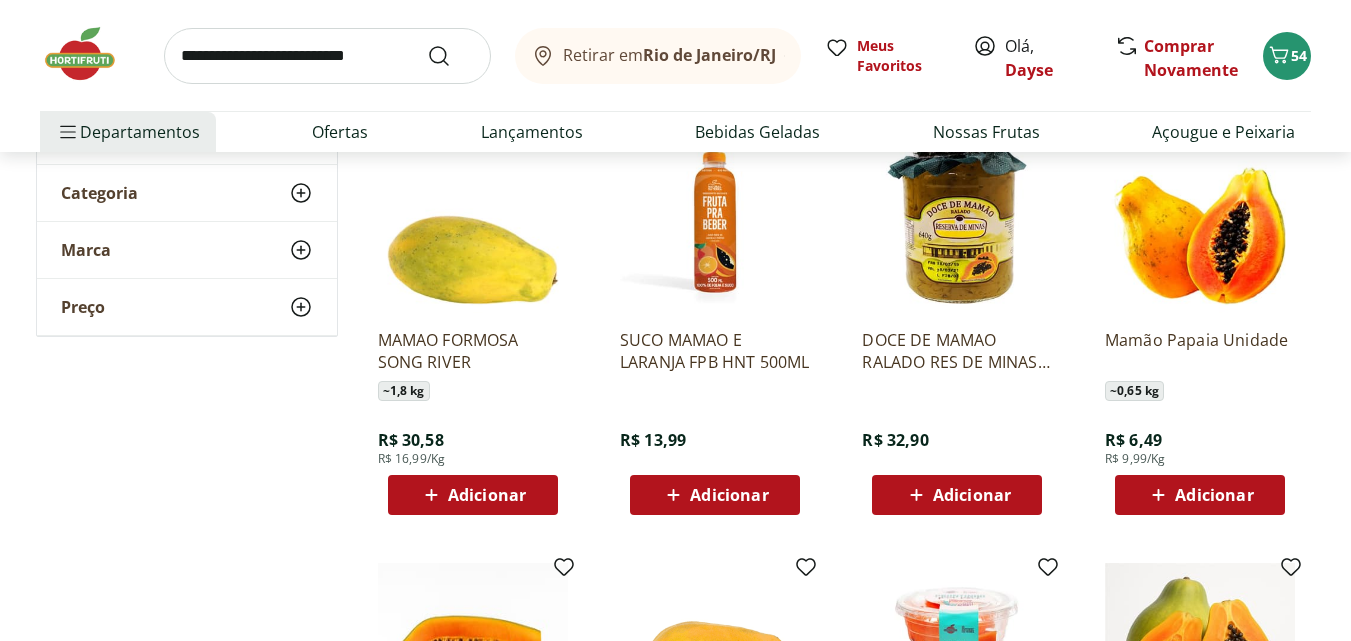 click on "Adicionar" at bounding box center (487, 495) 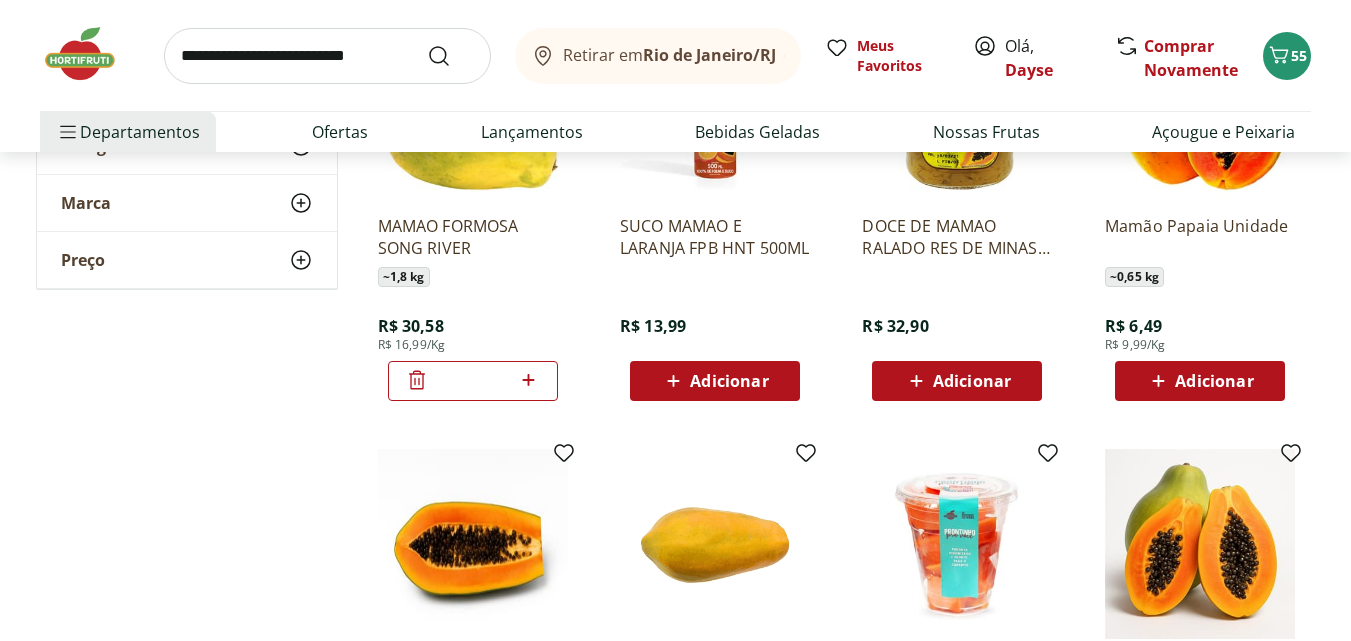 scroll, scrollTop: 600, scrollLeft: 0, axis: vertical 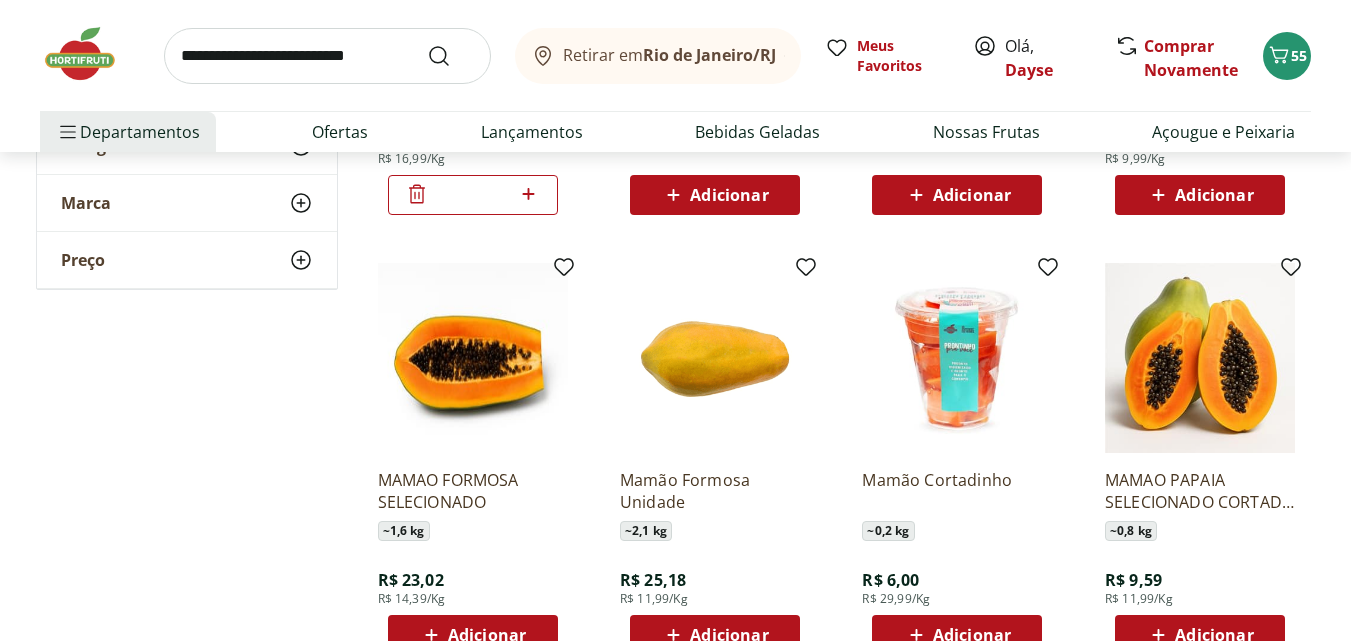 click 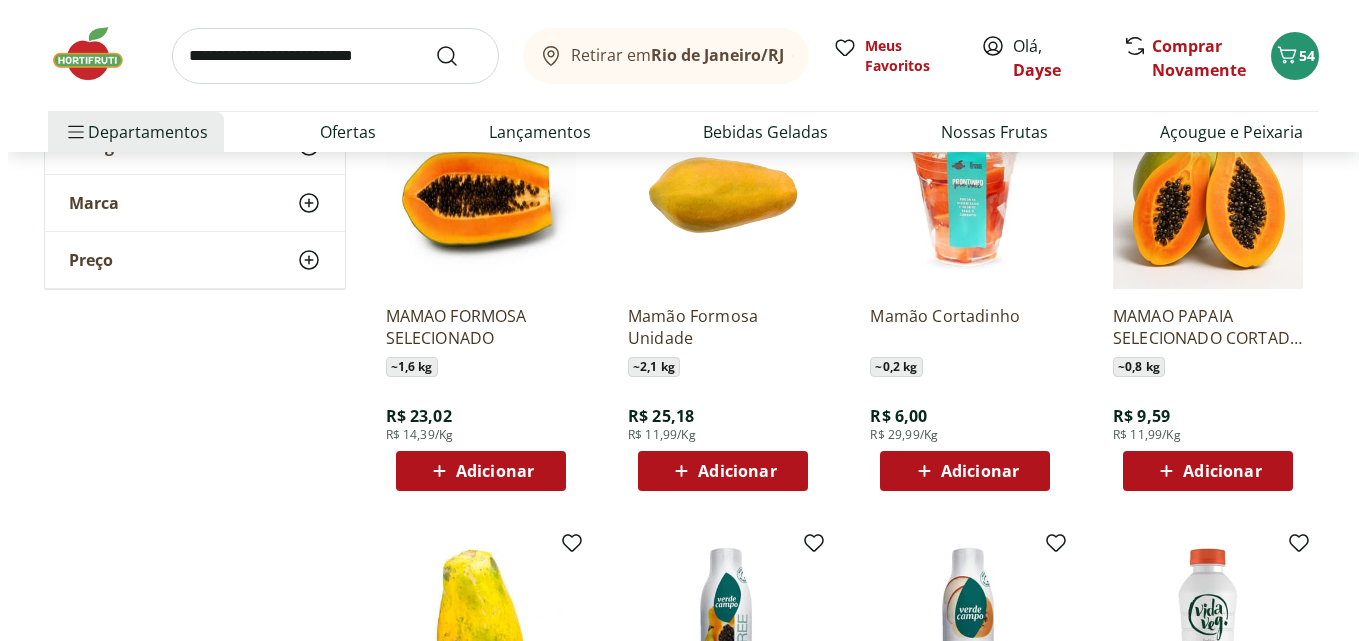 scroll, scrollTop: 700, scrollLeft: 0, axis: vertical 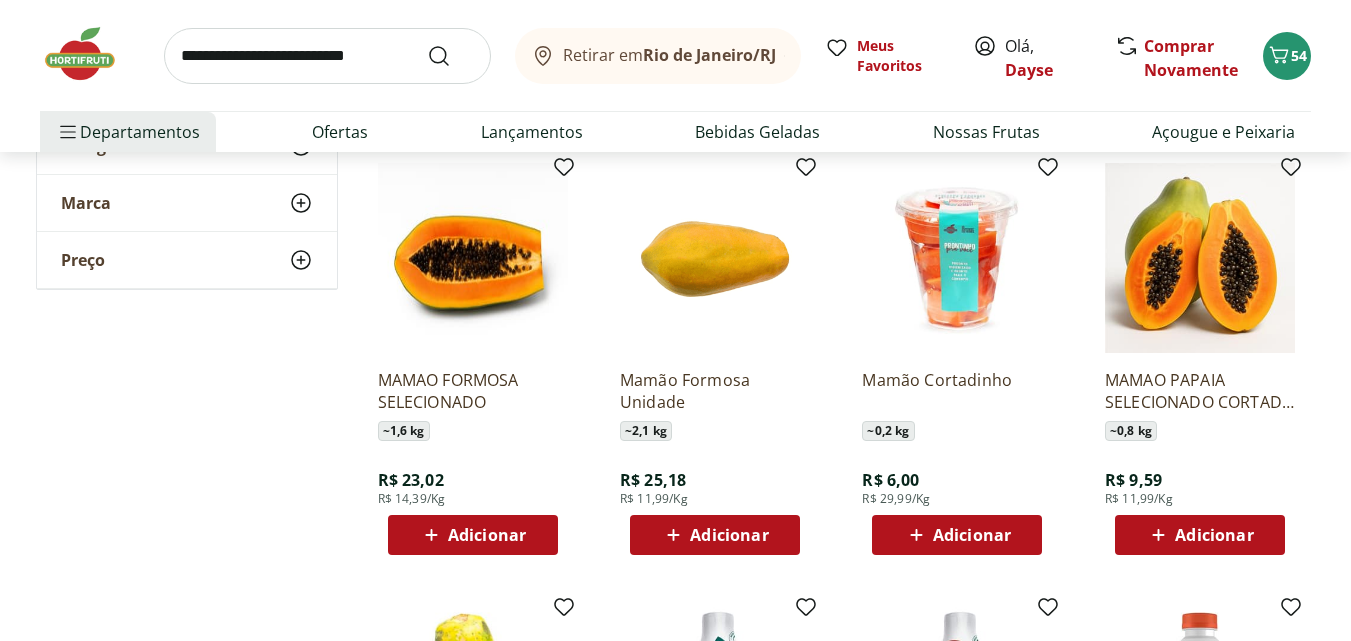 click on "Adicionar" at bounding box center [729, 535] 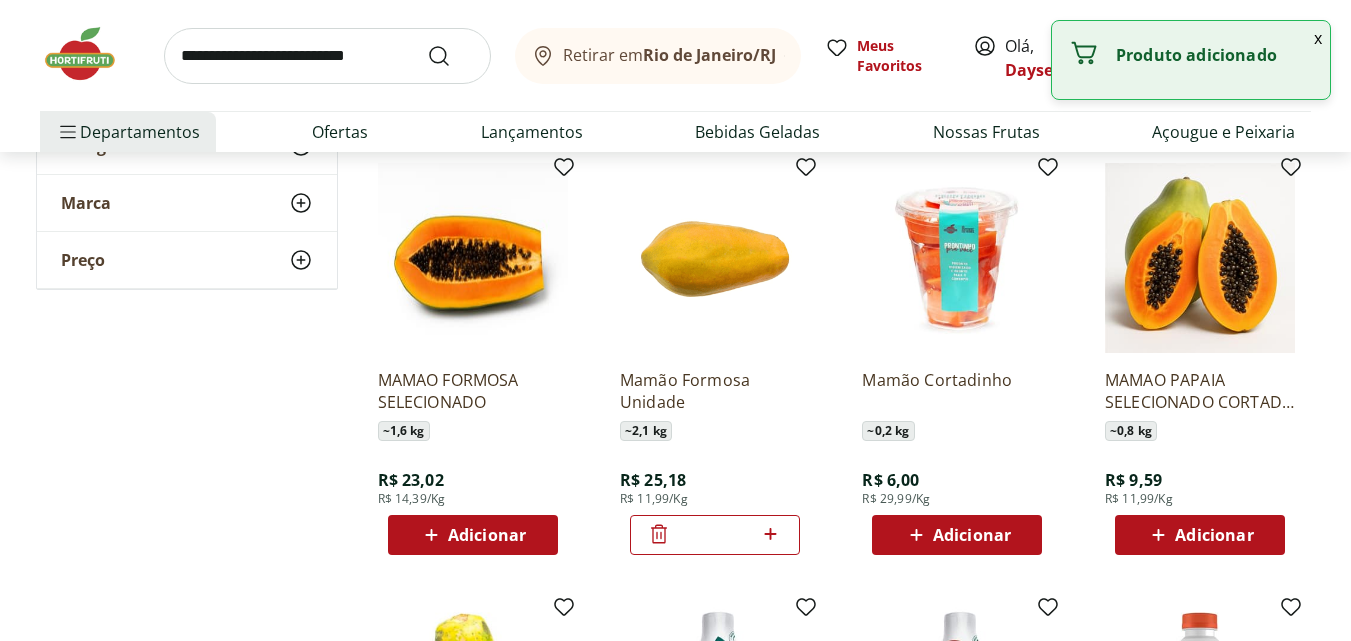 click 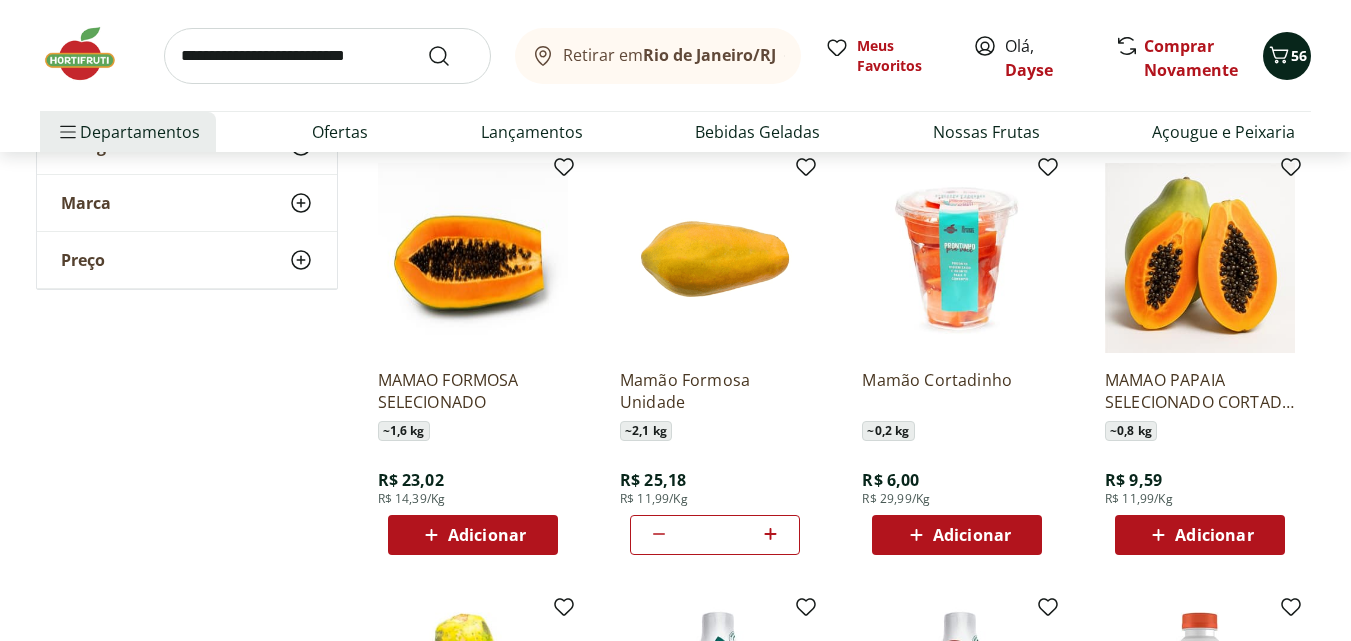 click 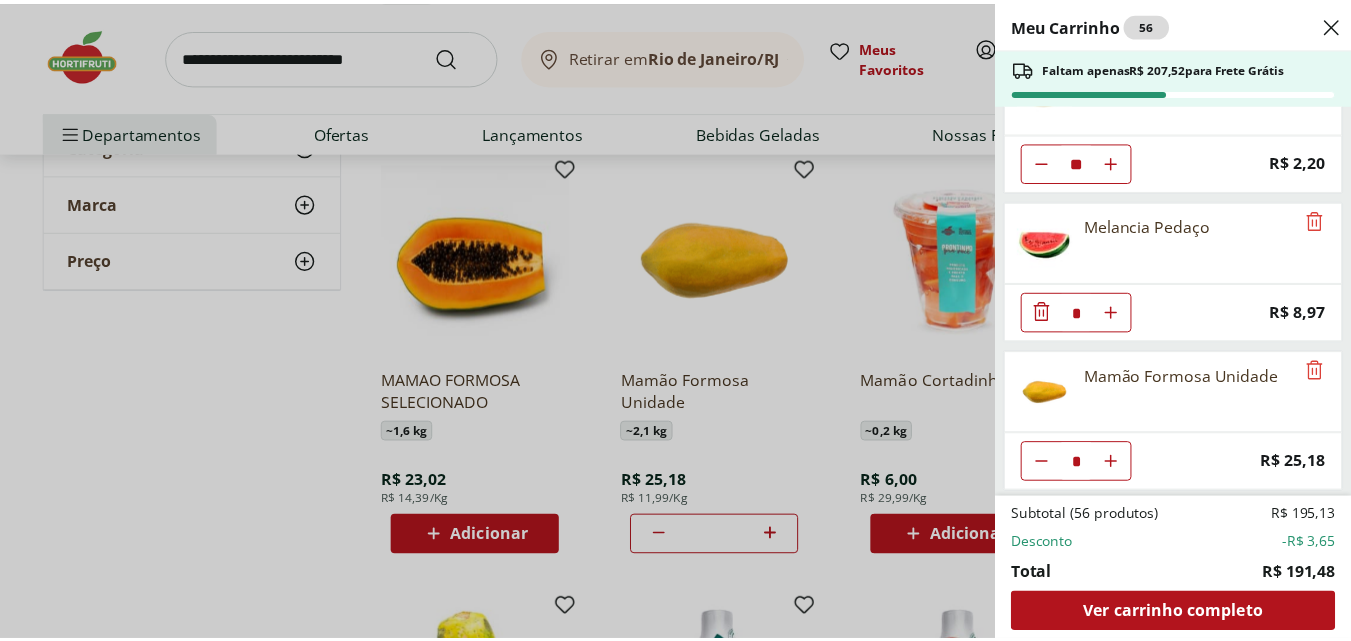 scroll, scrollTop: 1115, scrollLeft: 0, axis: vertical 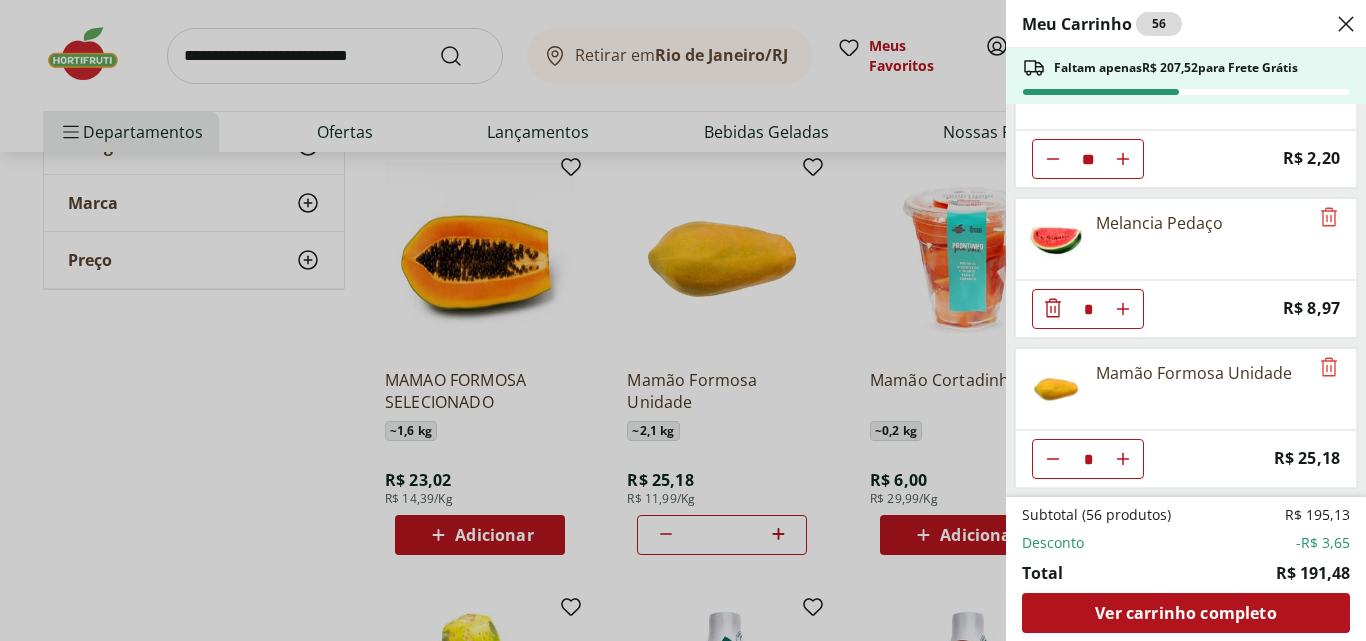 click on "Meu Carrinho 56 Faltam apenas  R$ 207,52  para Frete Grátis Tomate Unidade * Price: R$ 2,20 Pimentão Verde Unidade * Price: R$ 2,10 Cebola Nacional Unidade * Original price: R$ 1,00 Price: R$ 0,75 Limão Tahity Unidade * Price: R$ 0,55 Couve-Flor Unidade * Price: R$ 6,99 Abóbora Madura Frutifique 400g * Price: R$ 11,99 Alho Nacional Unidade ** Original price: R$ 2,03 Price: R$ 1,79 Banana Prata Unidade ** Price: R$ 2,20 Melancia Pedaço * Price: R$ 8,97 Mamão Formosa Unidade * Price: R$ 25,18 Subtotal (56 produtos) R$ 195,13 Desconto -R$ 3,65 Total R$ 191,48 Ver carrinho completo" at bounding box center [683, 320] 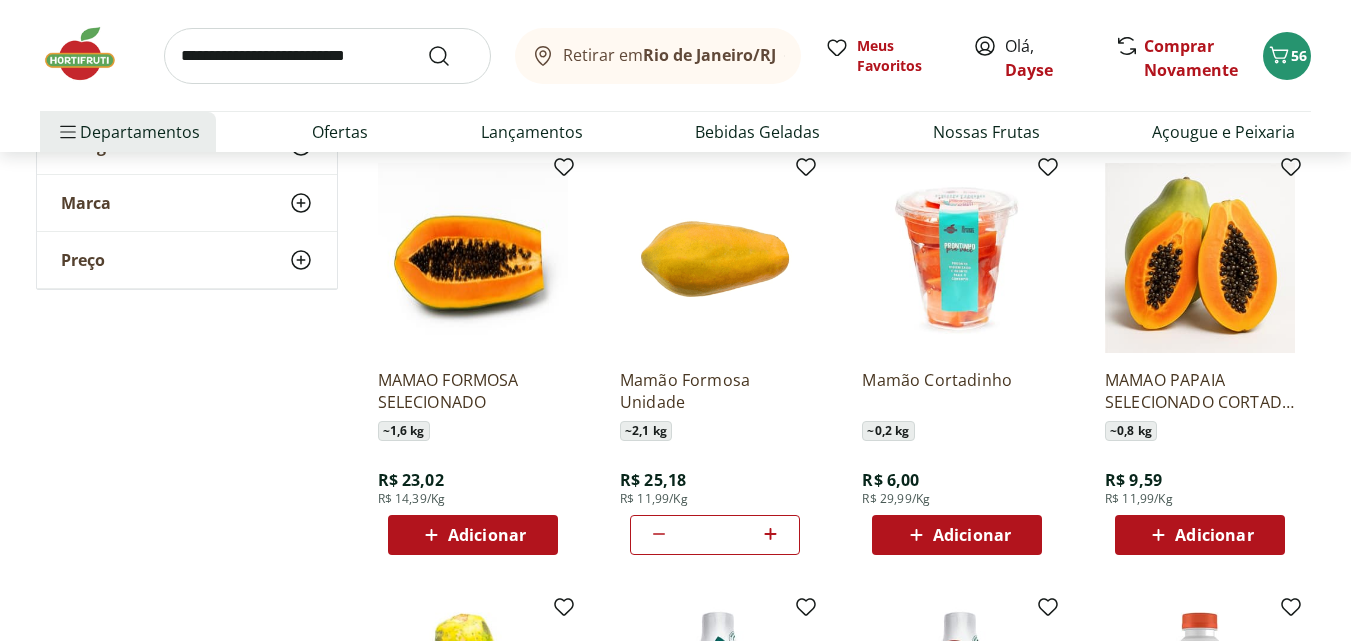 click at bounding box center (327, 56) 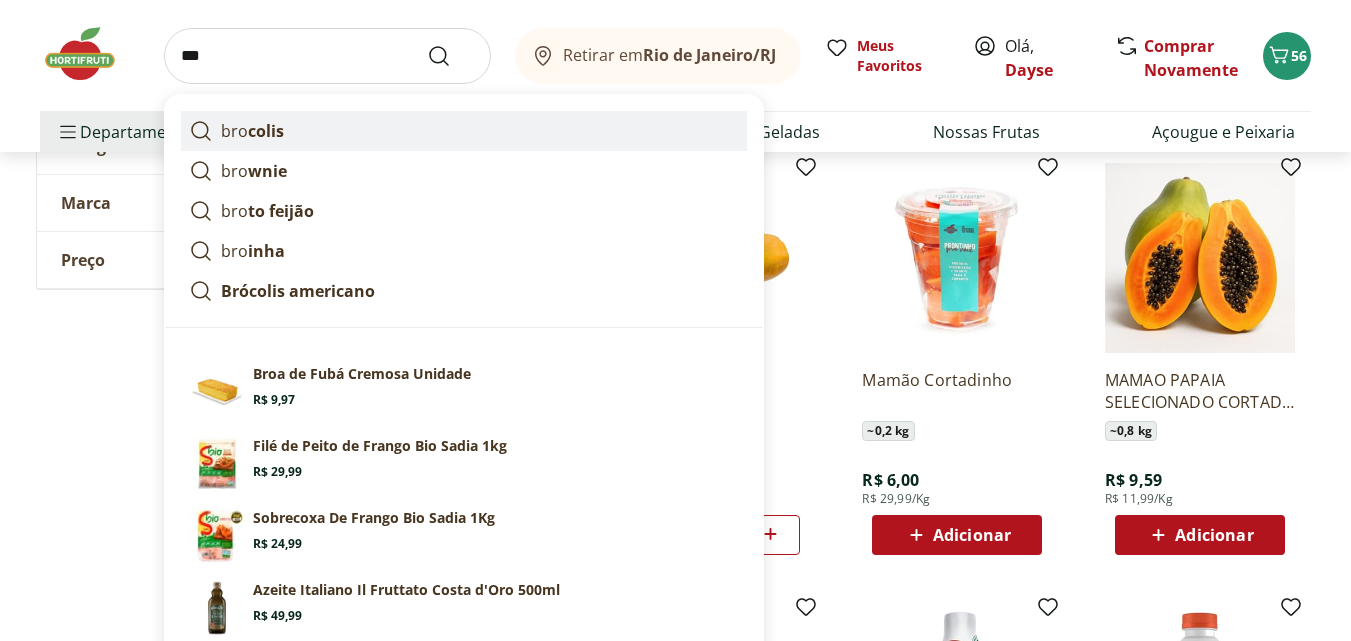 click on "bro colis" at bounding box center (464, 131) 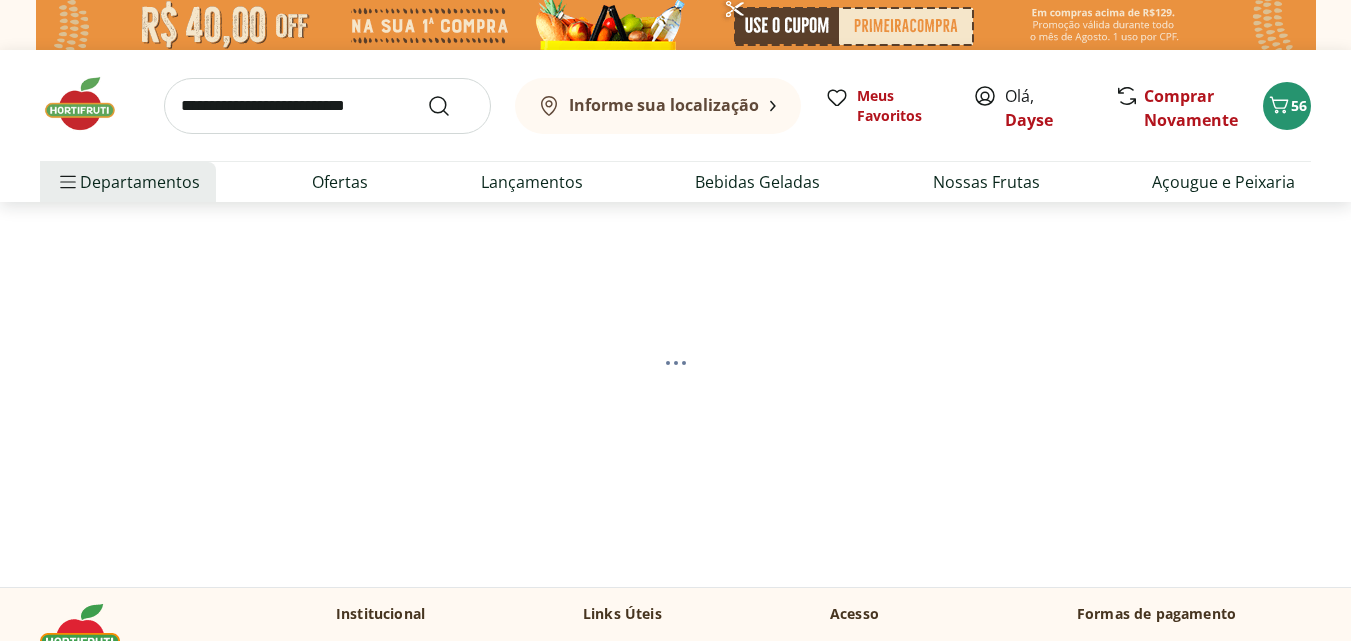scroll, scrollTop: 0, scrollLeft: 0, axis: both 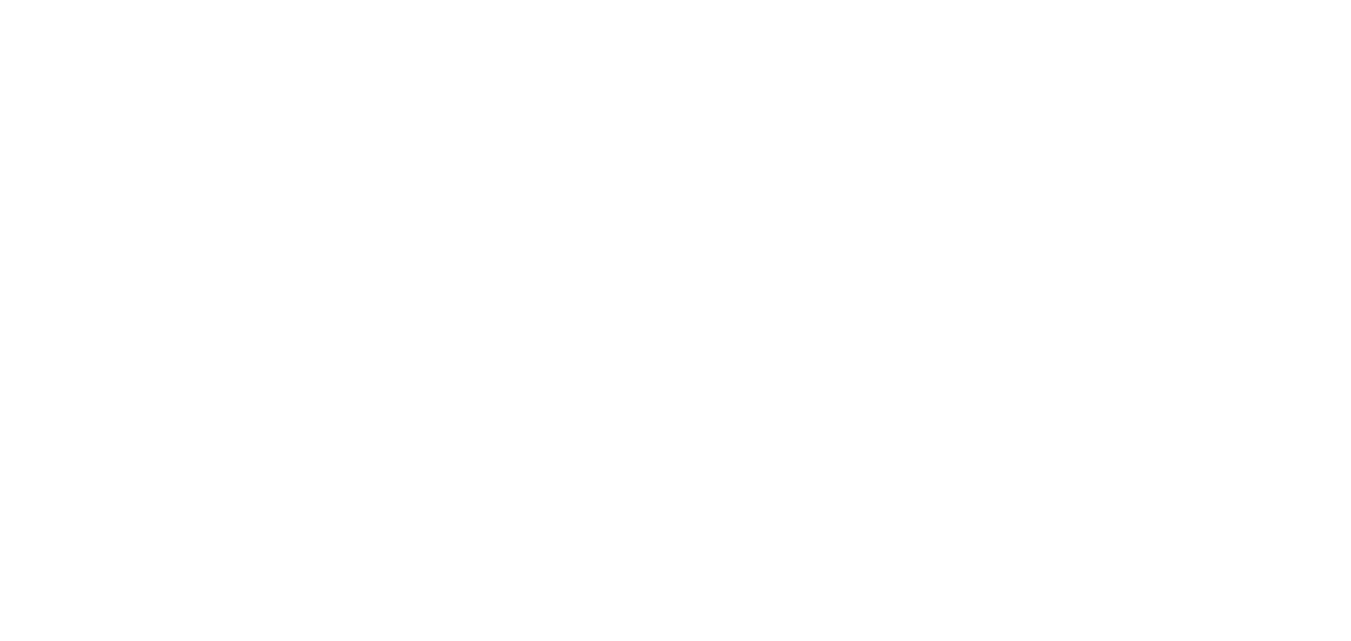select on "**********" 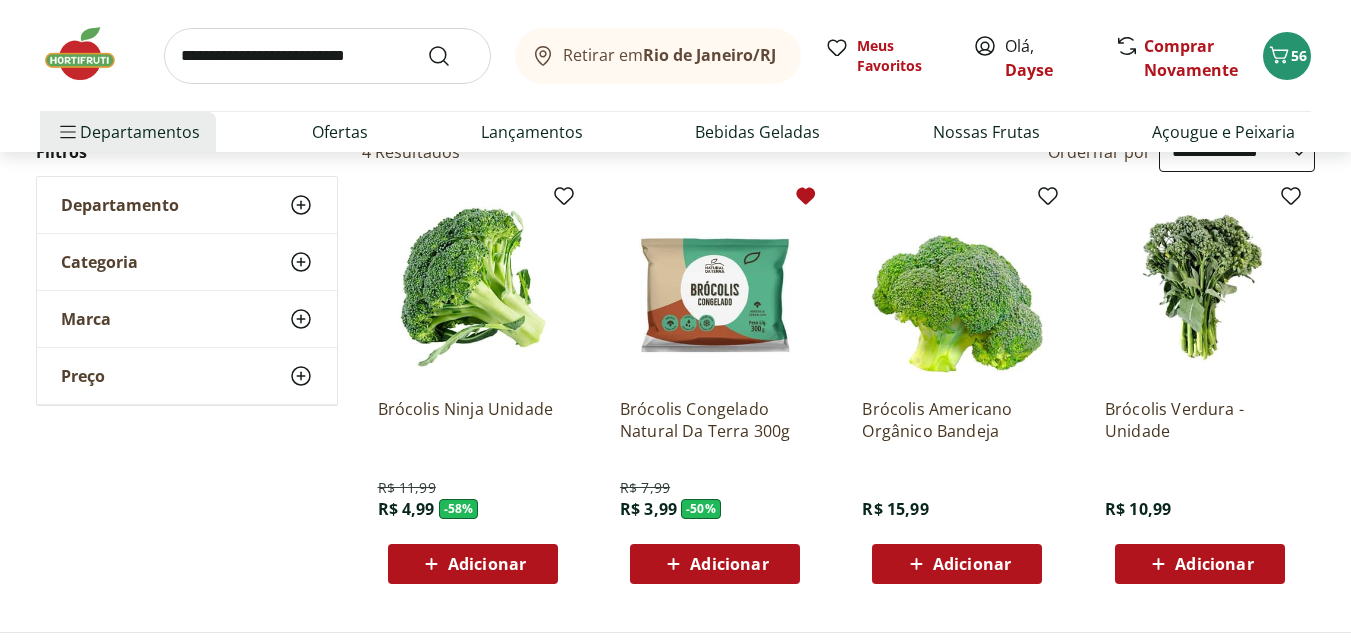 scroll, scrollTop: 300, scrollLeft: 0, axis: vertical 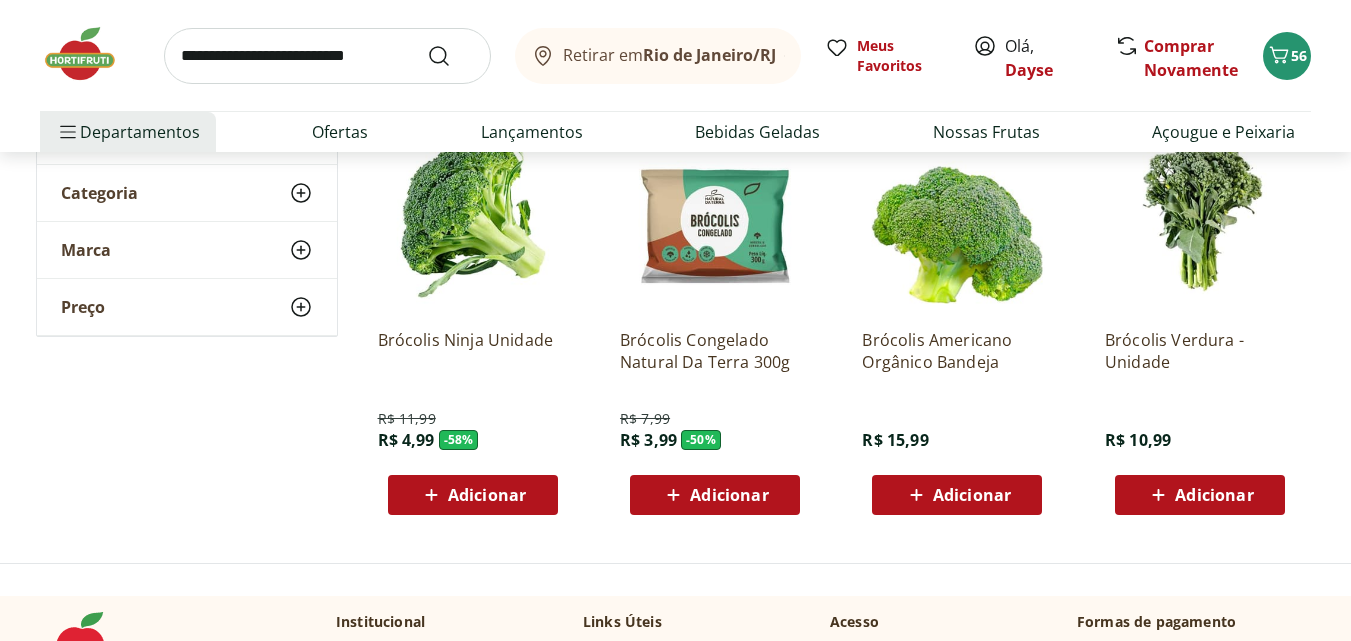 click on "Adicionar" at bounding box center [487, 495] 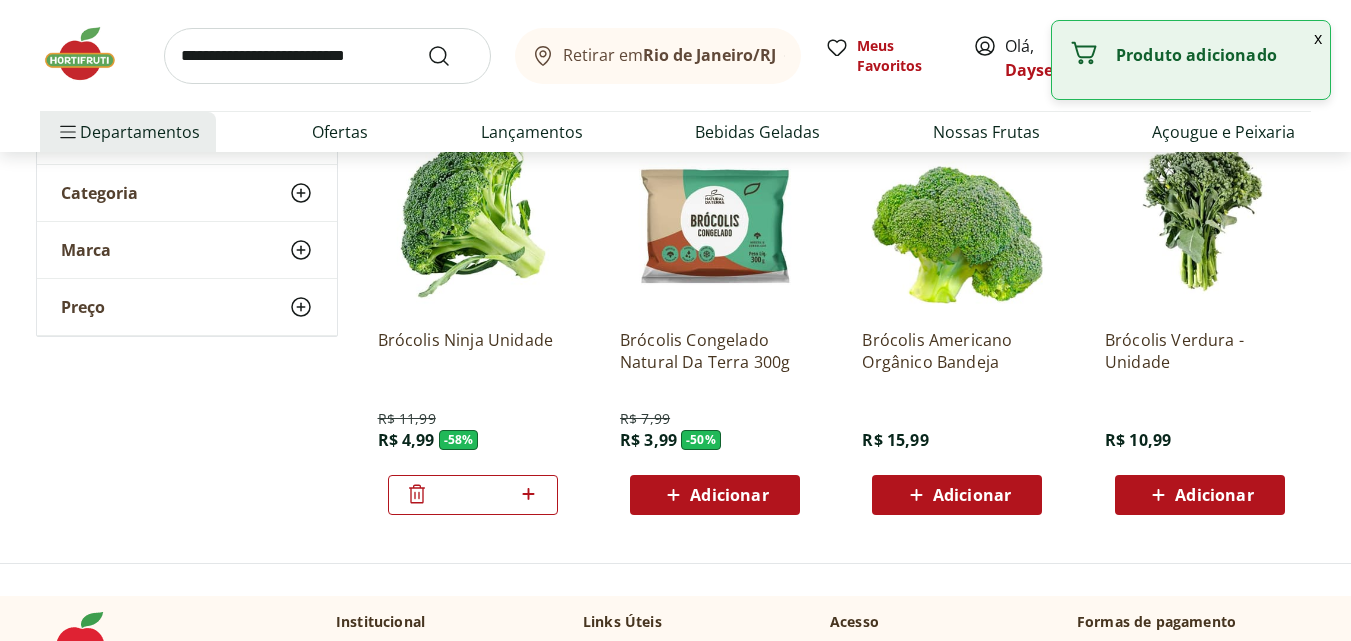 click 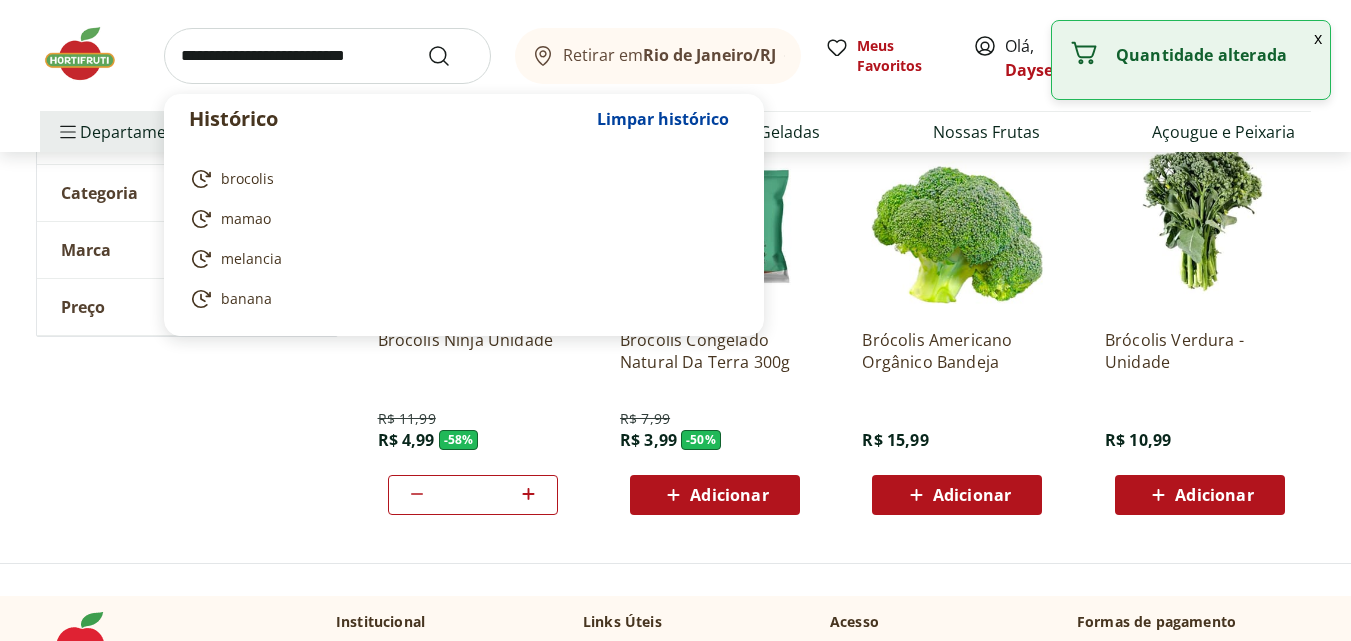 click at bounding box center (327, 56) 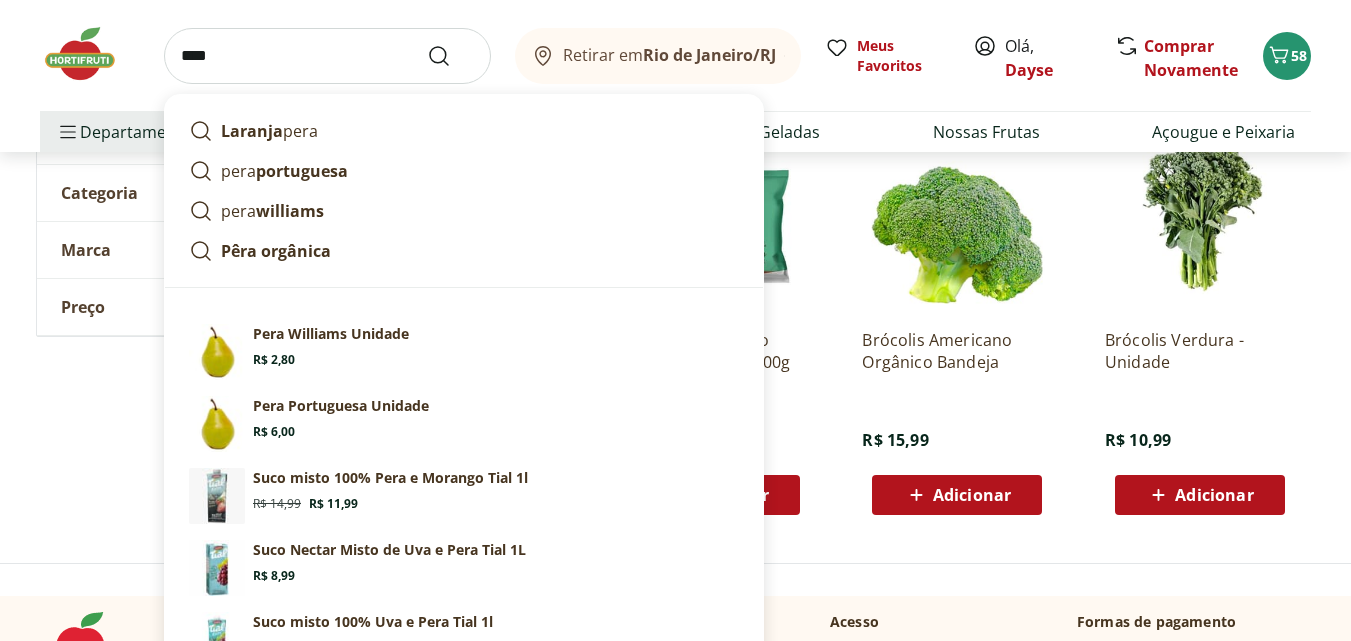 type on "****" 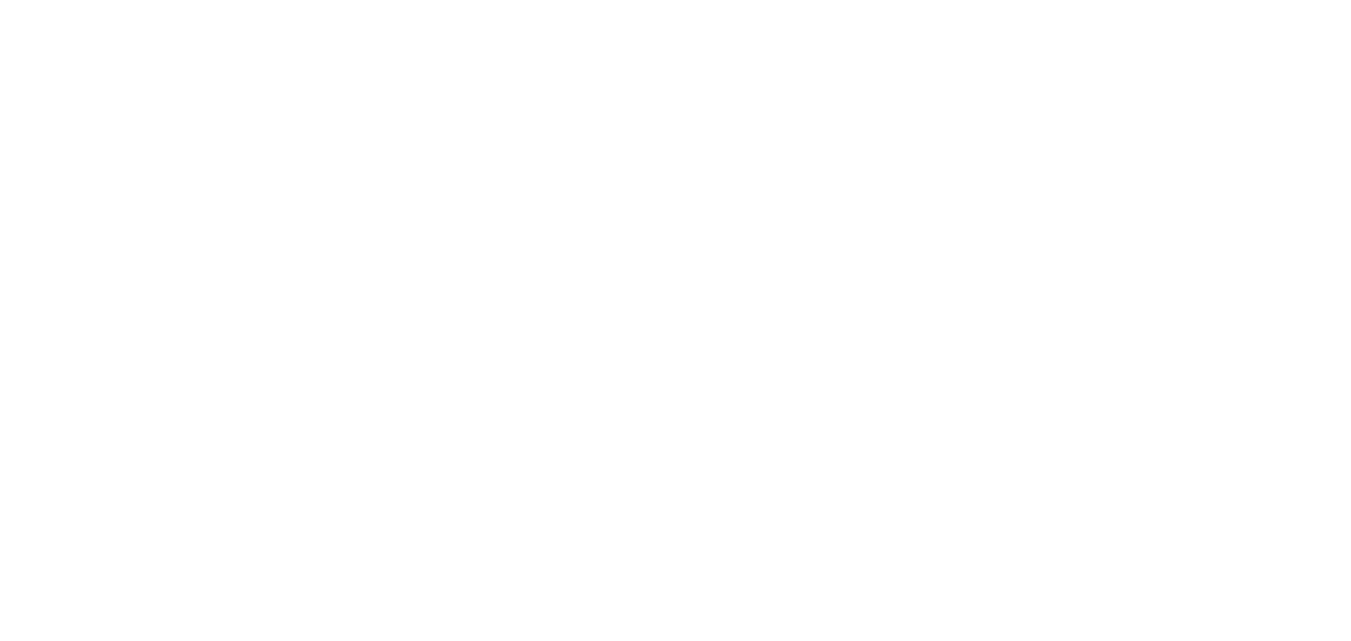 scroll, scrollTop: 0, scrollLeft: 0, axis: both 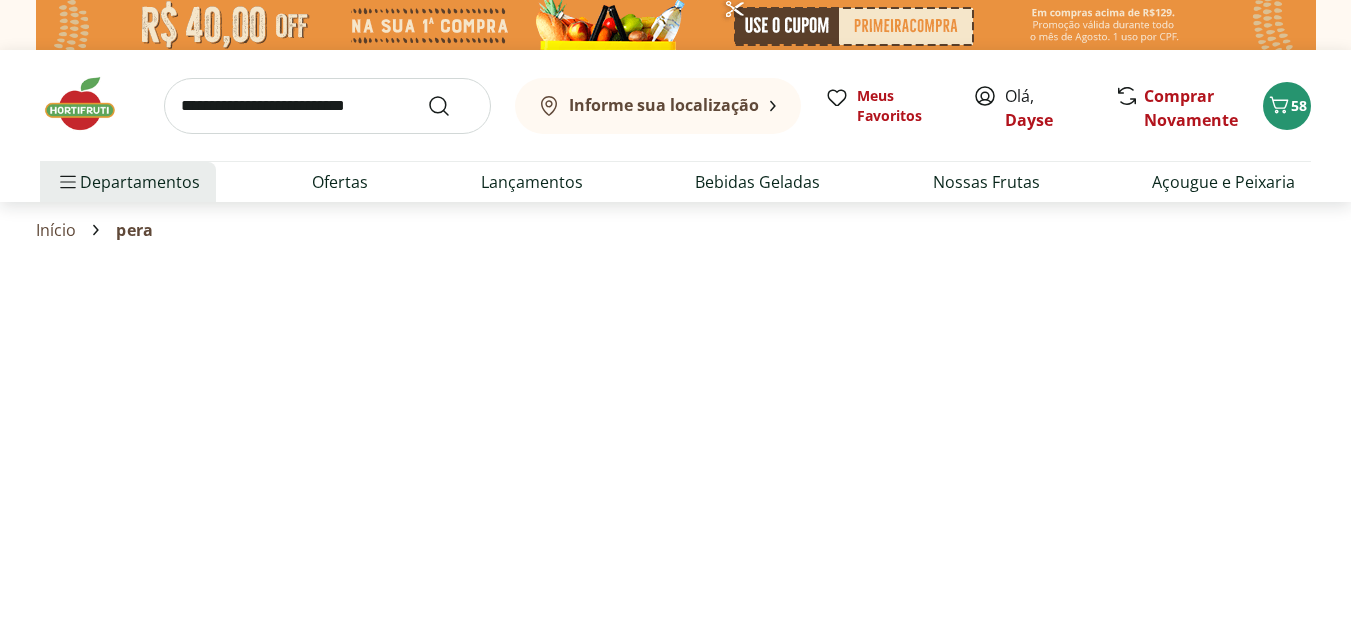 select on "**********" 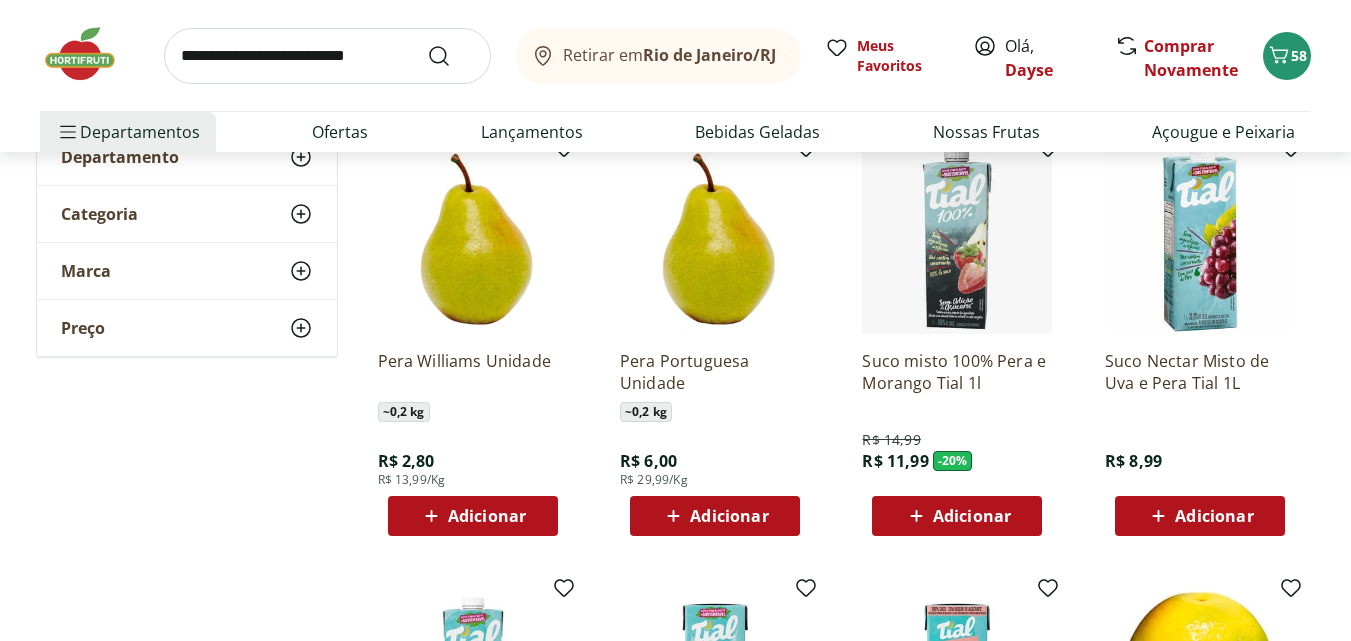 scroll, scrollTop: 300, scrollLeft: 0, axis: vertical 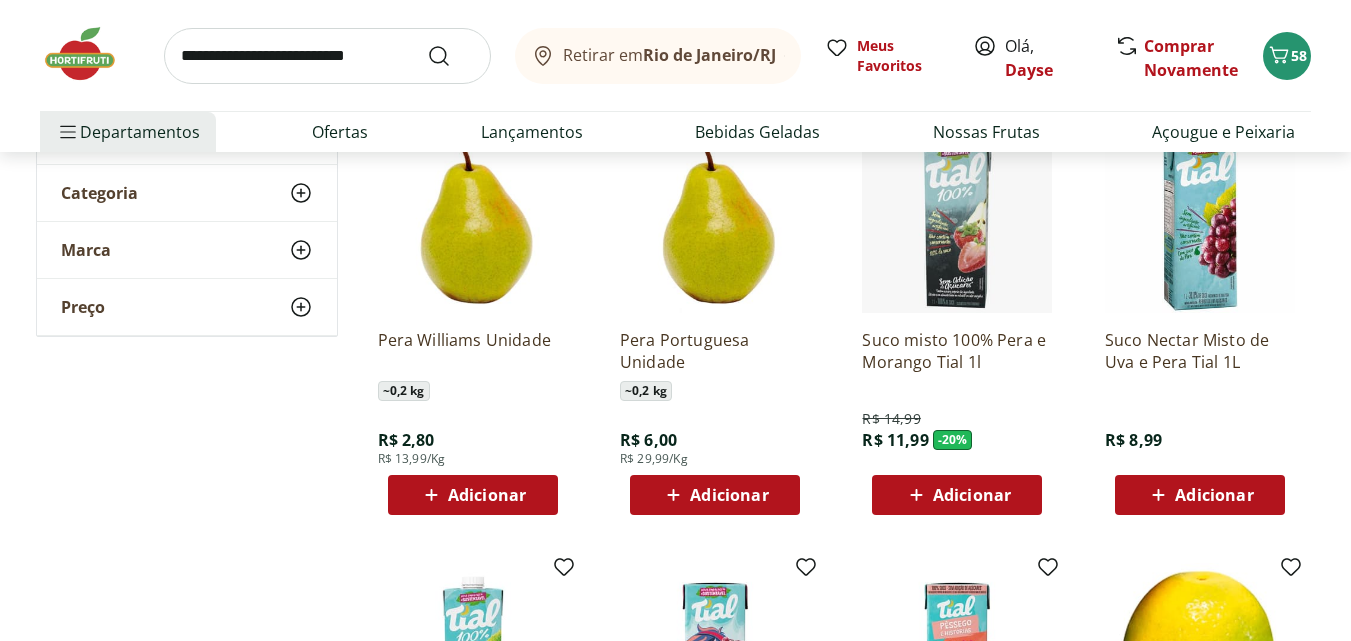 click on "Adicionar" at bounding box center [487, 495] 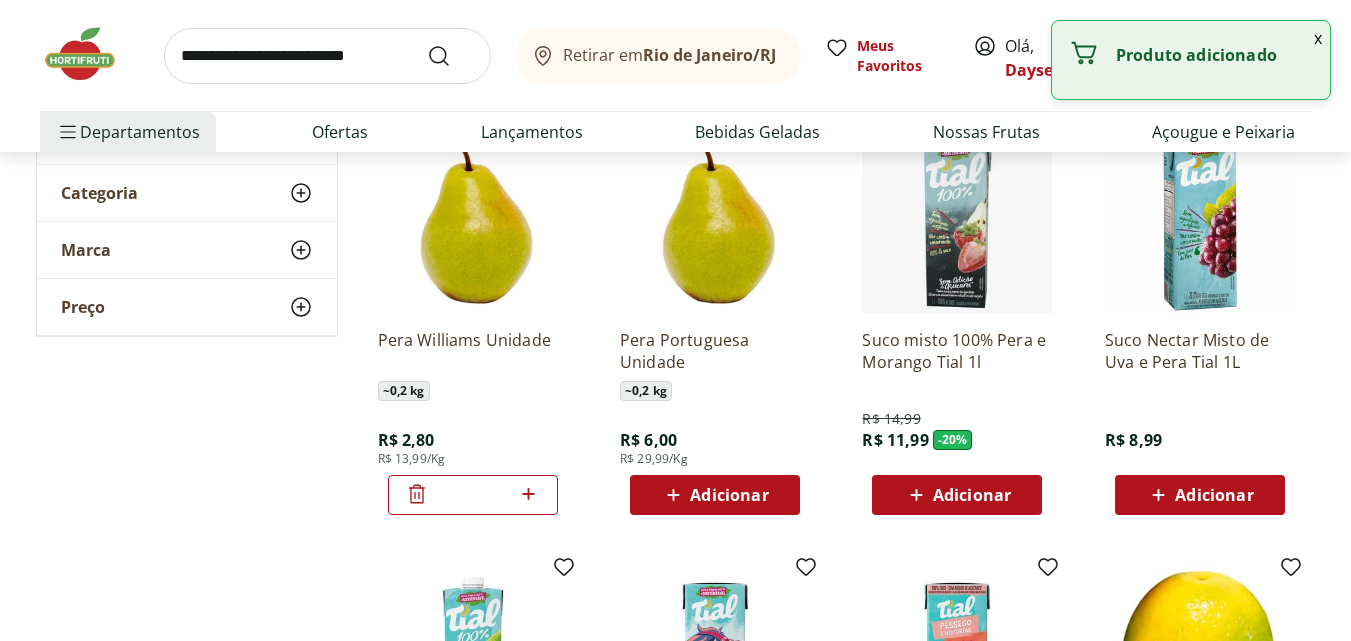 click 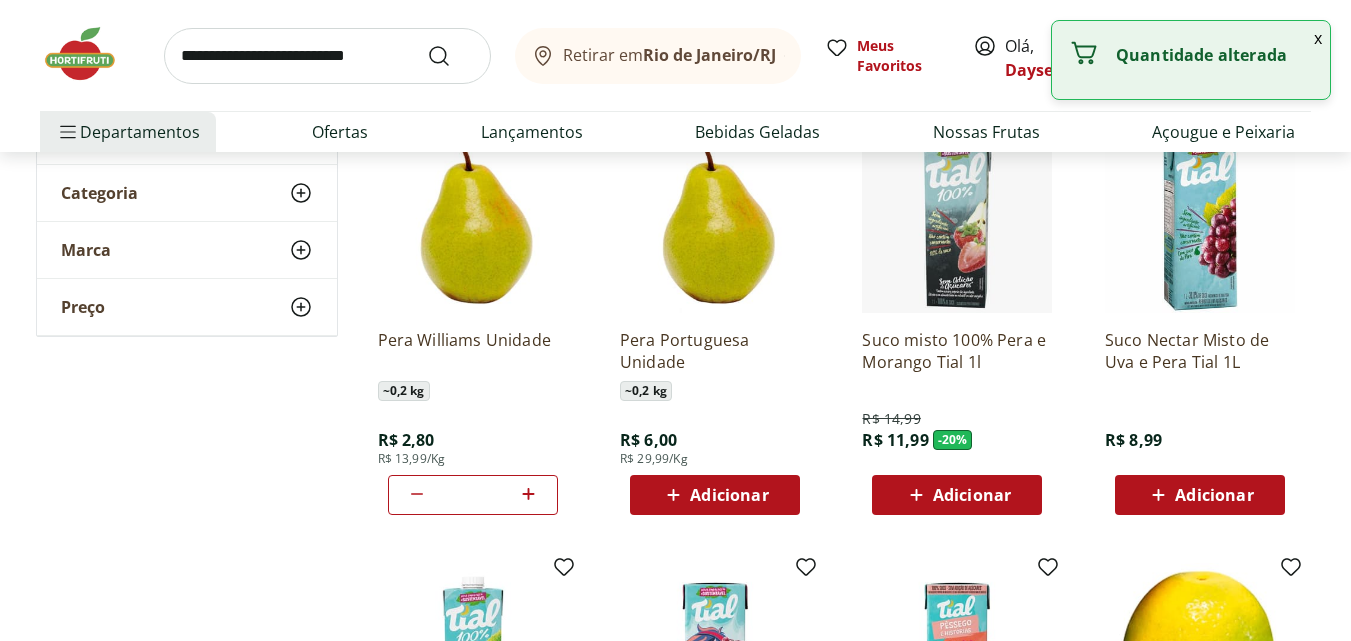 click 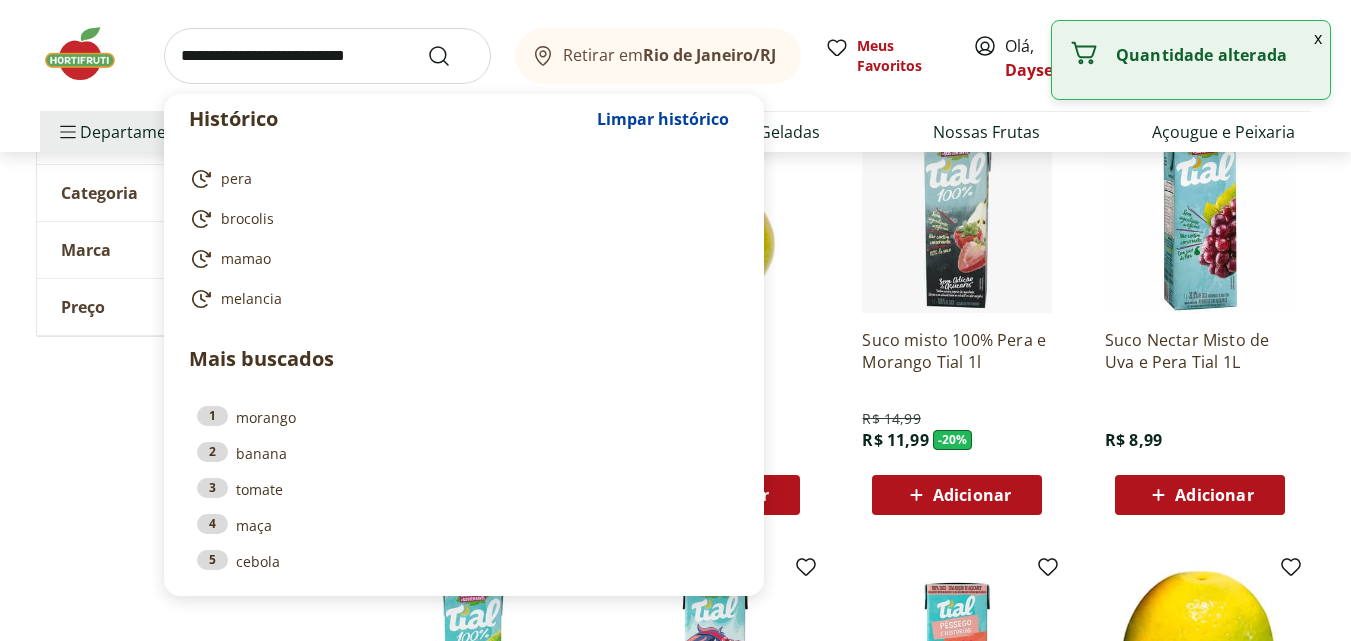 click at bounding box center [327, 56] 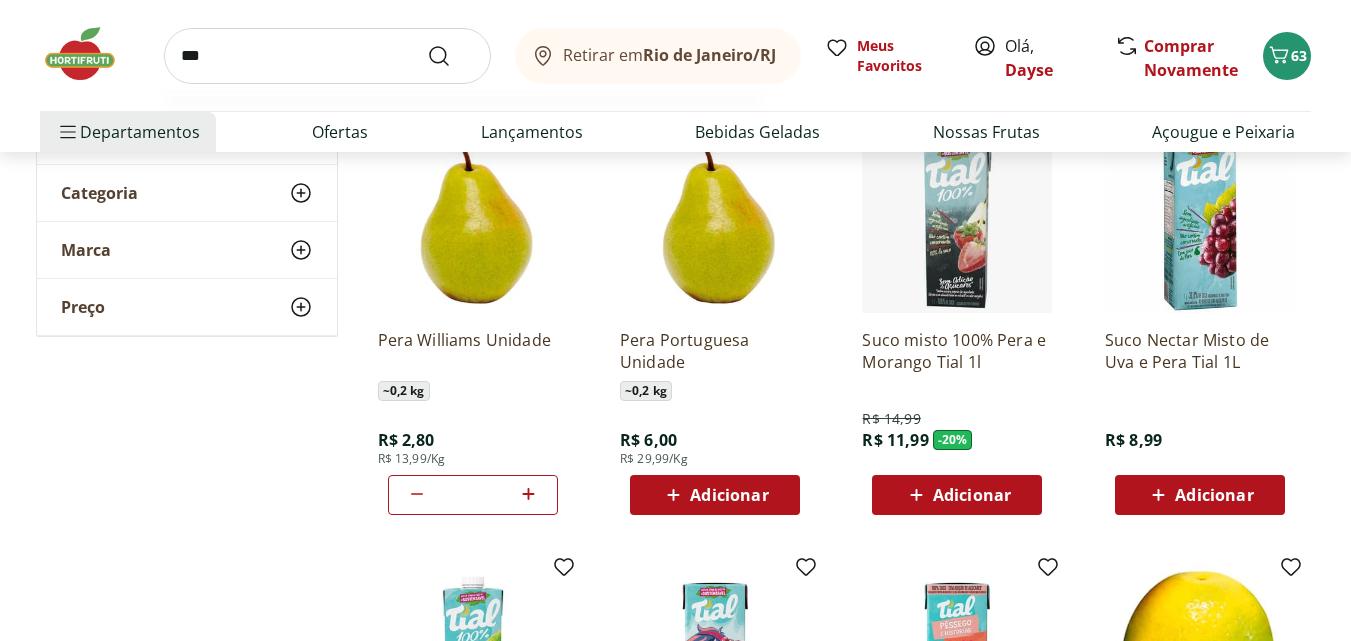 type on "***" 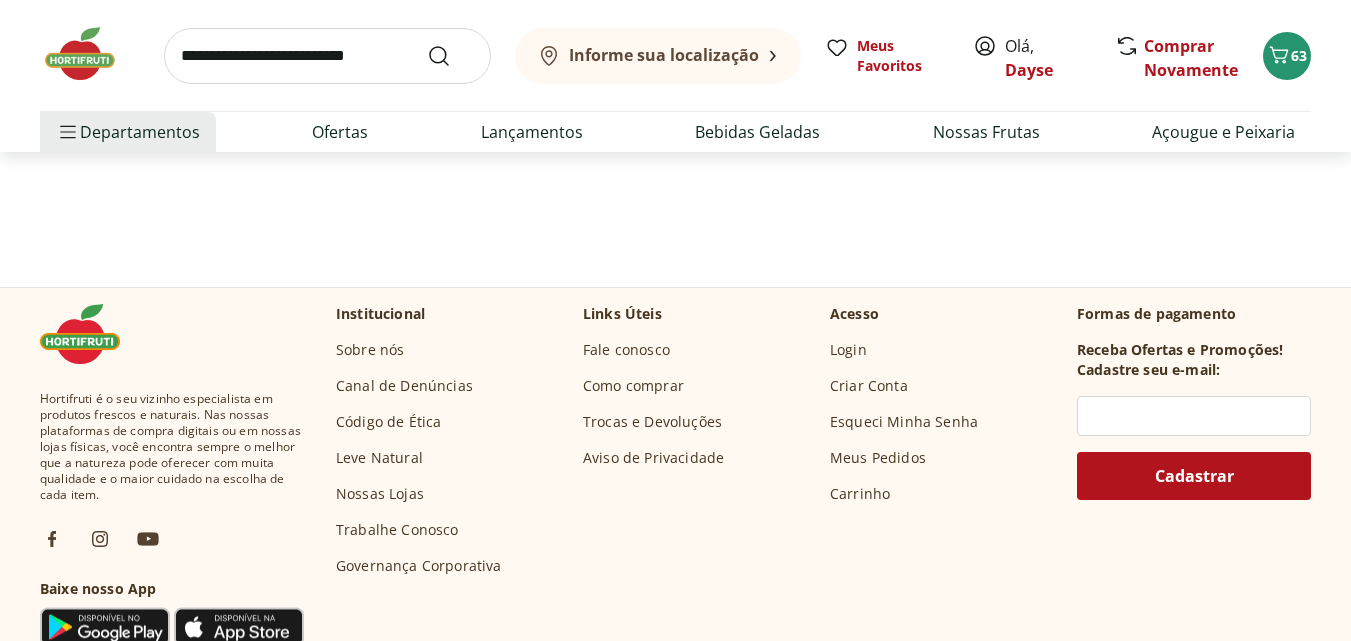 scroll, scrollTop: 0, scrollLeft: 0, axis: both 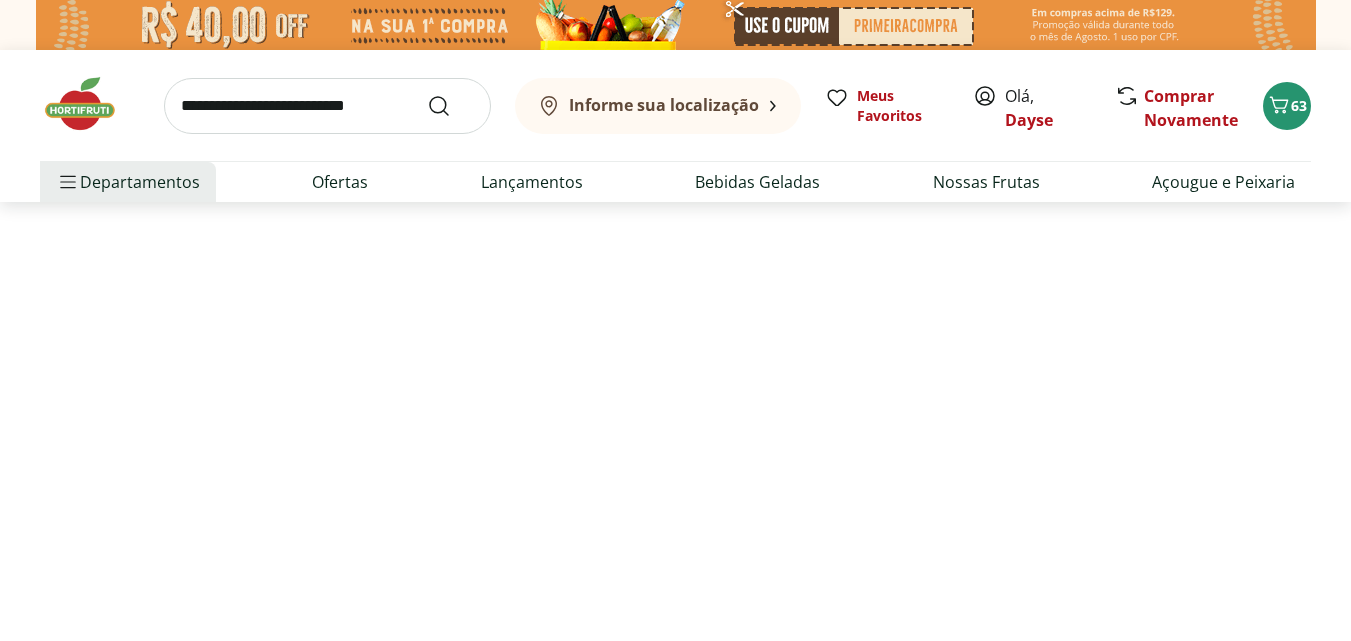 select on "**********" 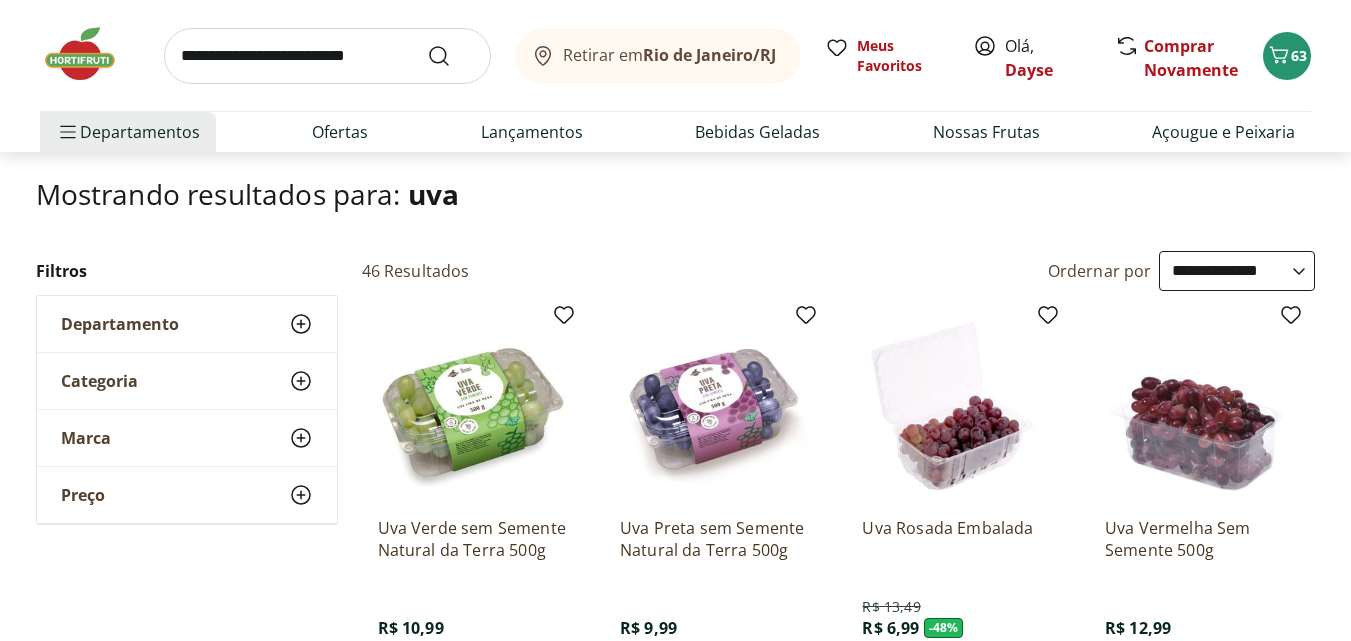 scroll, scrollTop: 300, scrollLeft: 0, axis: vertical 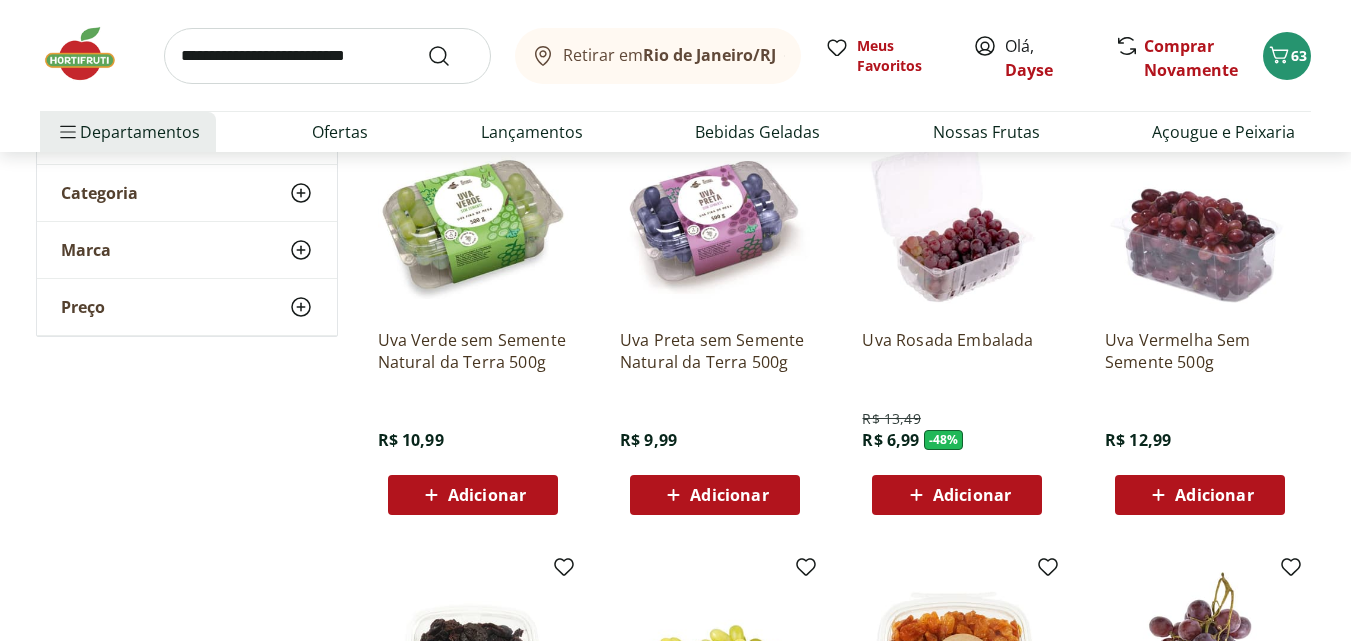 click on "Adicionar" at bounding box center (729, 495) 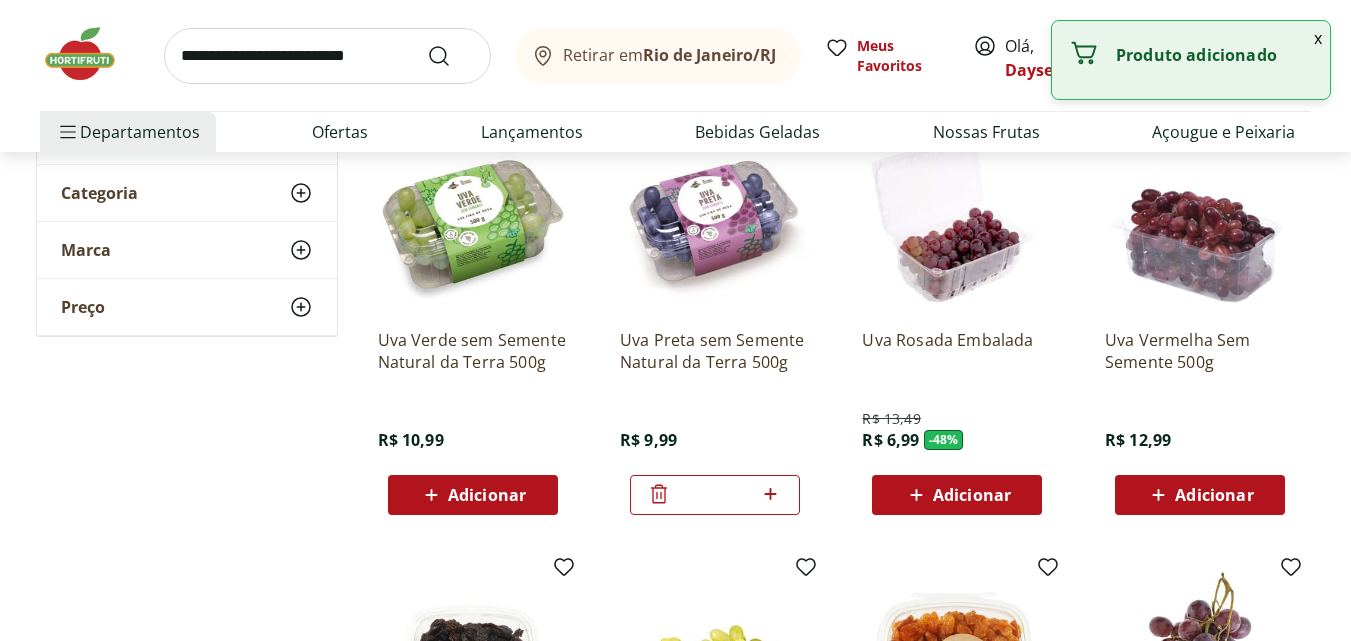 click 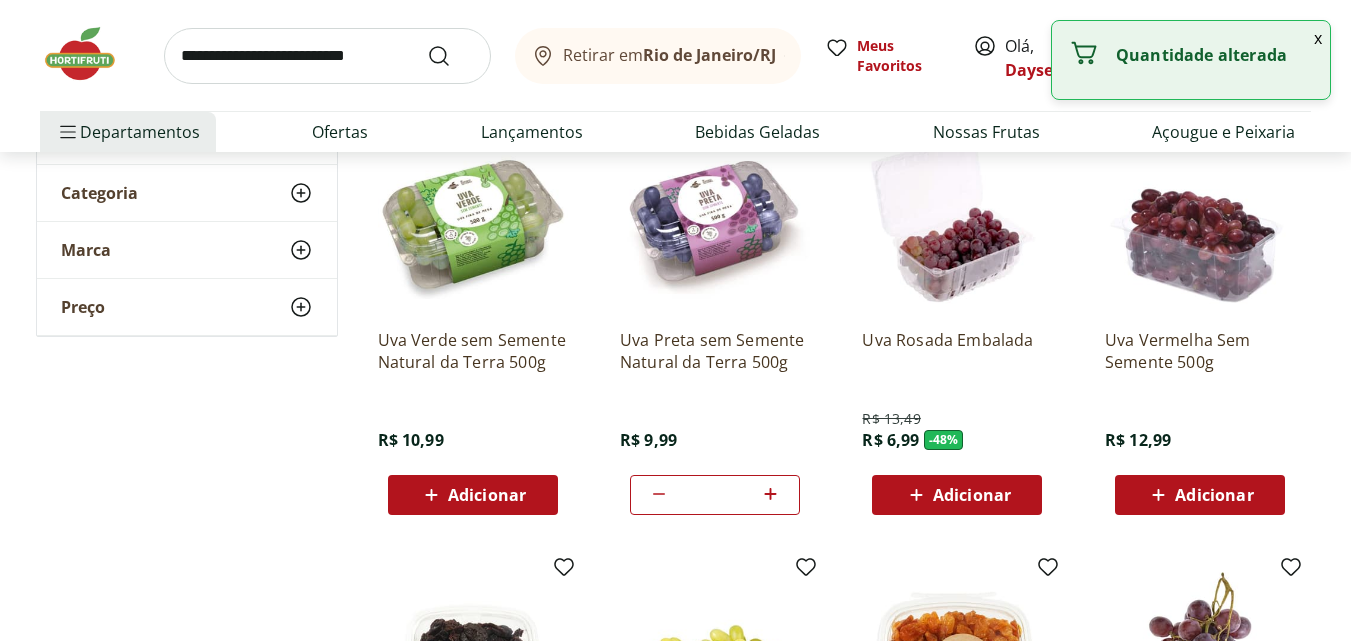 click at bounding box center (327, 56) 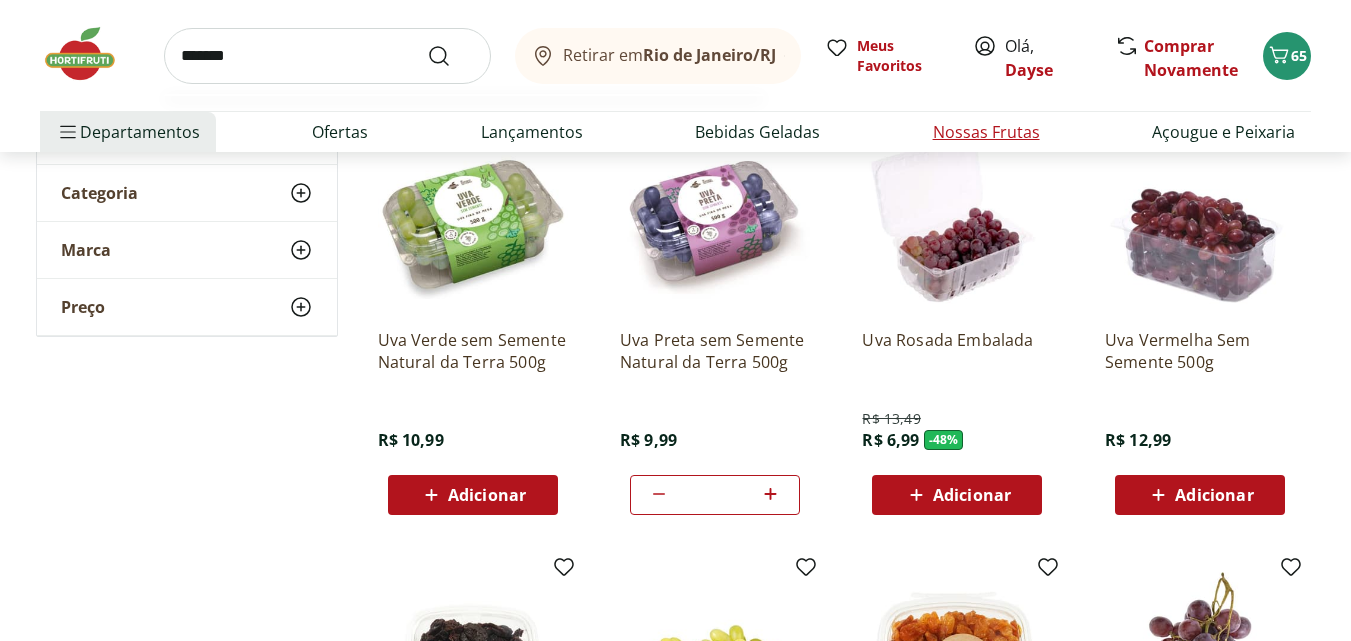 type on "*******" 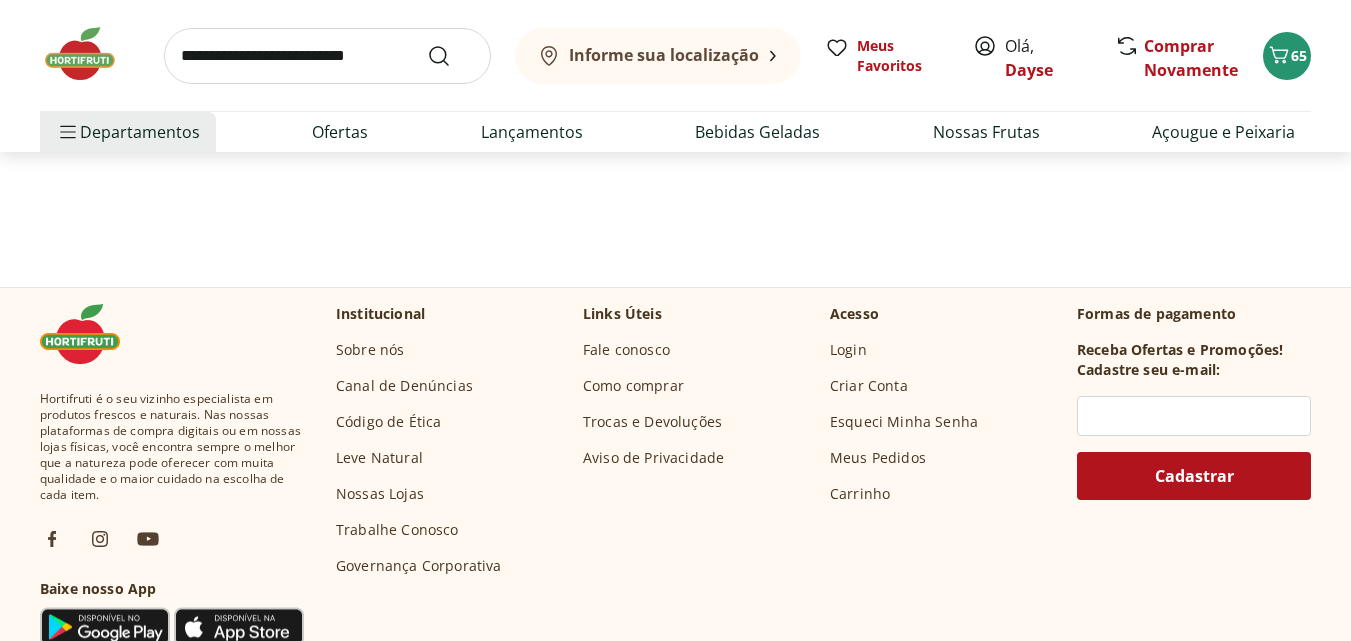 scroll, scrollTop: 0, scrollLeft: 0, axis: both 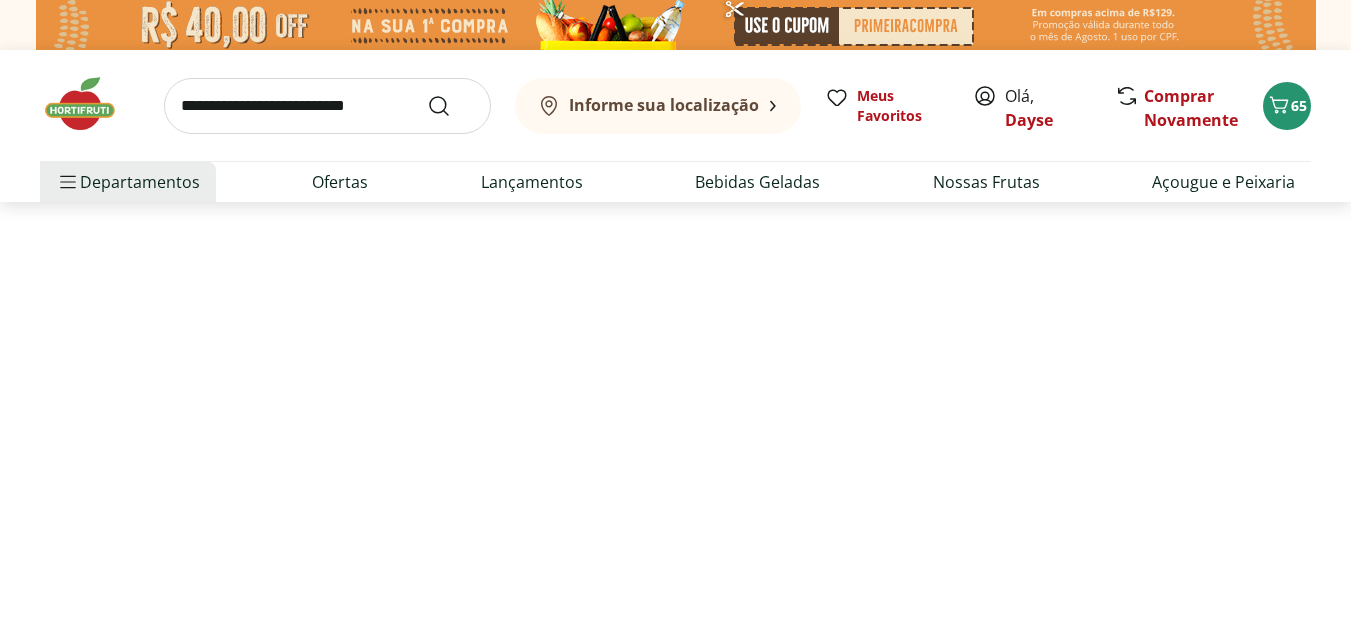 select on "**********" 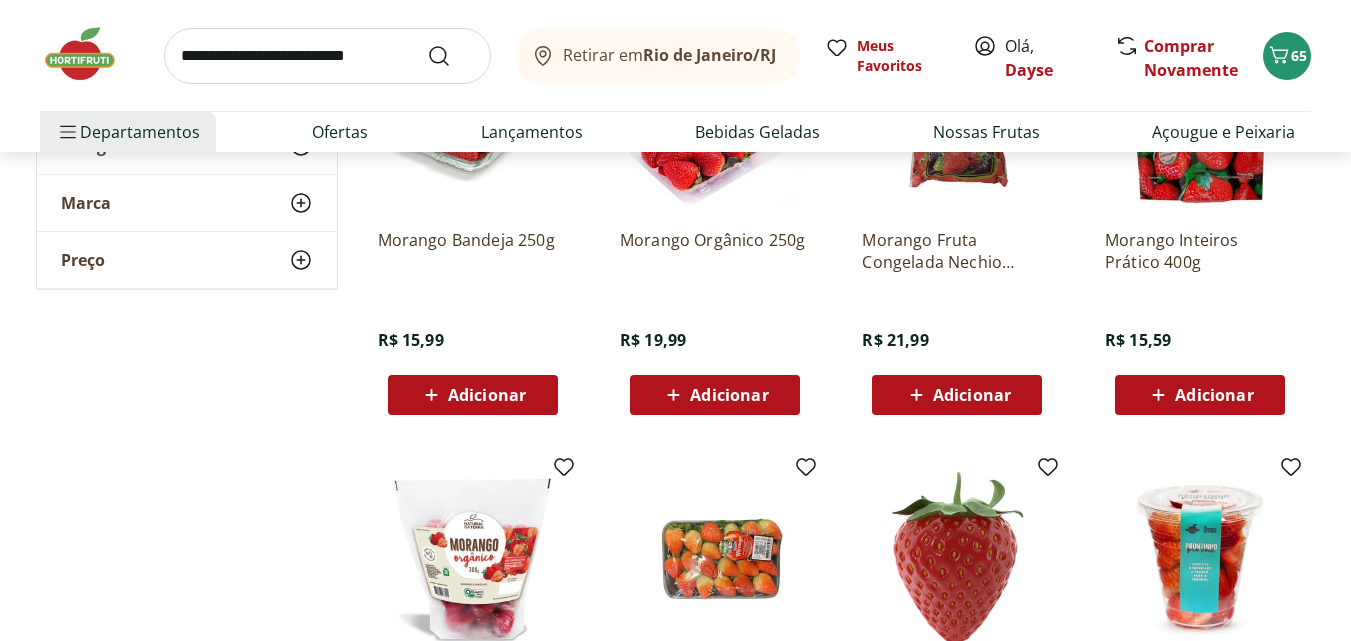 scroll, scrollTop: 300, scrollLeft: 0, axis: vertical 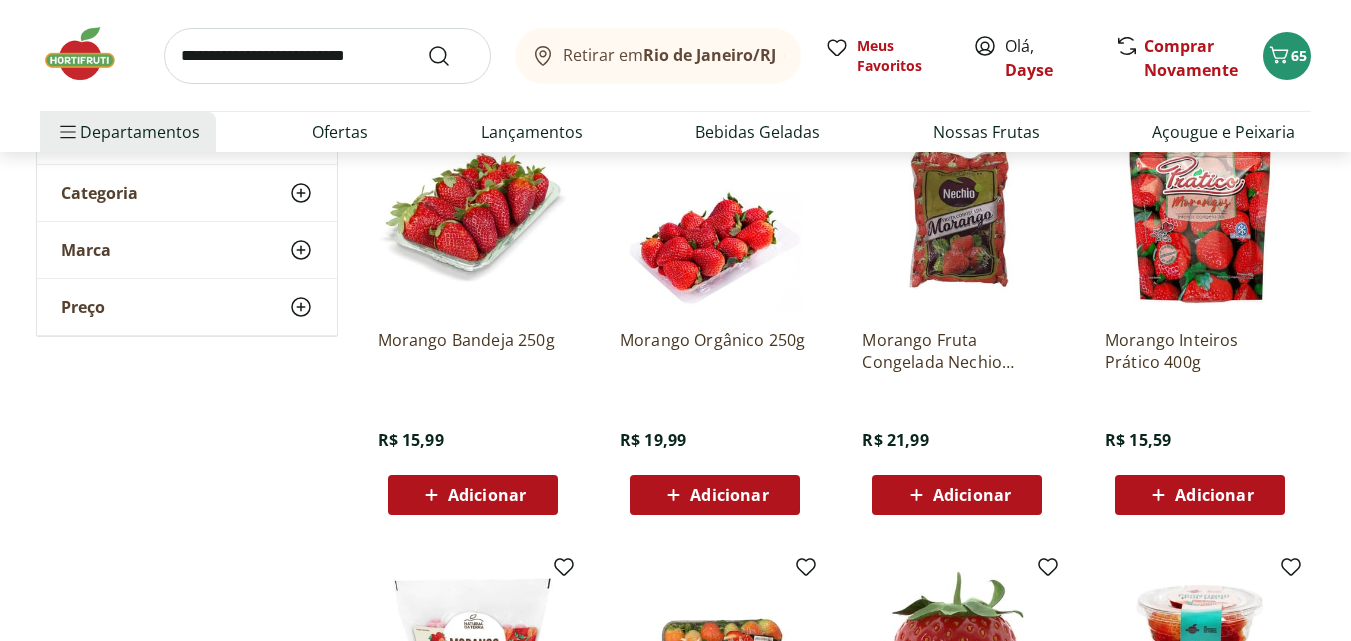 click on "Adicionar" at bounding box center (487, 495) 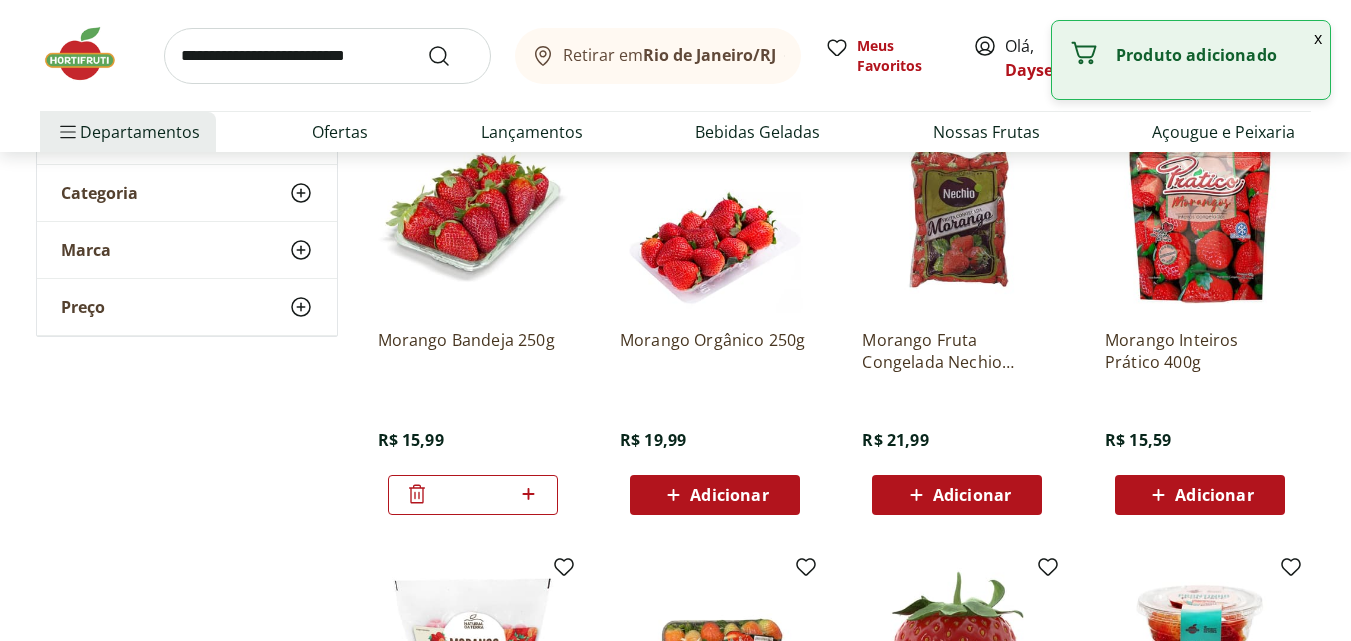 click 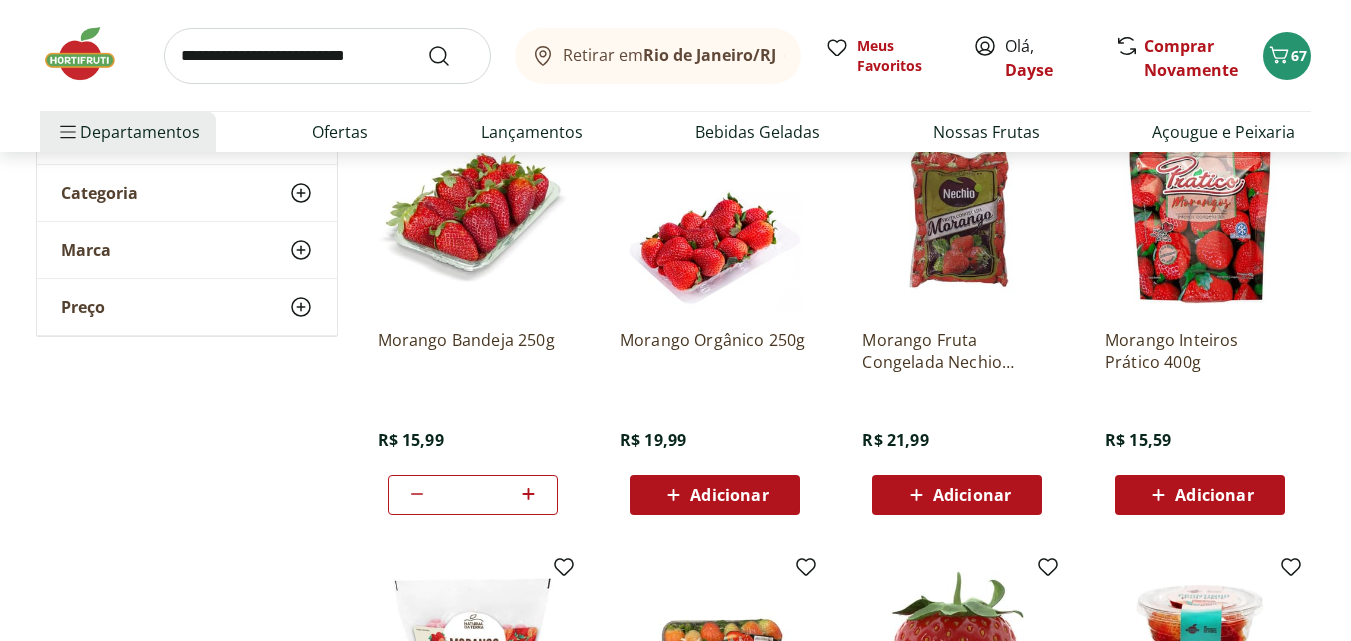 click at bounding box center [327, 56] 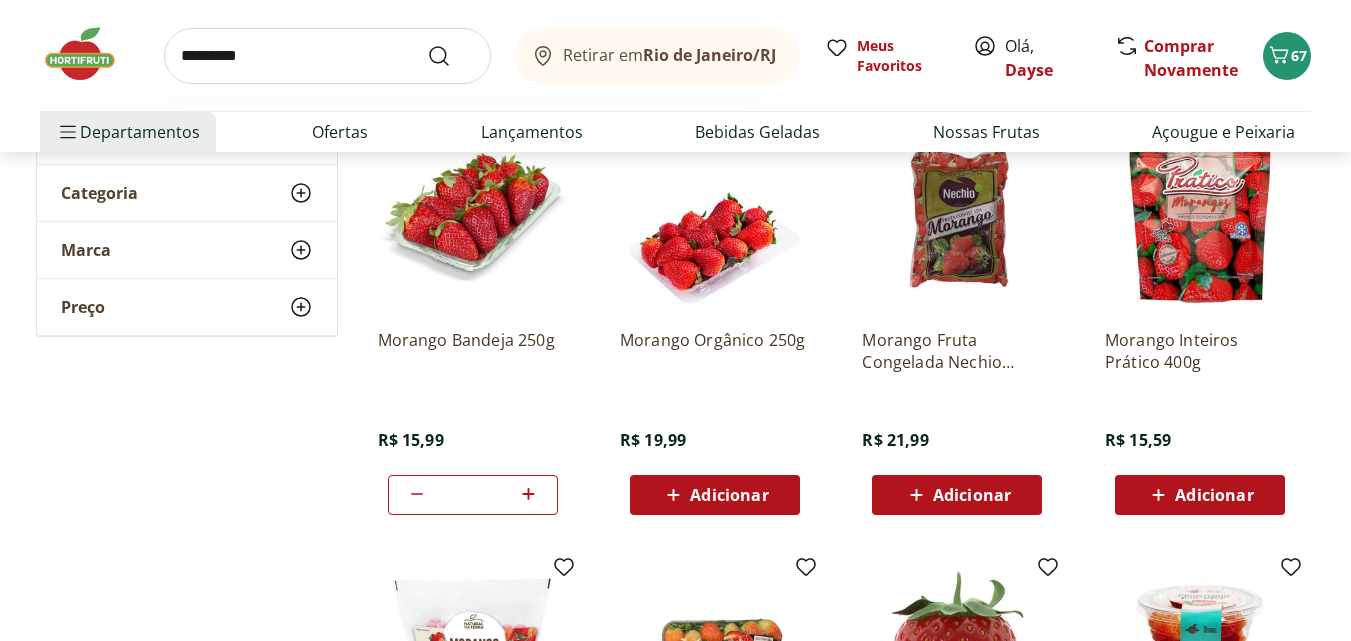 type on "*********" 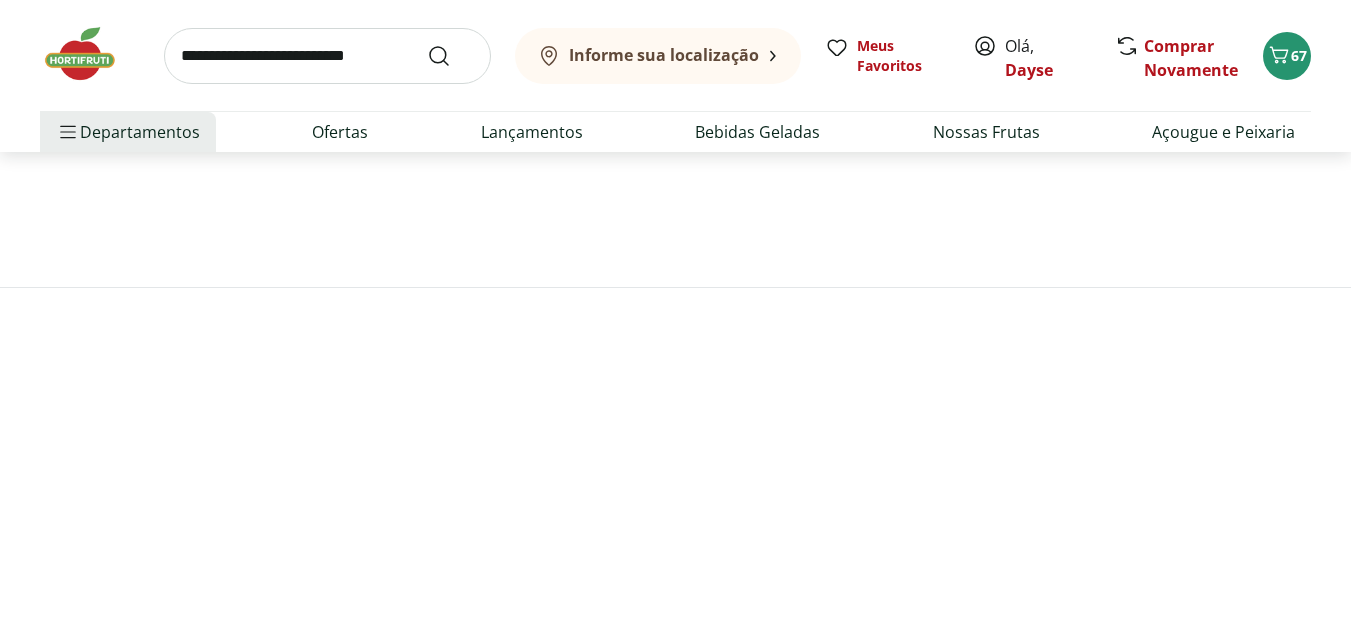 scroll, scrollTop: 0, scrollLeft: 0, axis: both 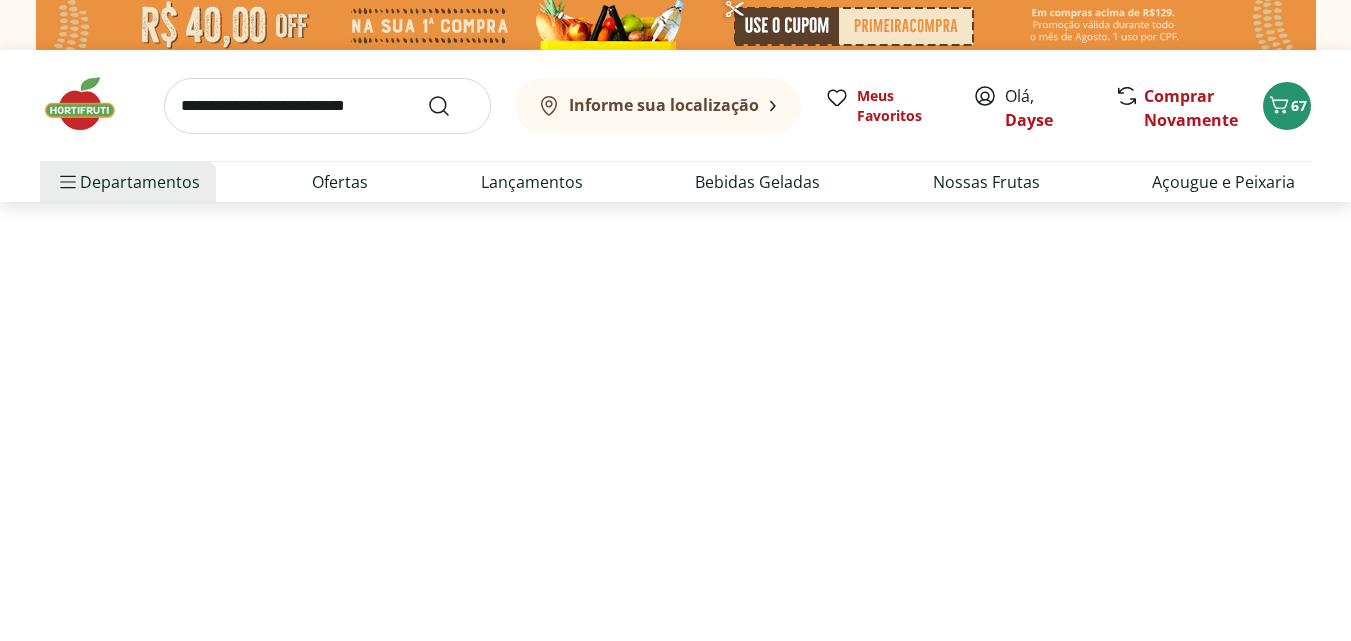 select on "**********" 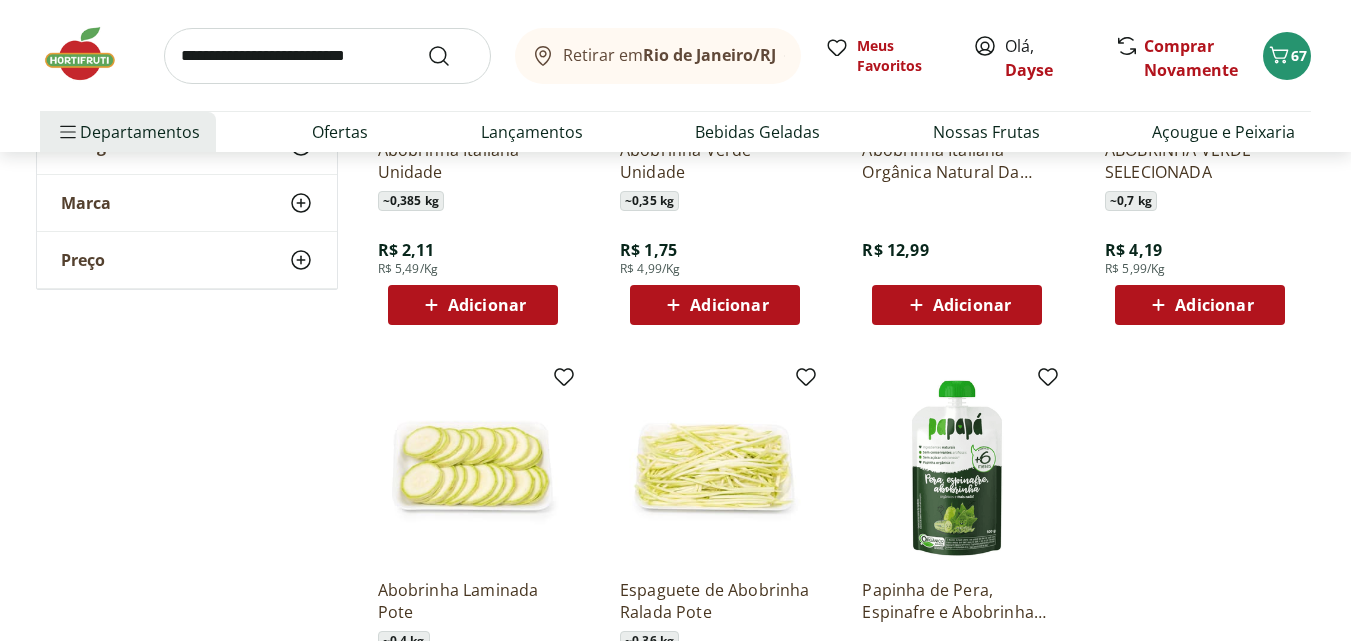 scroll, scrollTop: 500, scrollLeft: 0, axis: vertical 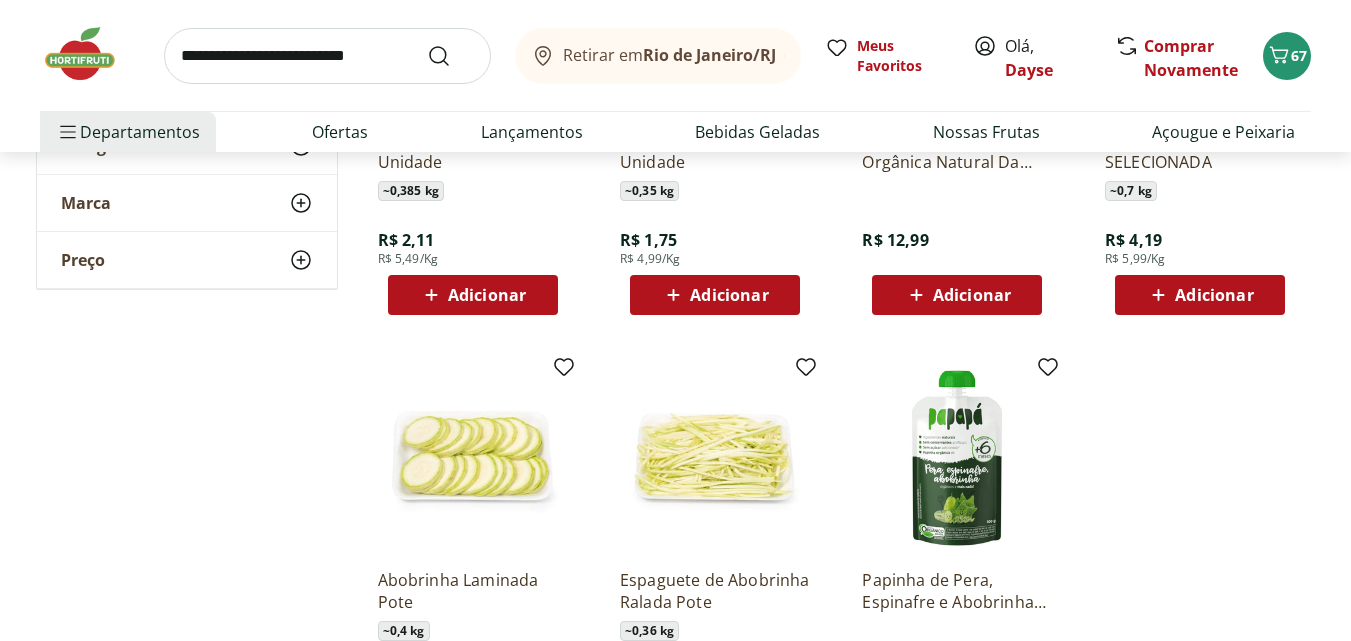 click on "Adicionar" at bounding box center (729, 295) 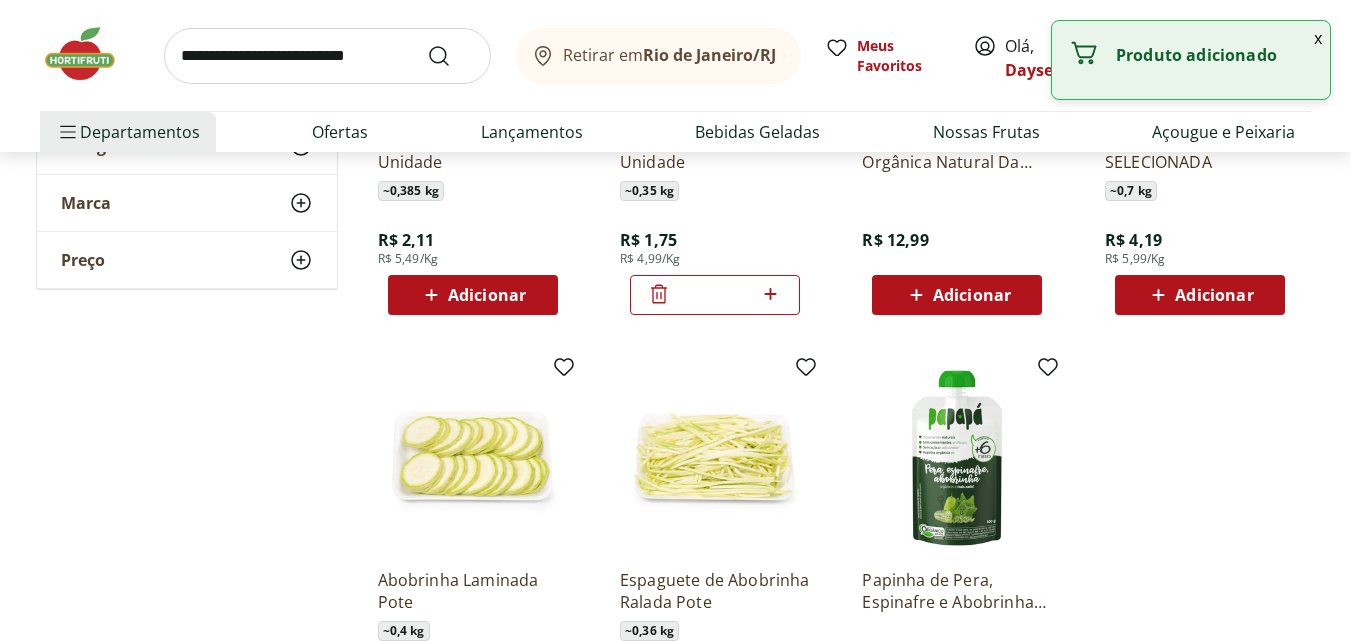 click 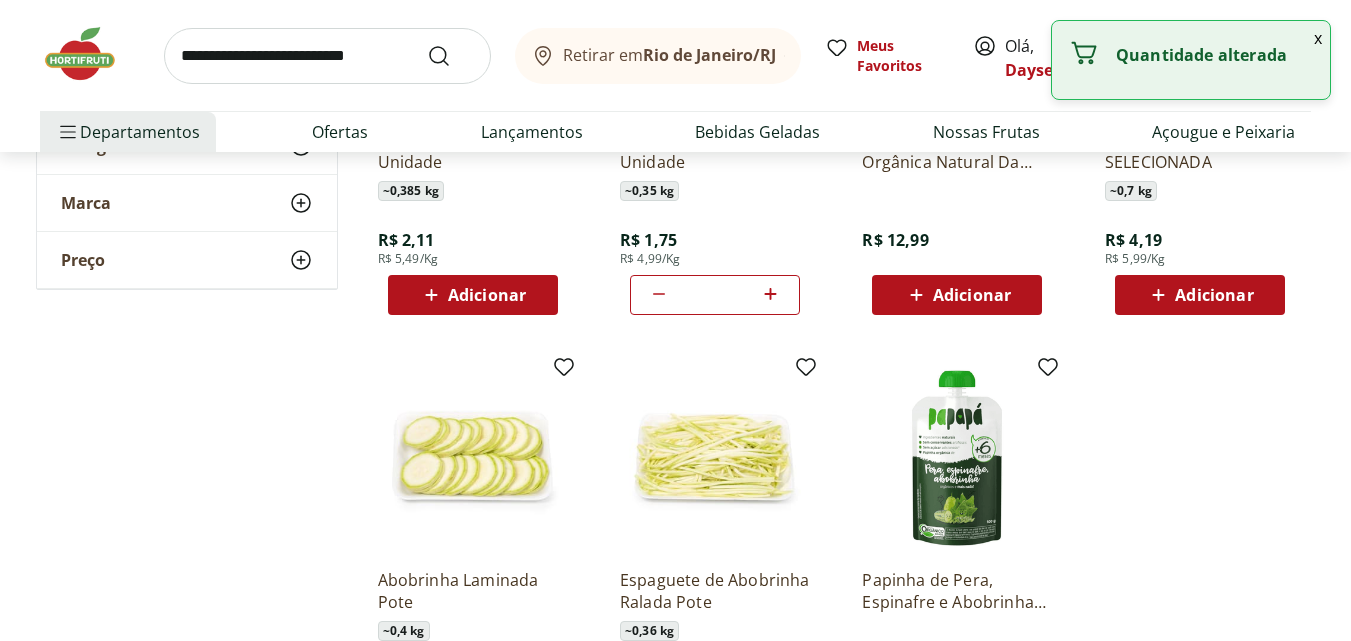 click 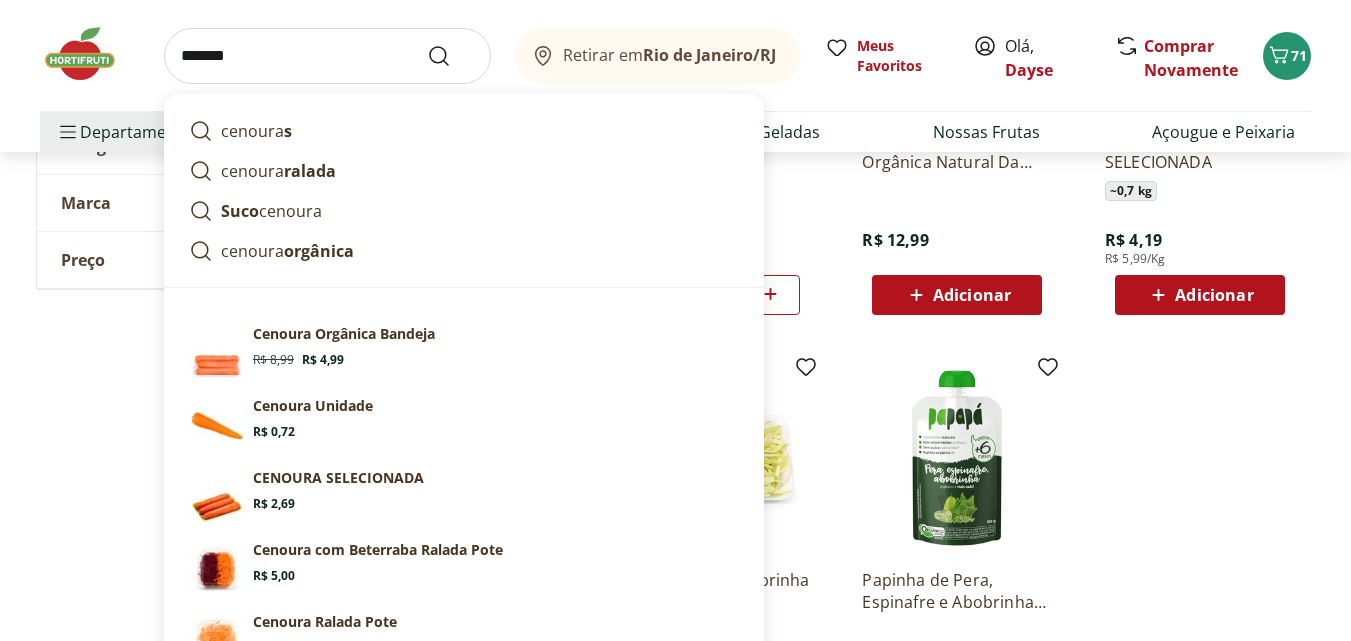 type on "*******" 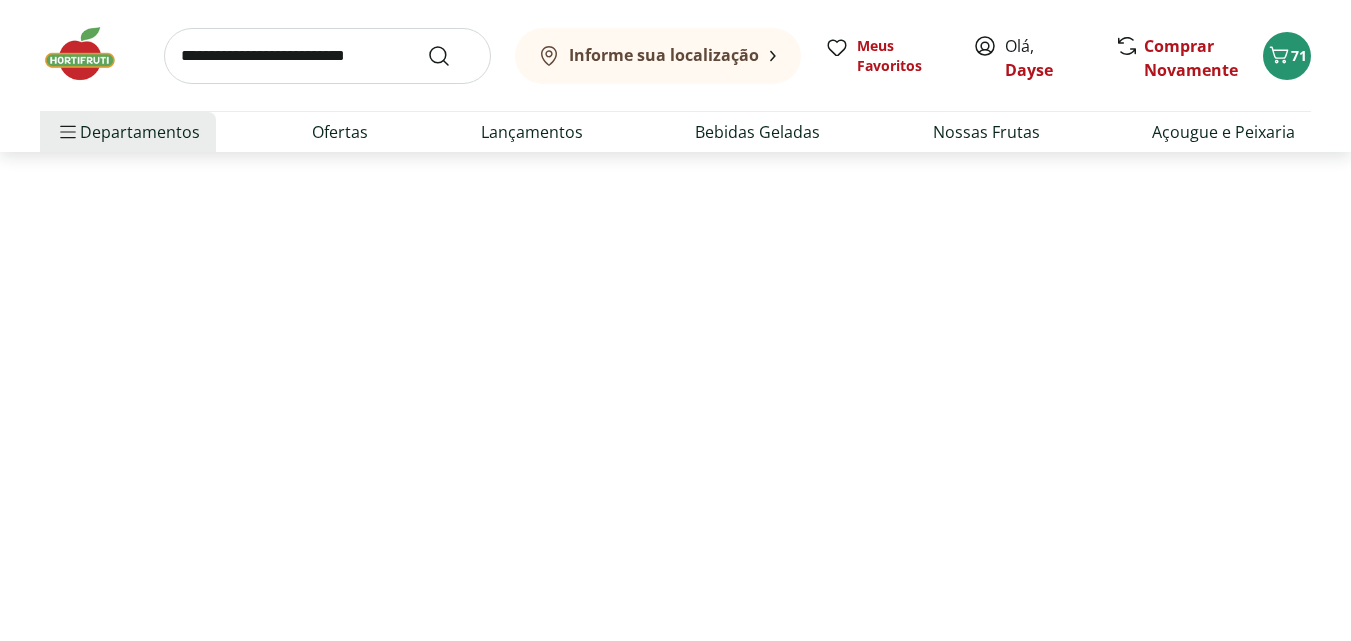 scroll, scrollTop: 0, scrollLeft: 0, axis: both 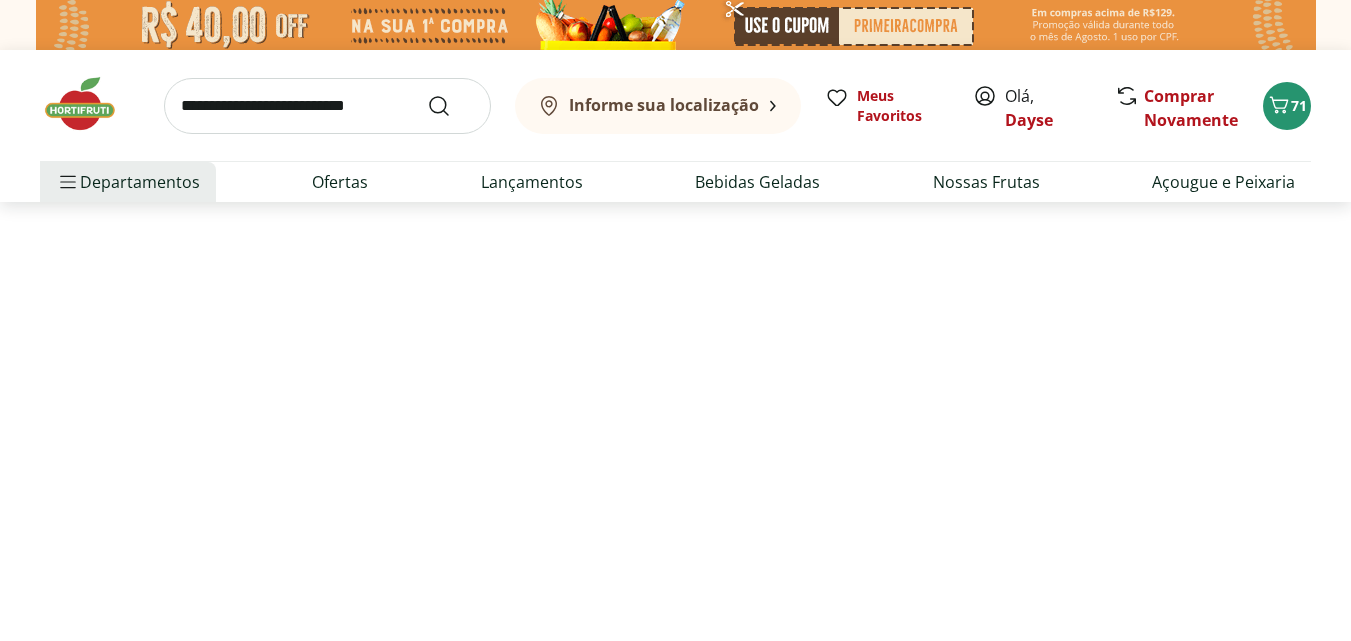select on "**********" 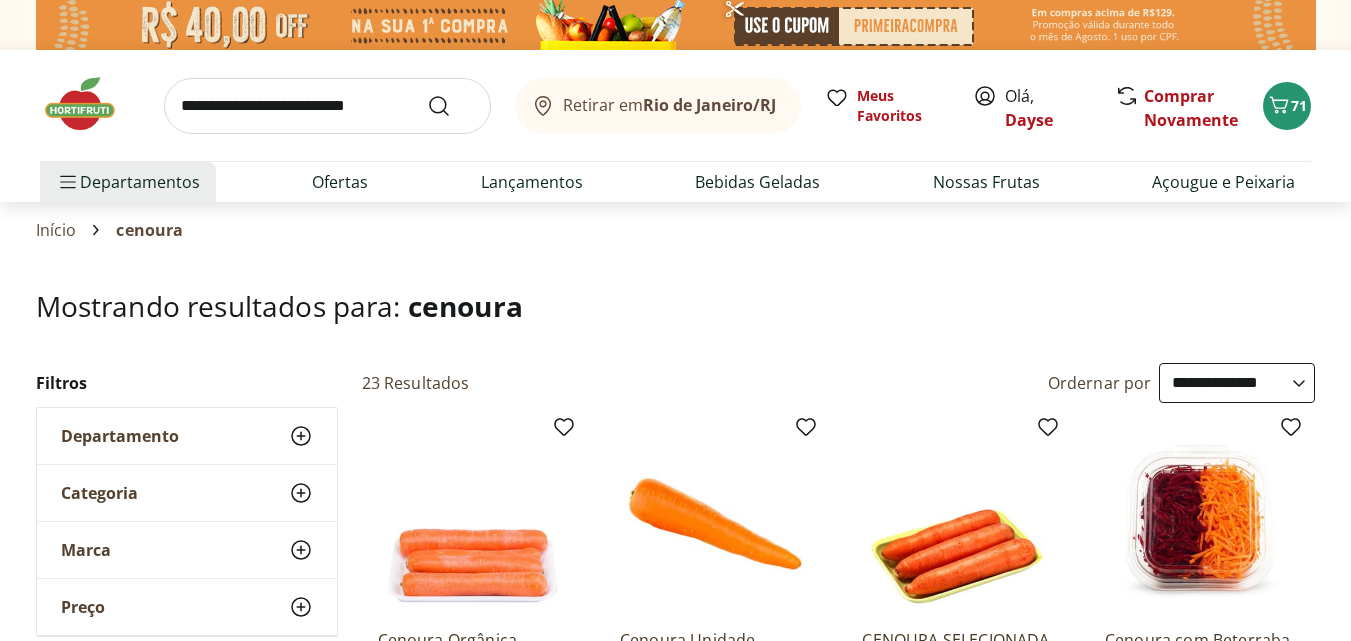 scroll, scrollTop: 500, scrollLeft: 0, axis: vertical 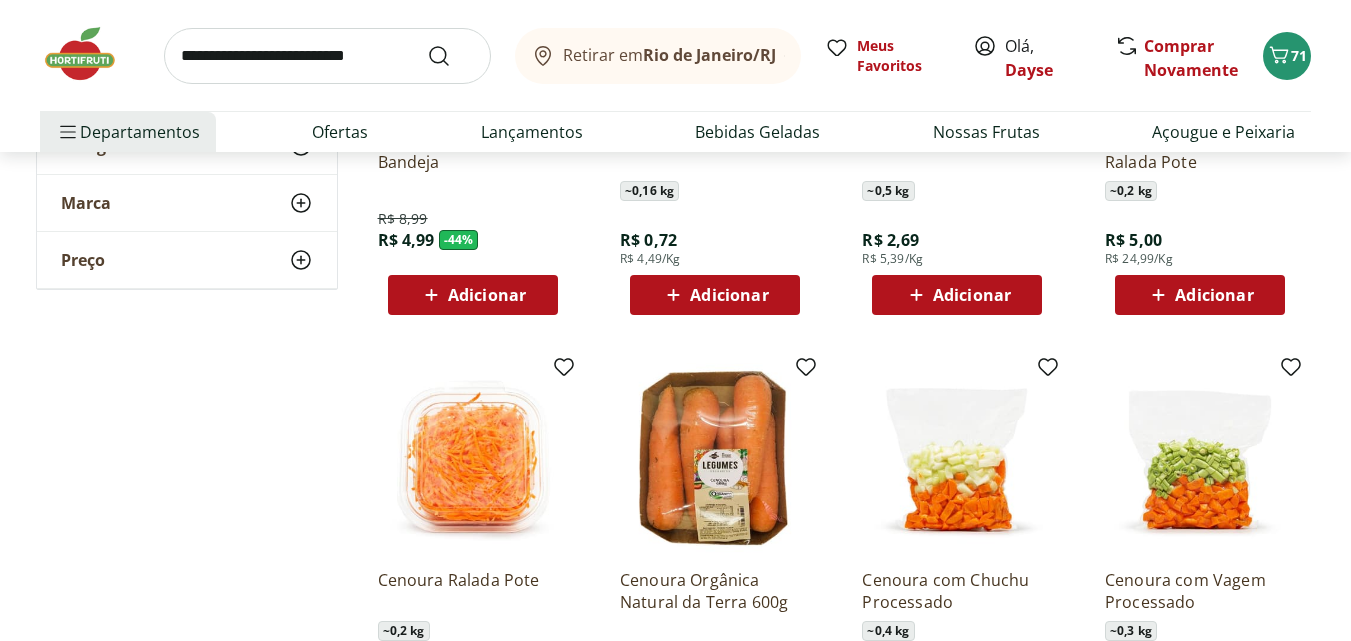 click on "Adicionar" at bounding box center [729, 295] 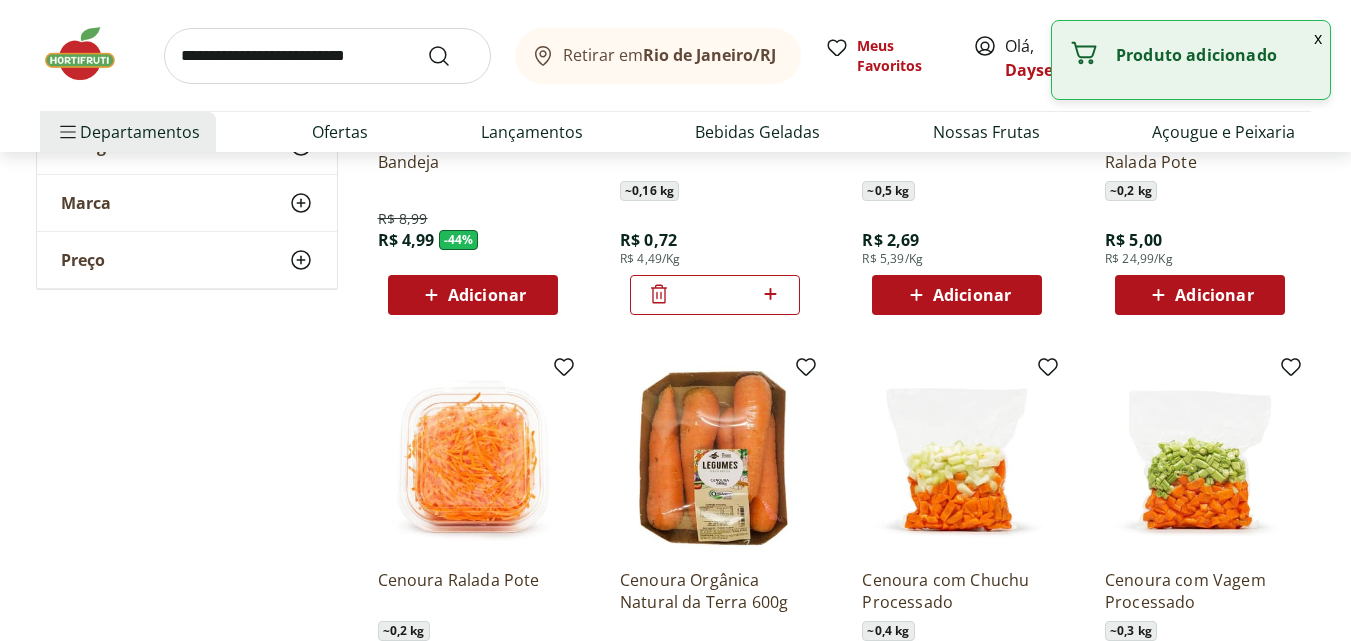 click 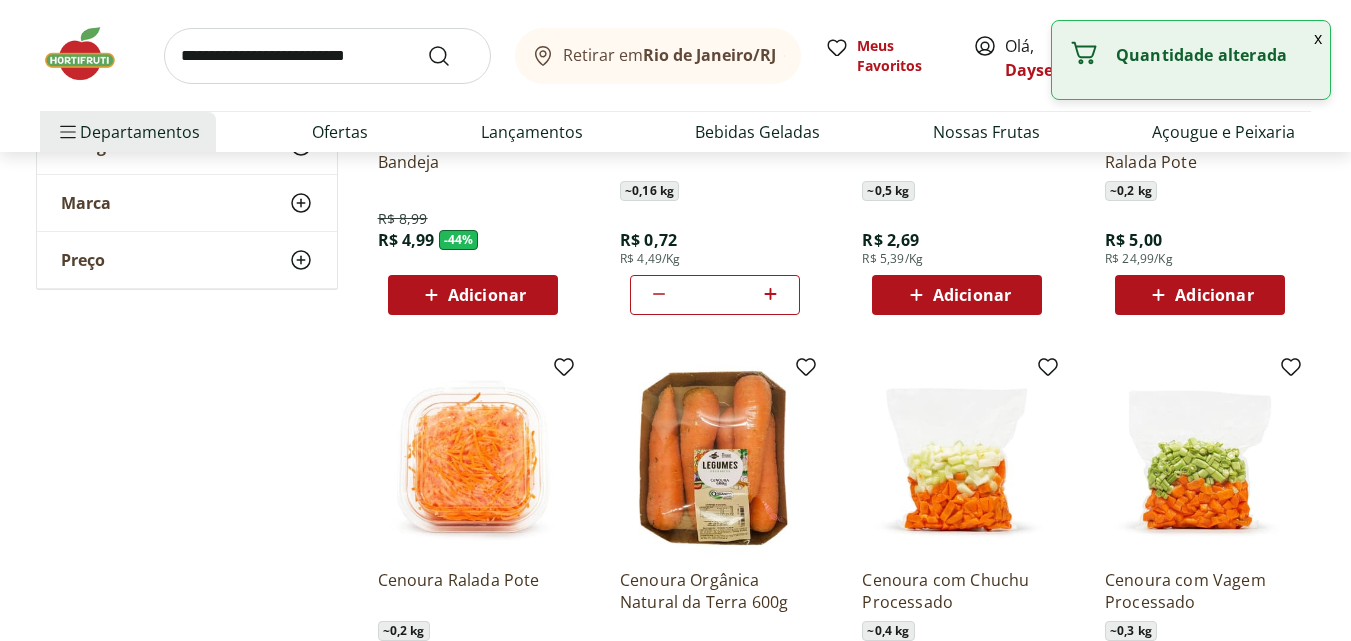 click 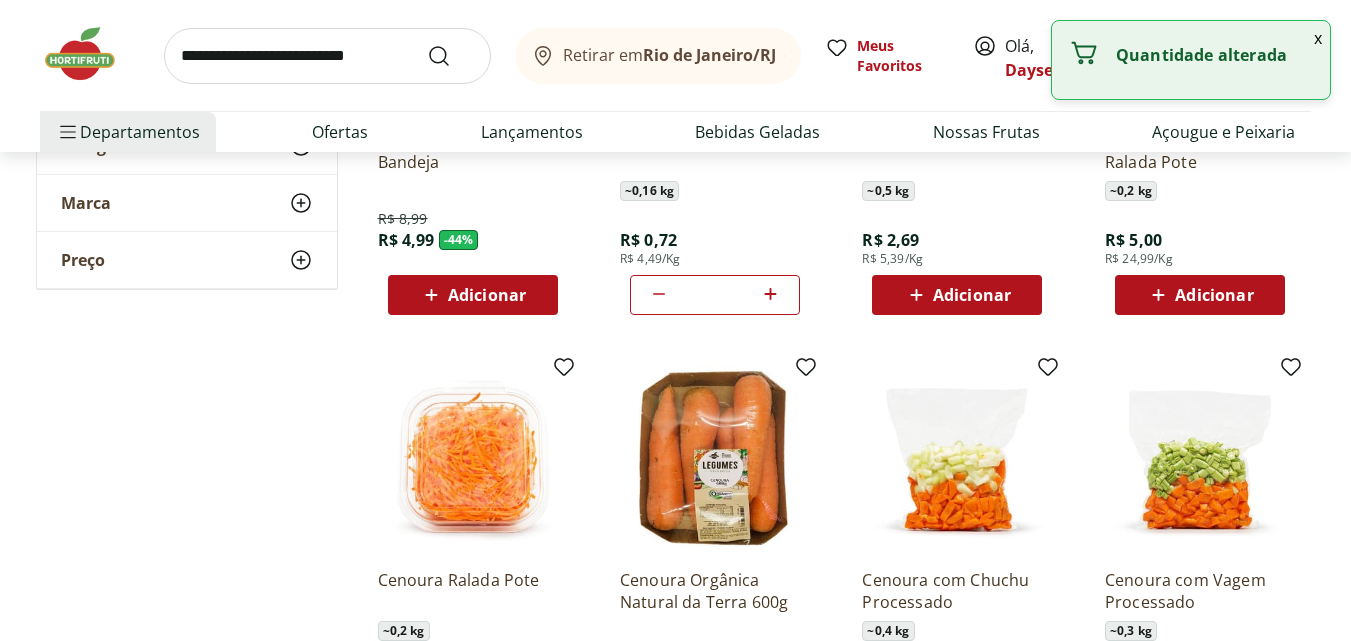click 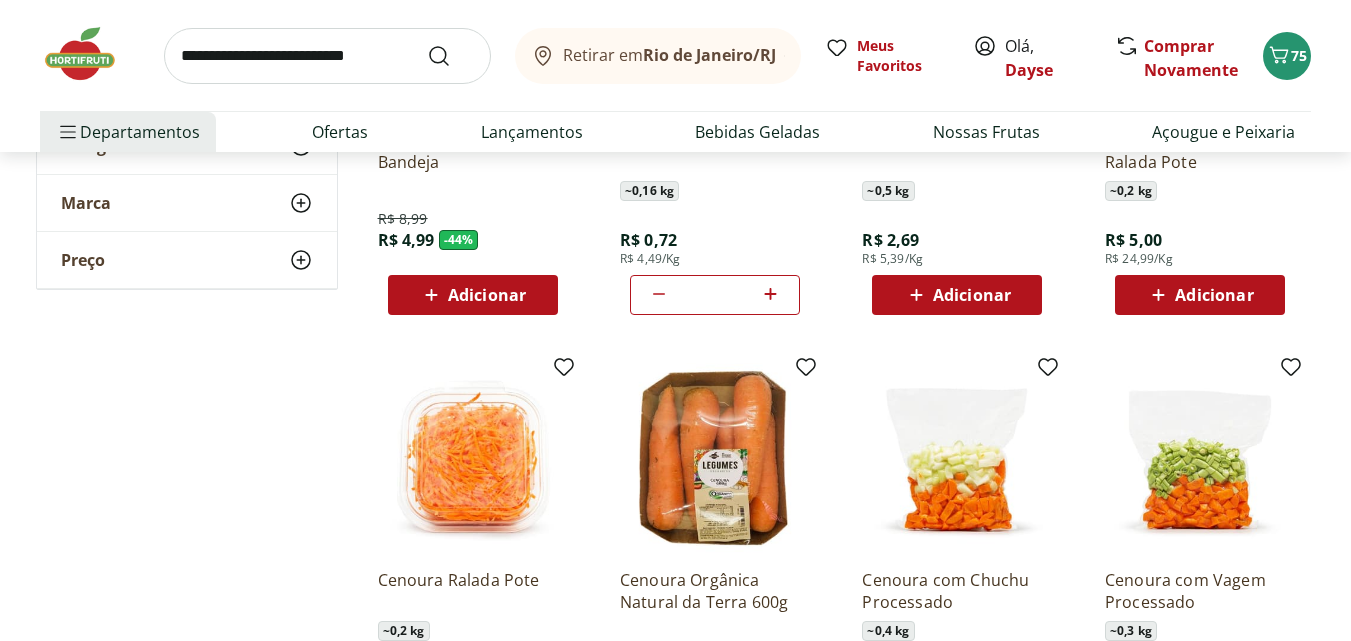 click at bounding box center [327, 56] 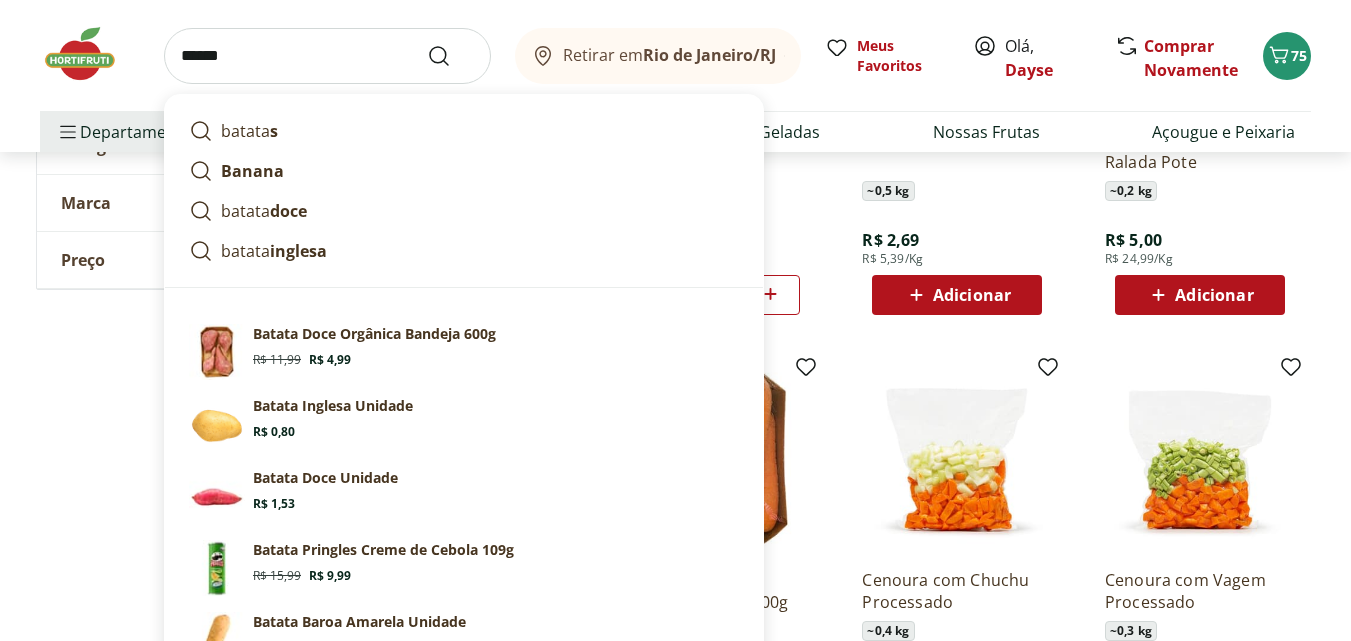 type on "******" 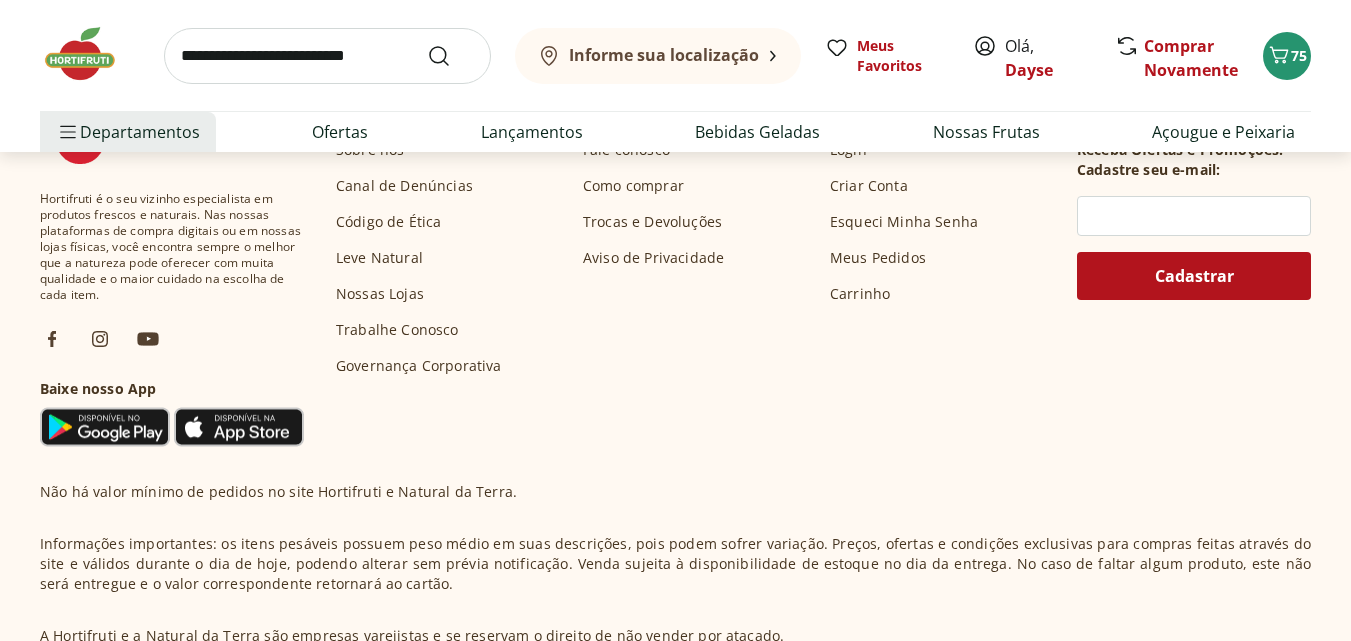 scroll, scrollTop: 0, scrollLeft: 0, axis: both 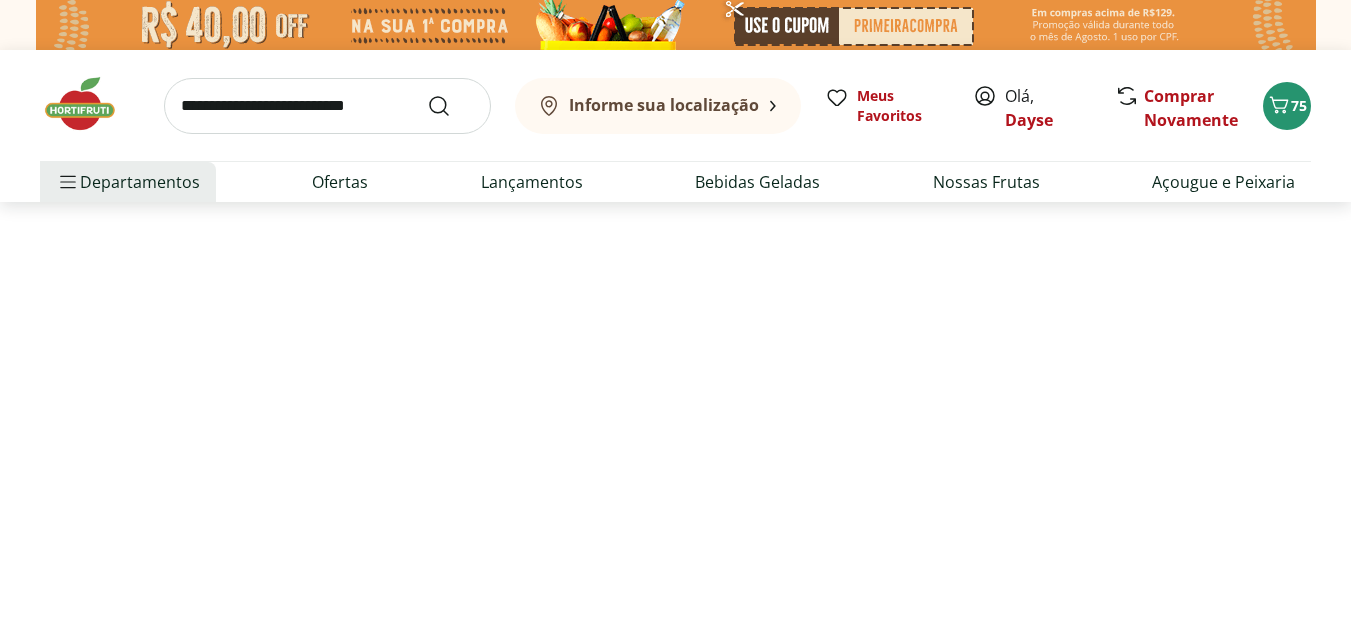 select on "**********" 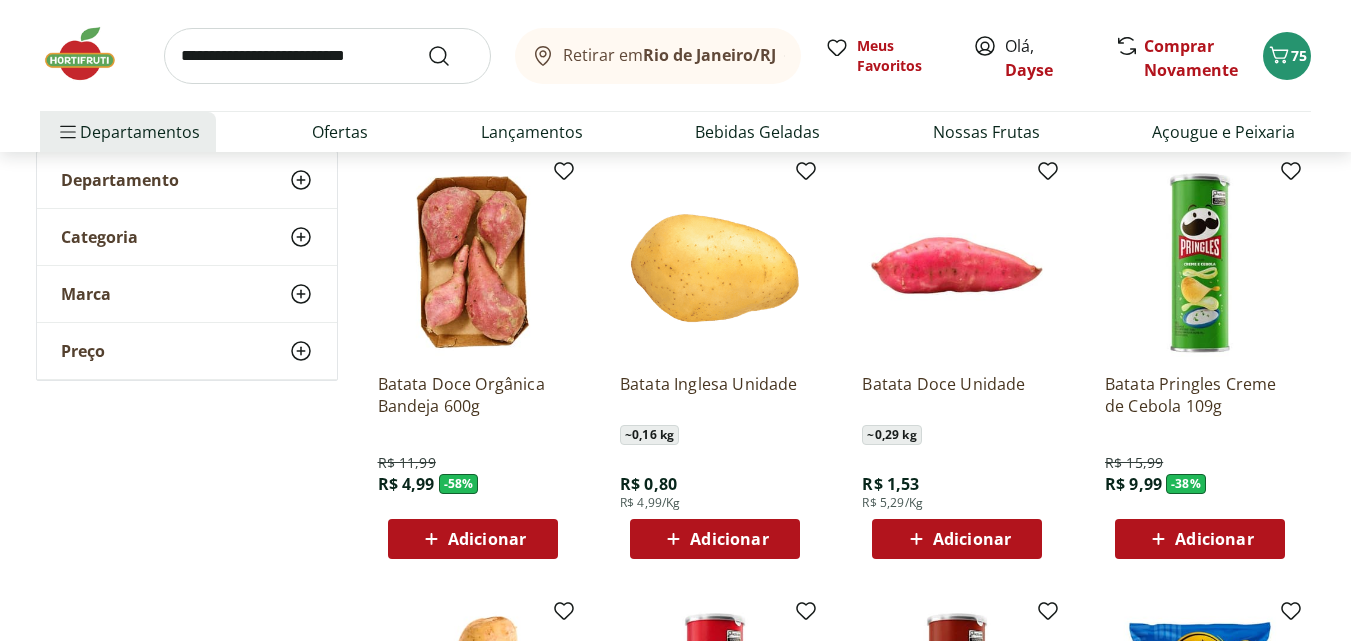scroll, scrollTop: 400, scrollLeft: 0, axis: vertical 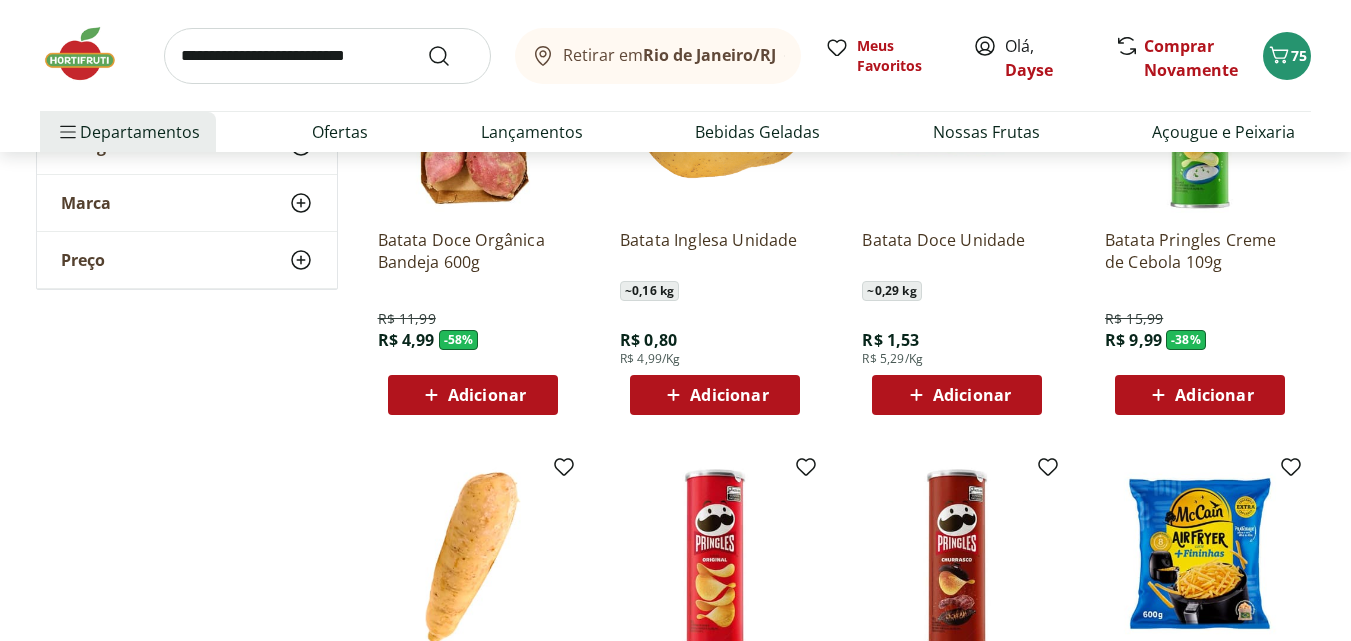 click on "Adicionar" at bounding box center [729, 395] 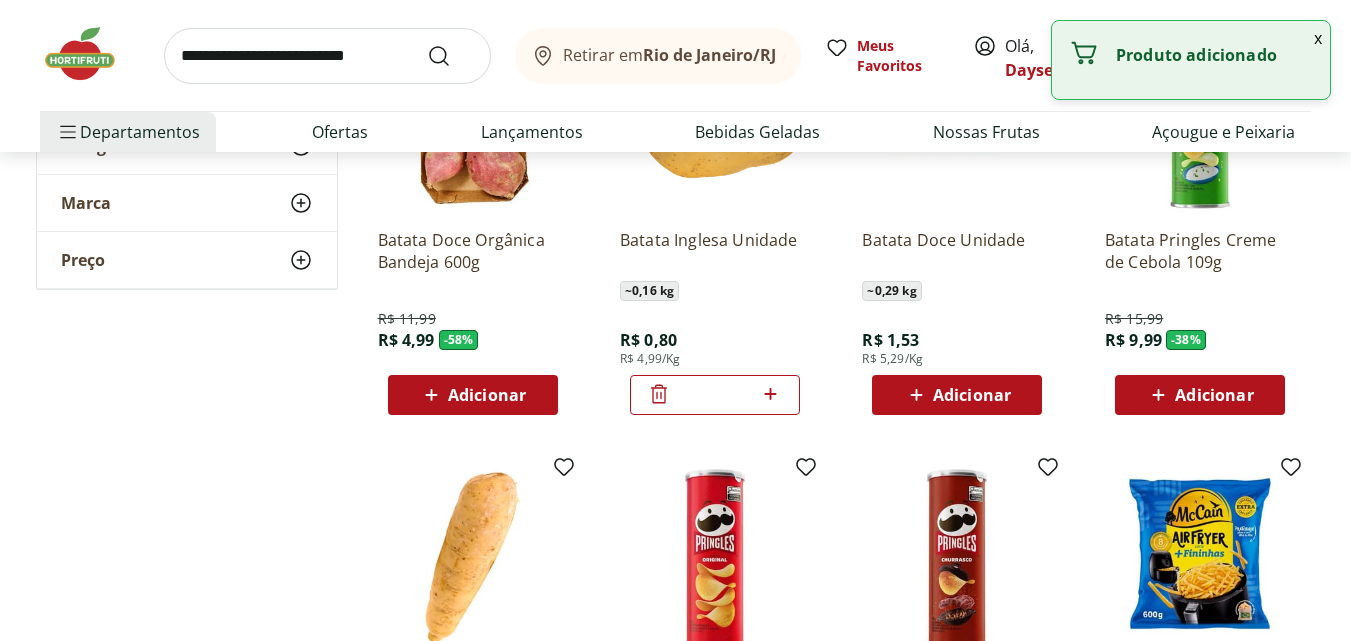 click 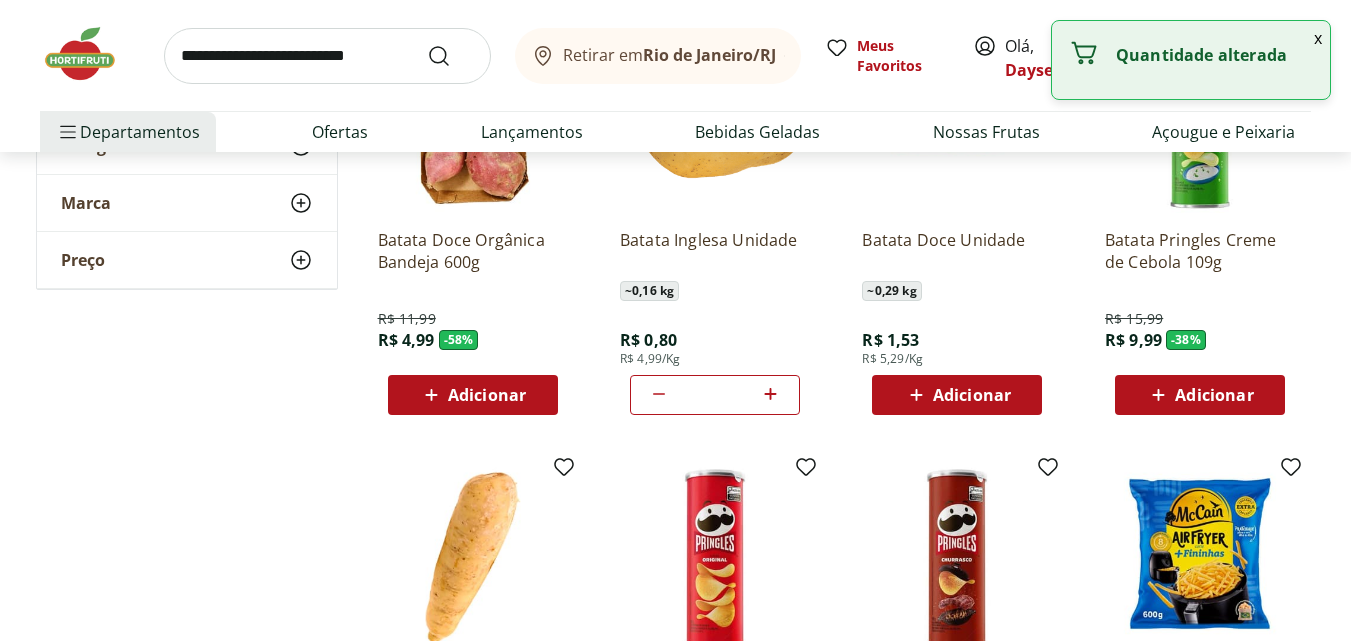 click 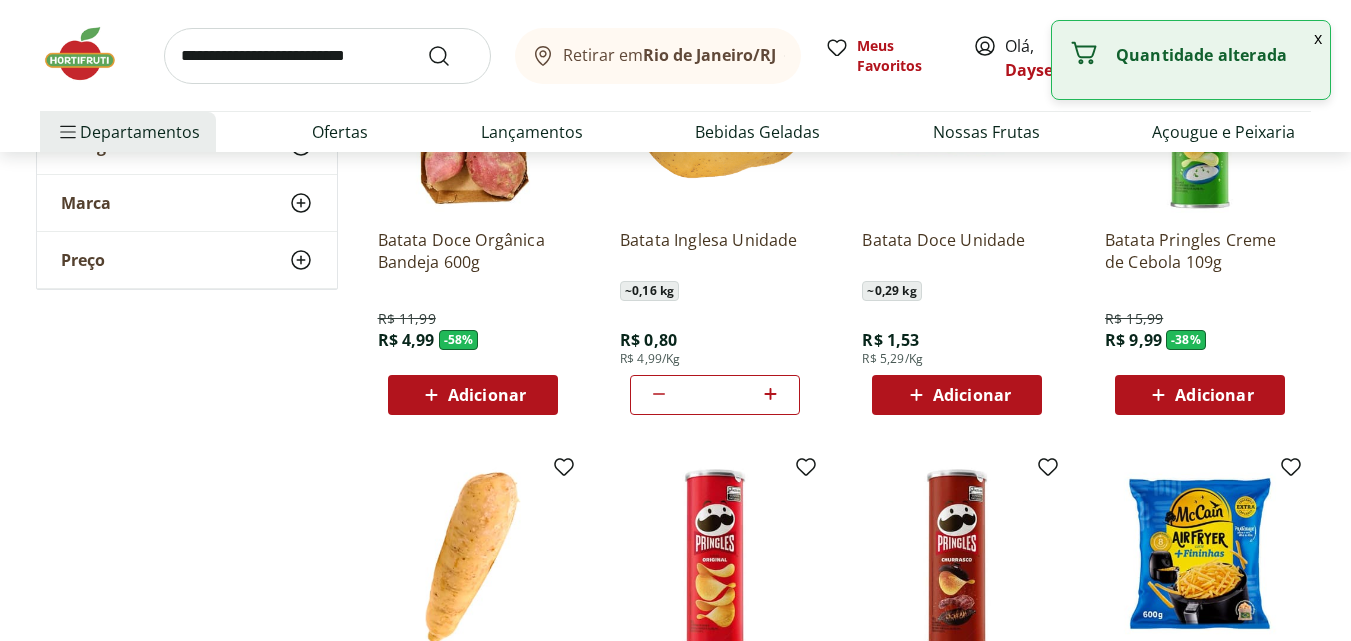 click 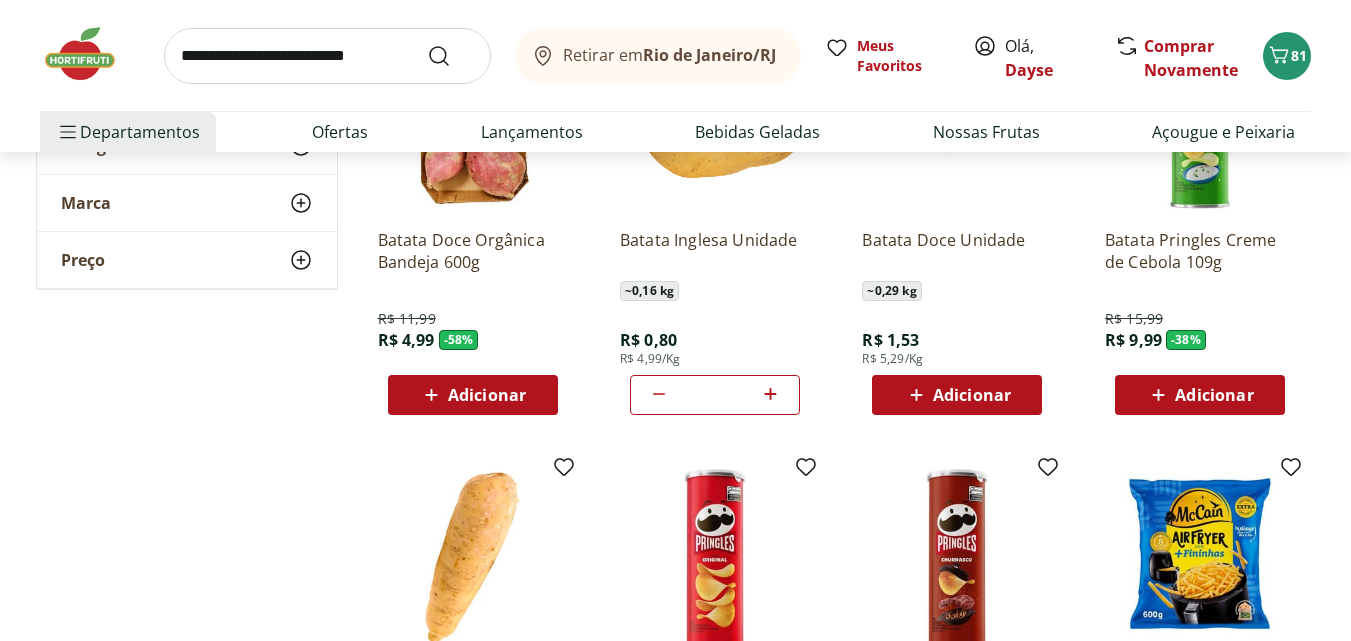 click at bounding box center (327, 56) 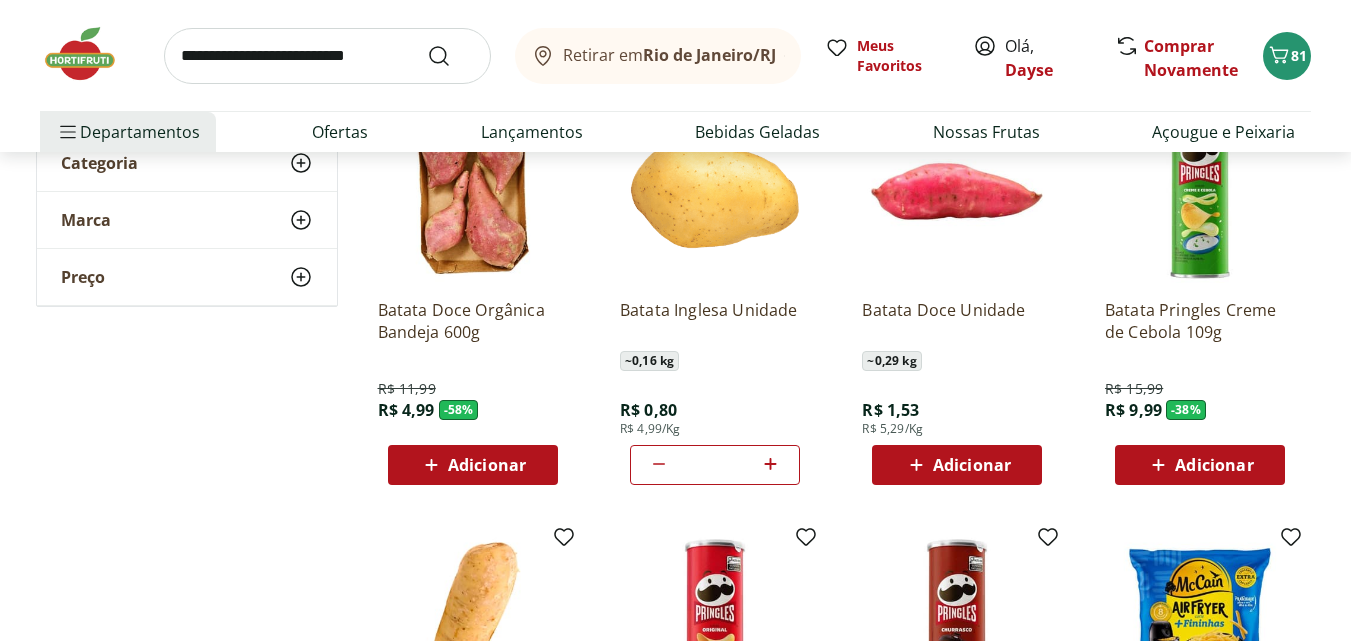 scroll, scrollTop: 400, scrollLeft: 0, axis: vertical 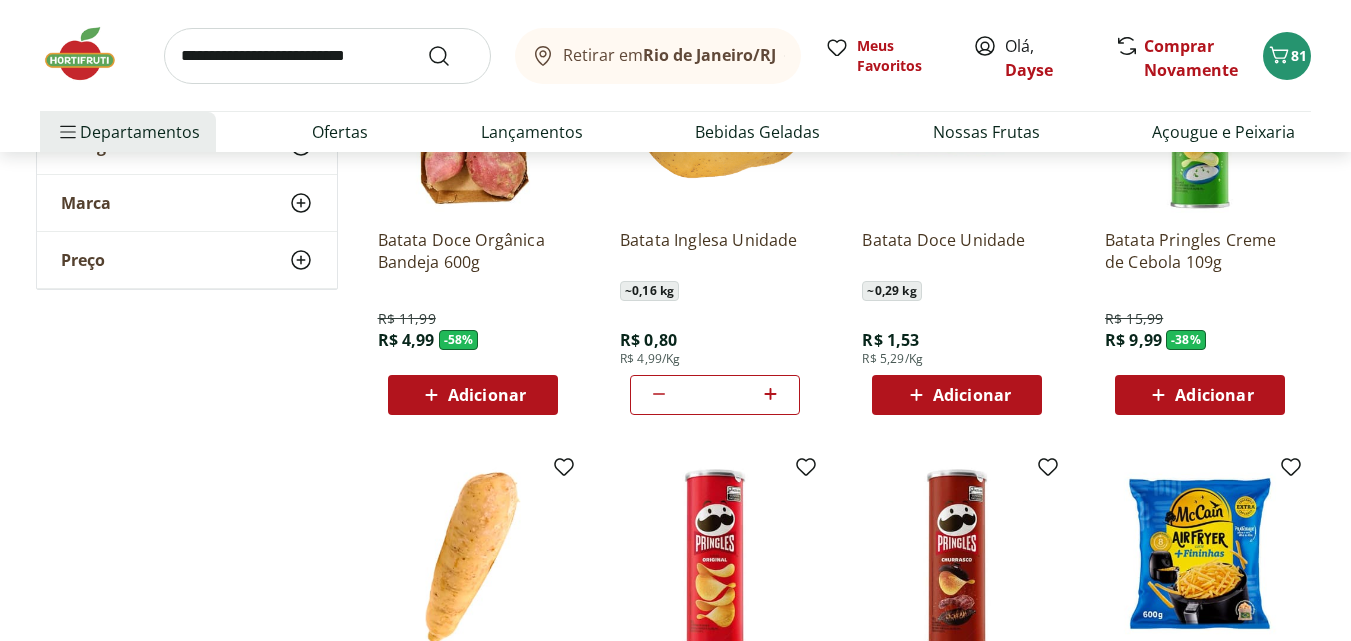 click on "Adicionar" at bounding box center (972, 395) 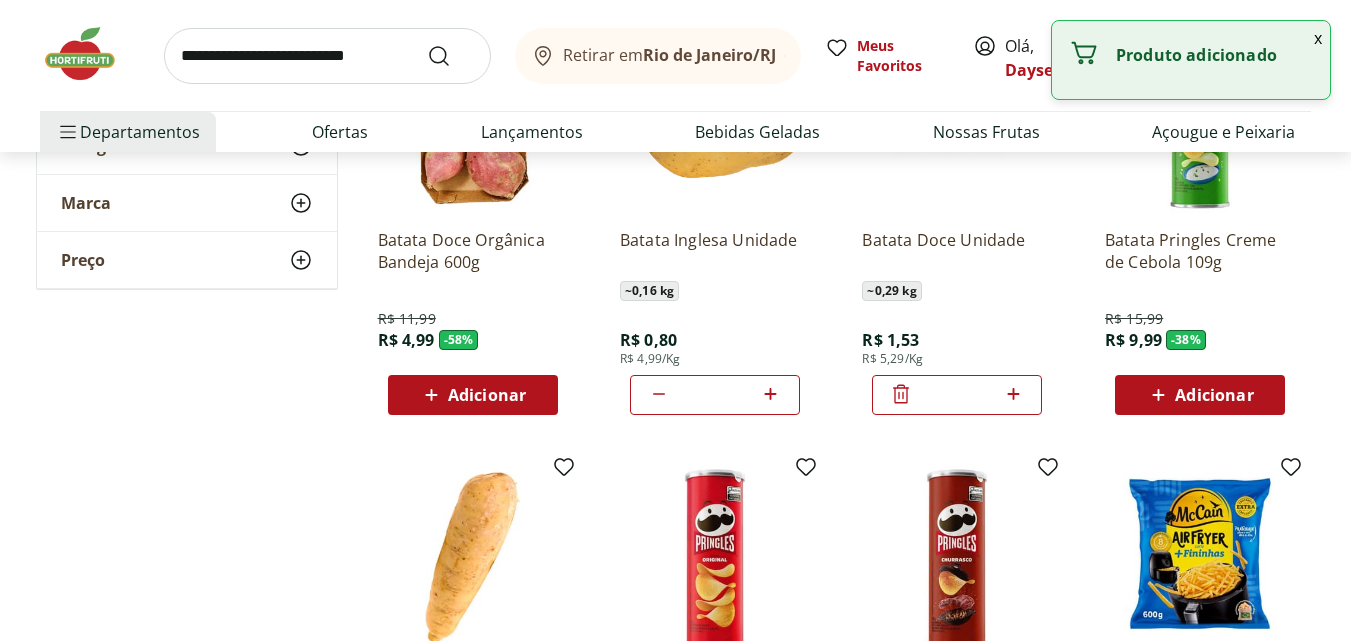 click 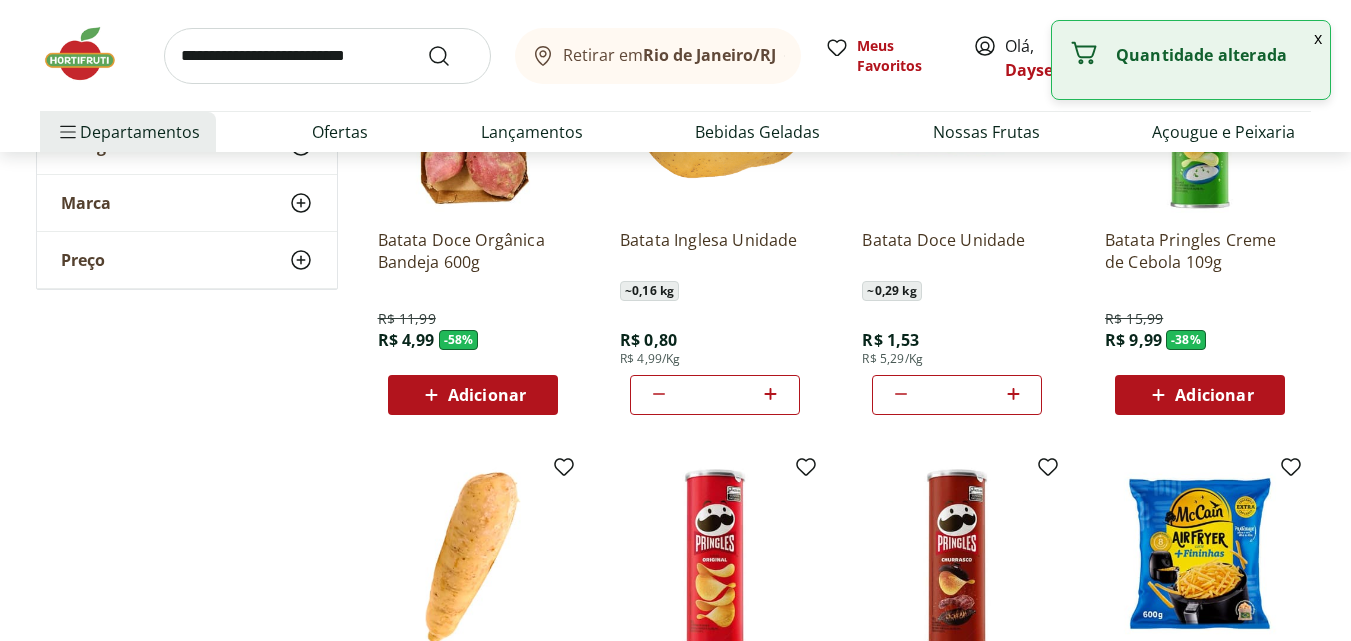 click 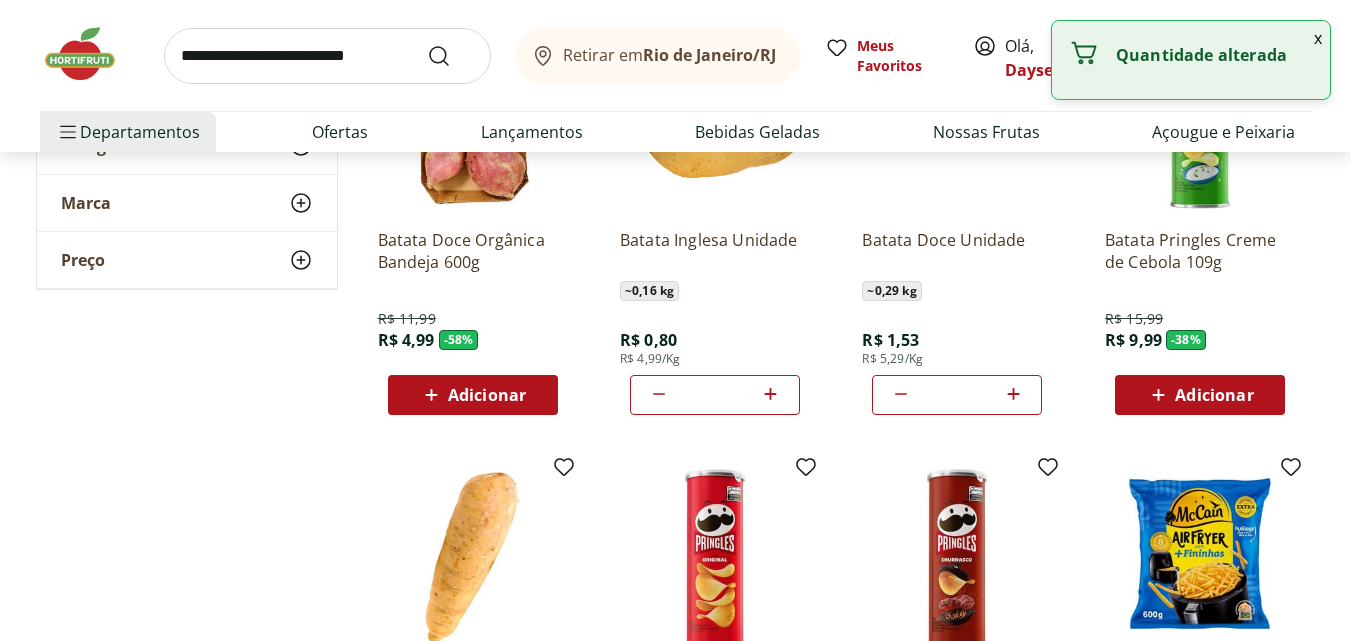 click 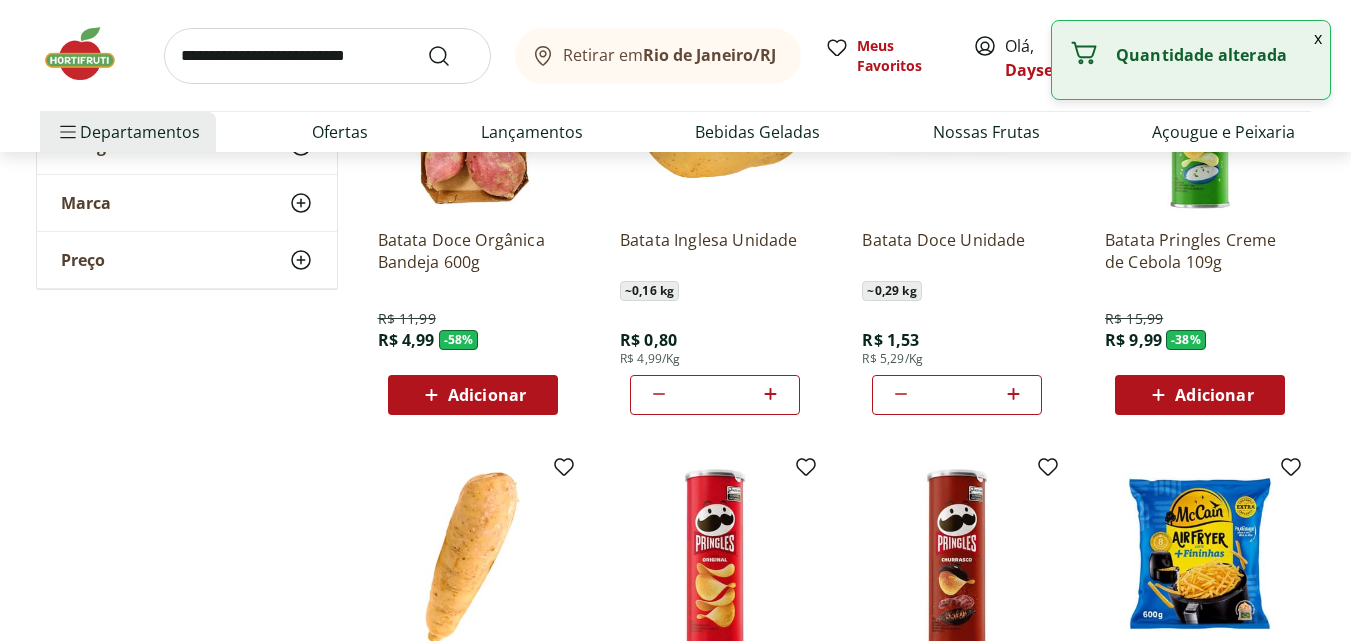 click at bounding box center (327, 56) 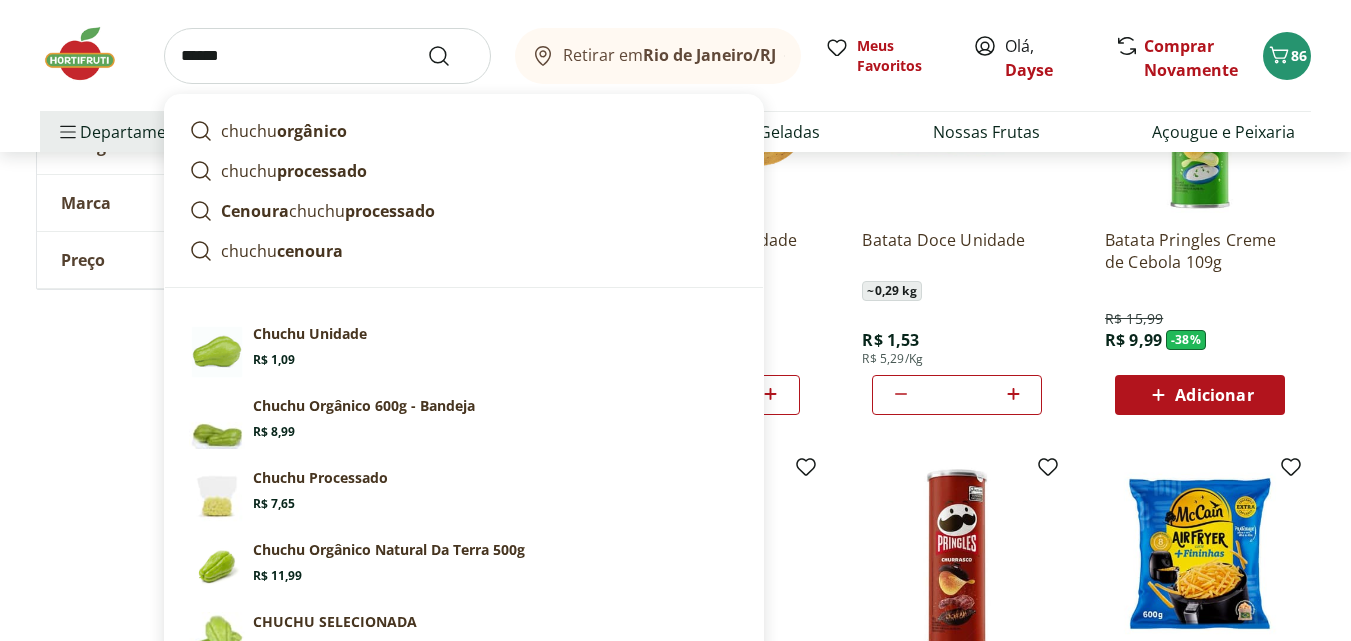 type on "******" 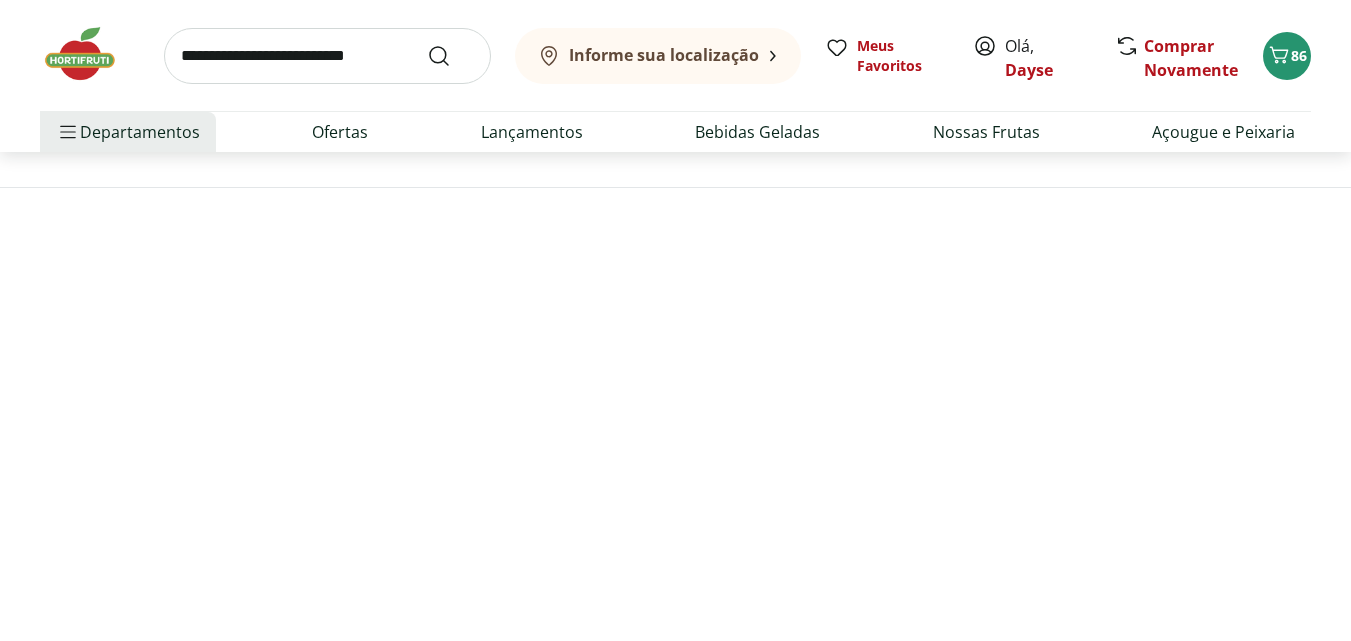 scroll, scrollTop: 0, scrollLeft: 0, axis: both 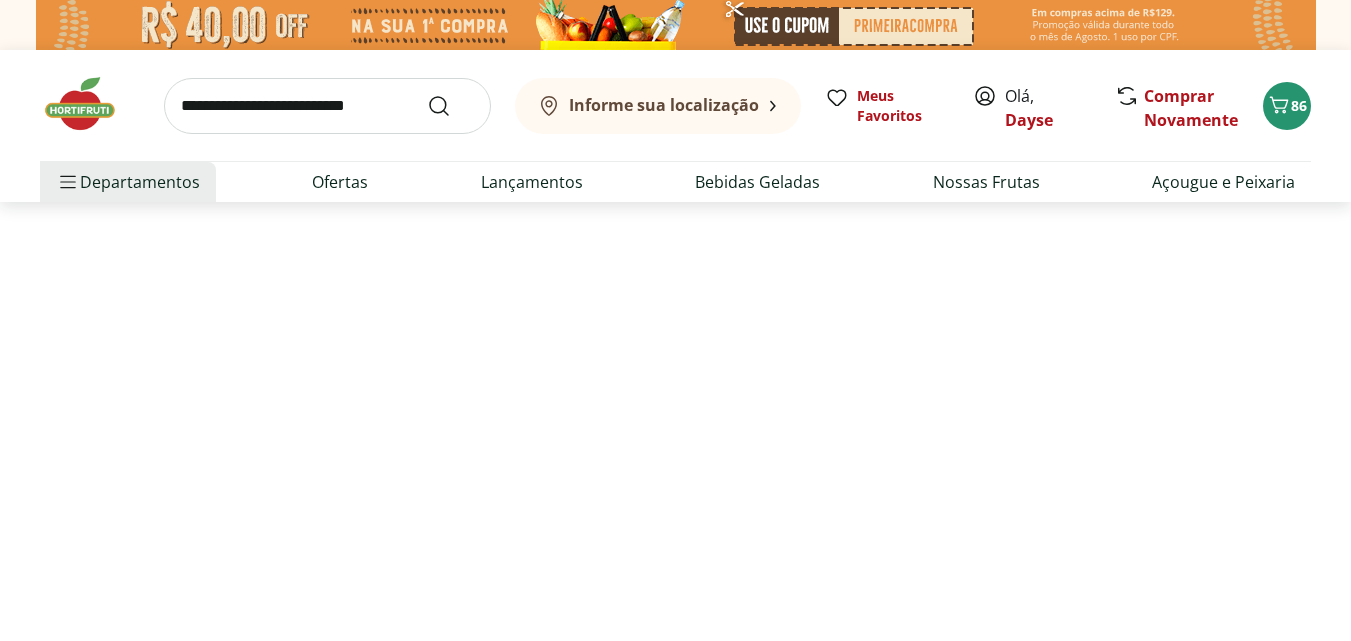 select on "**********" 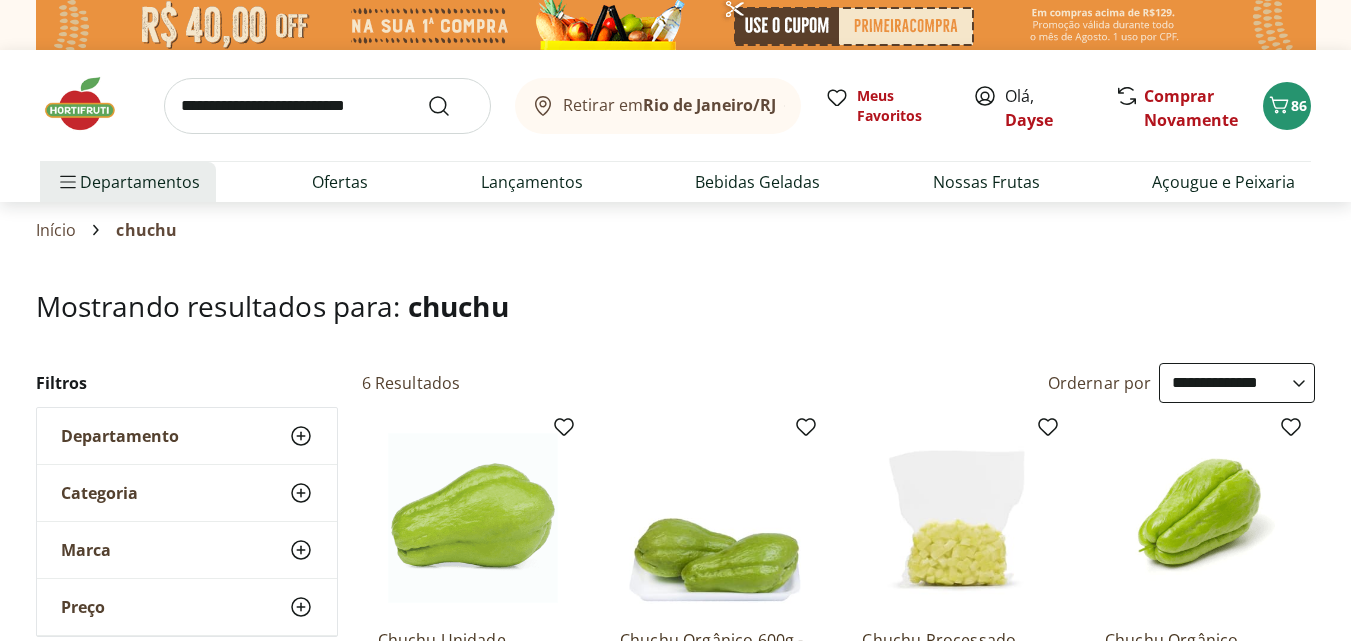 scroll, scrollTop: 400, scrollLeft: 0, axis: vertical 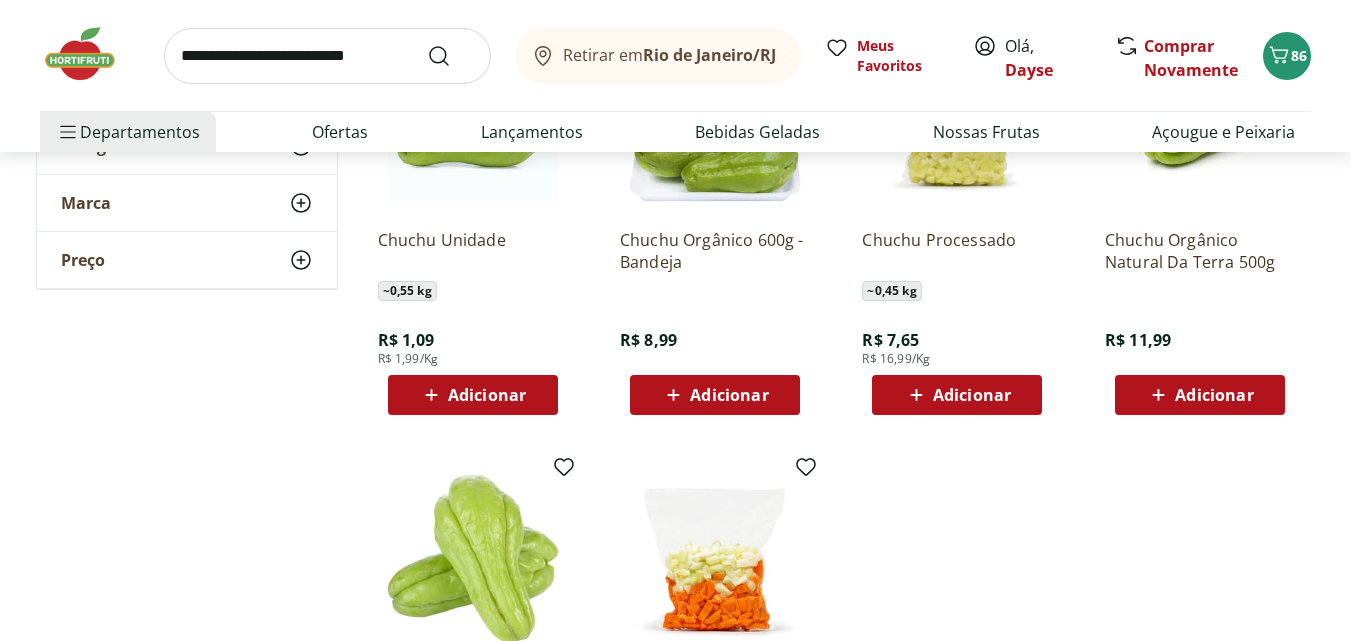 click on "Adicionar" at bounding box center [487, 395] 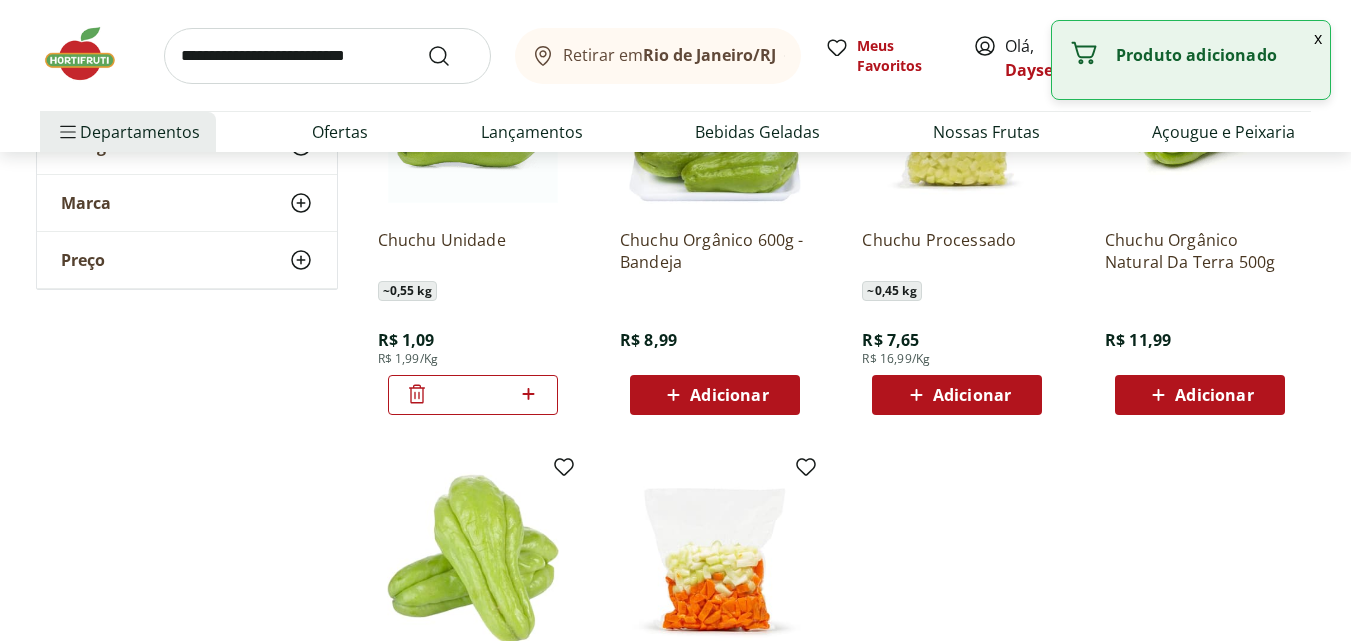 click 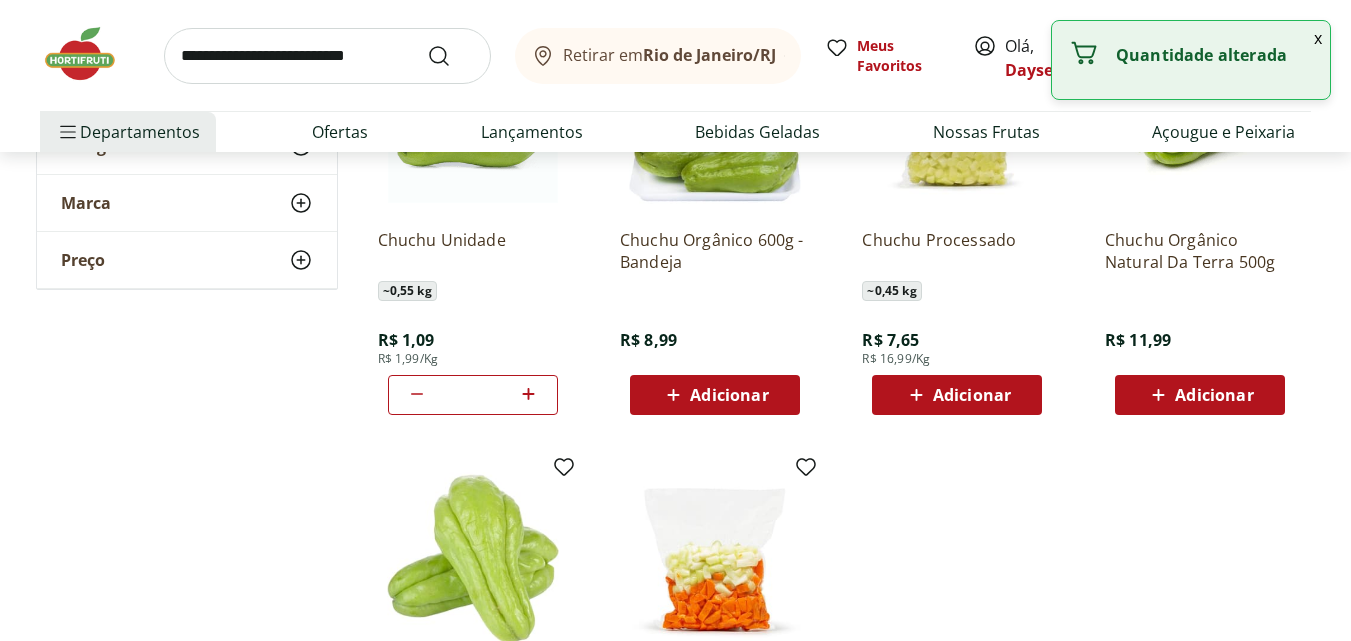 click 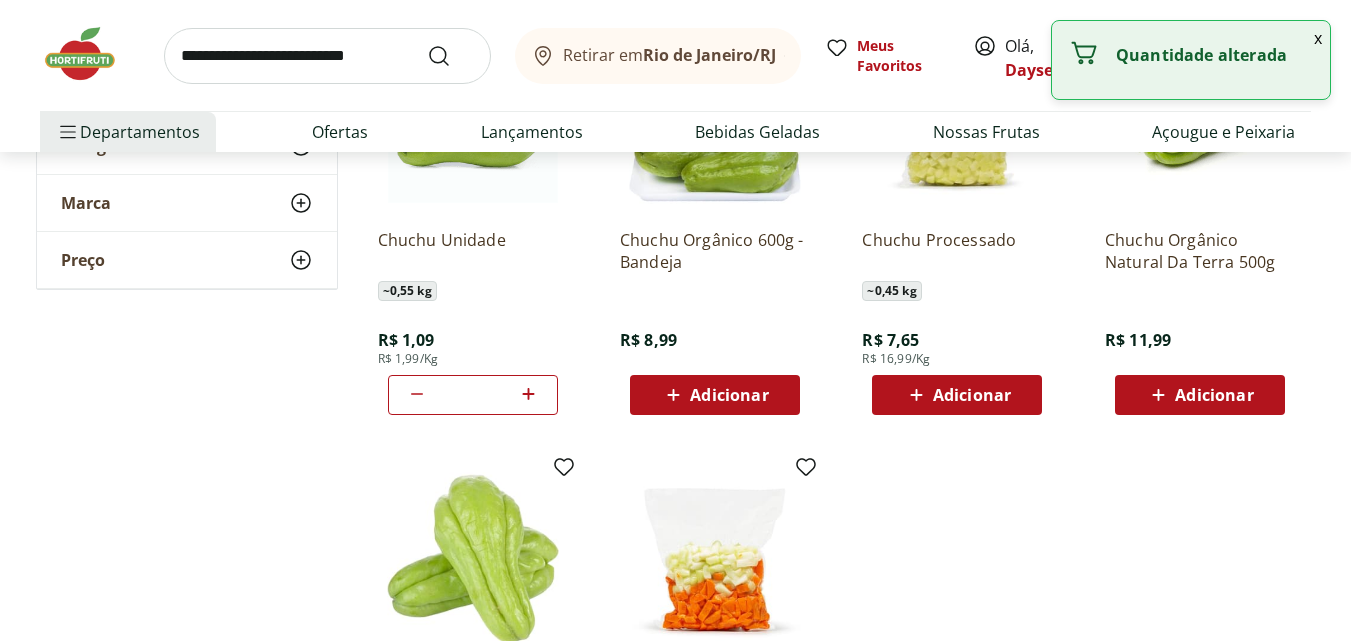 click 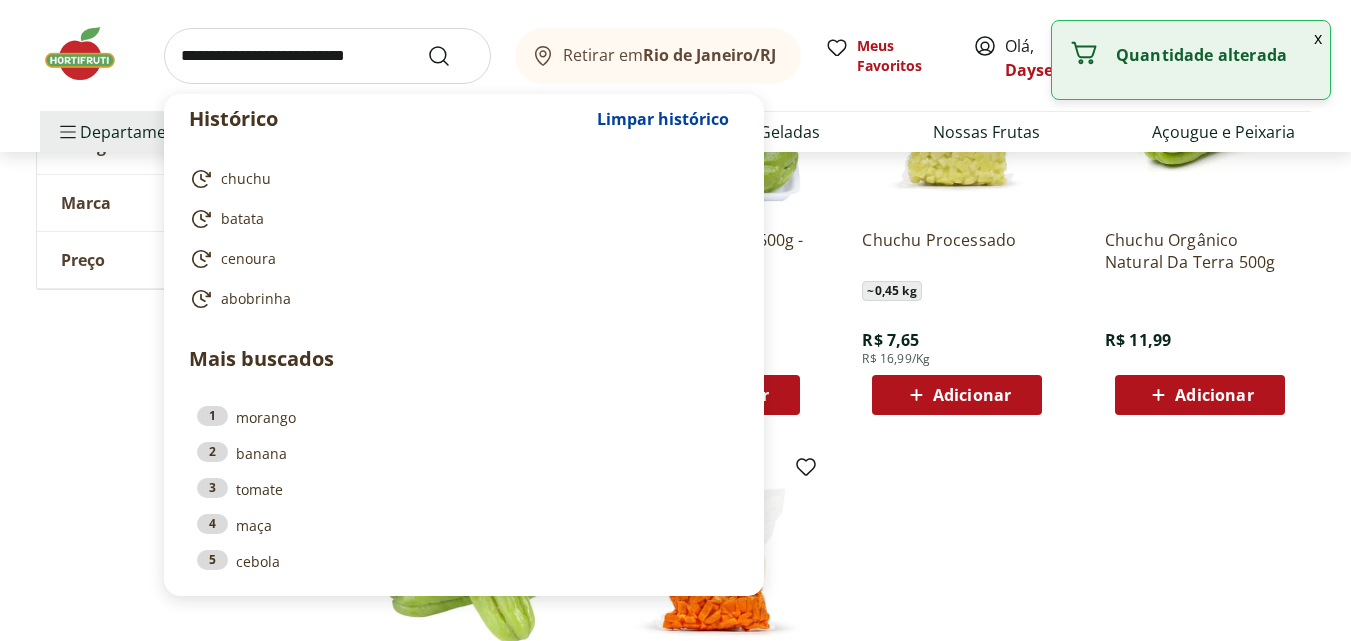 click at bounding box center [327, 56] 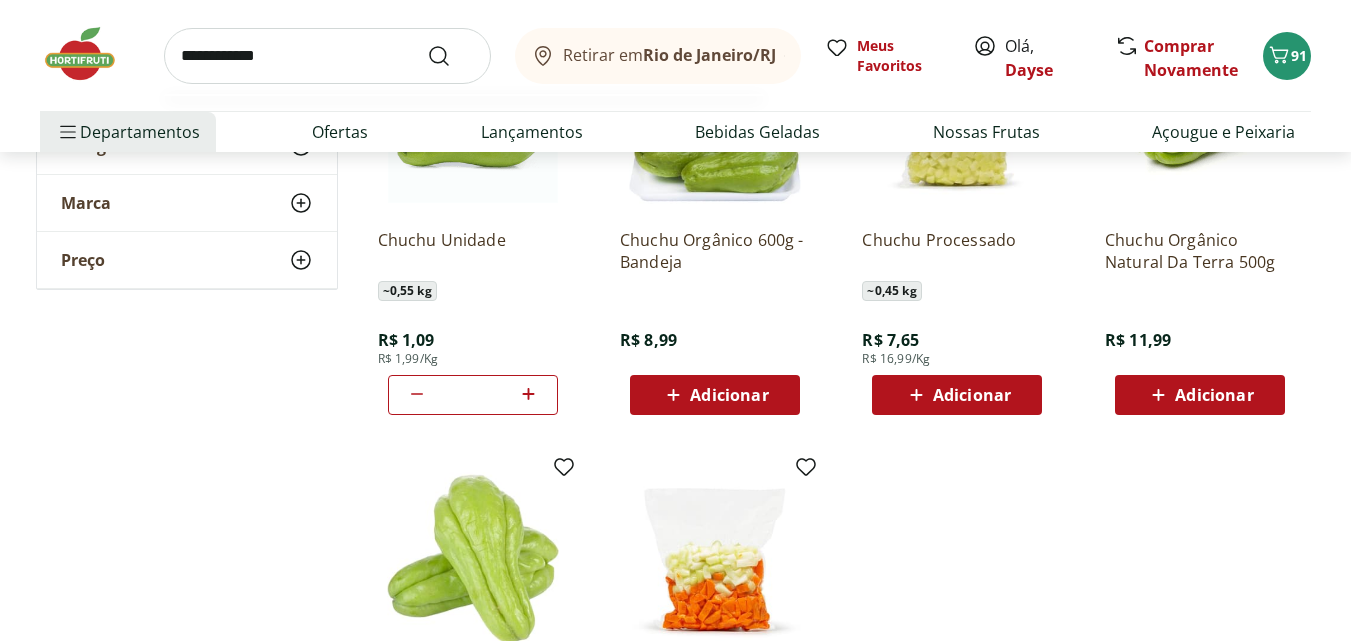 type on "**********" 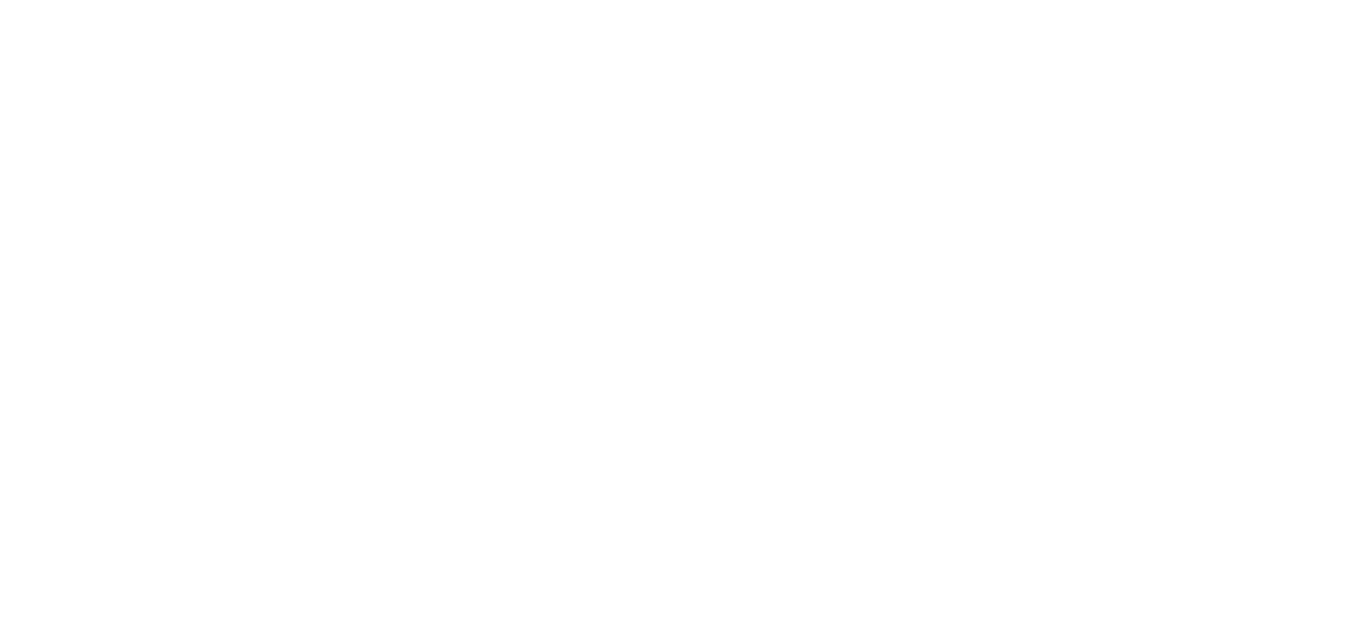 scroll, scrollTop: 0, scrollLeft: 0, axis: both 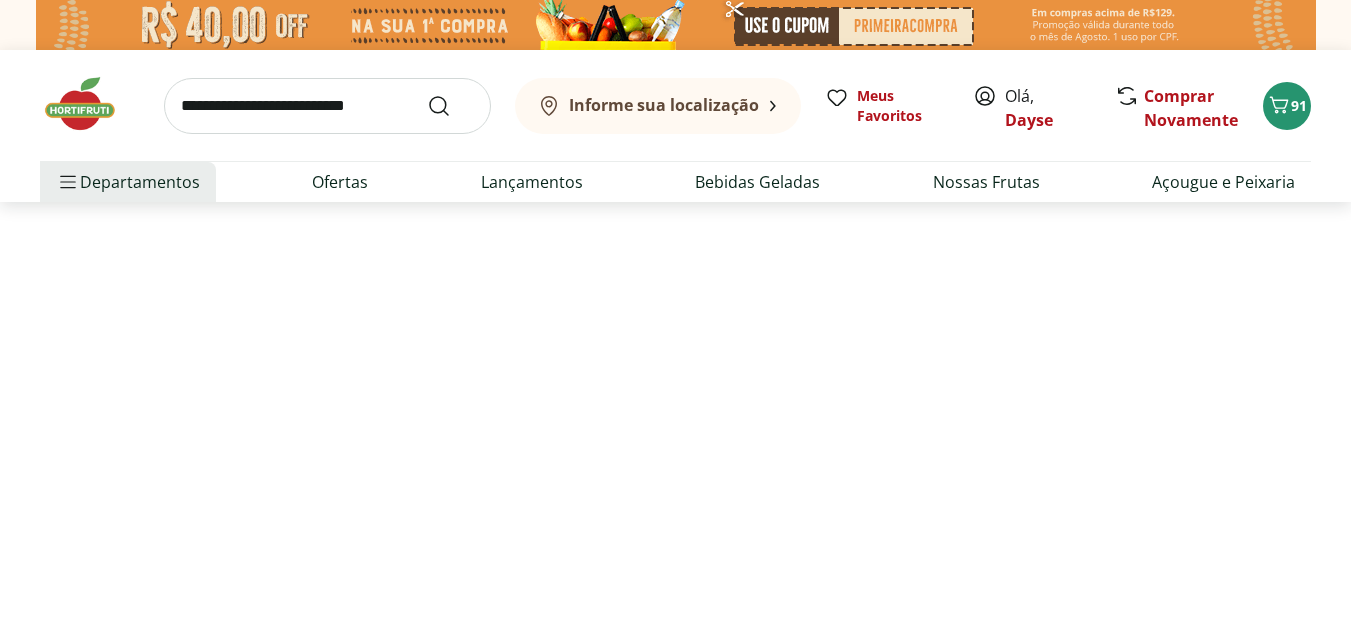 select on "**********" 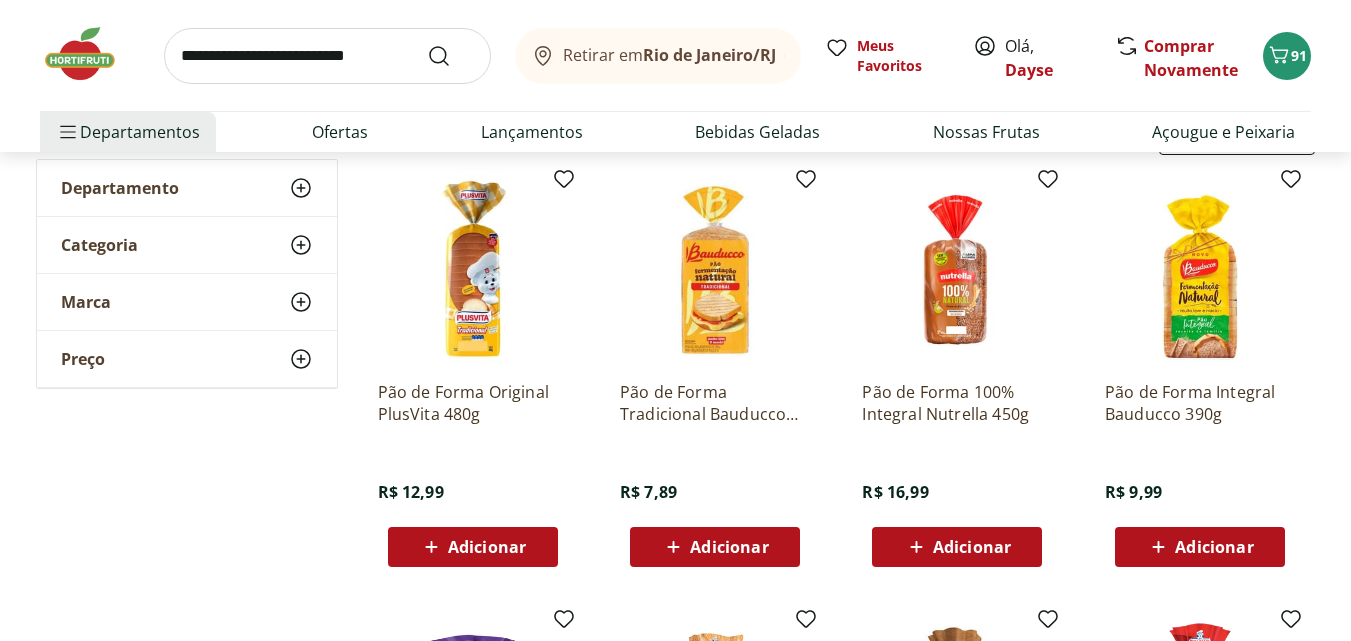 scroll, scrollTop: 200, scrollLeft: 0, axis: vertical 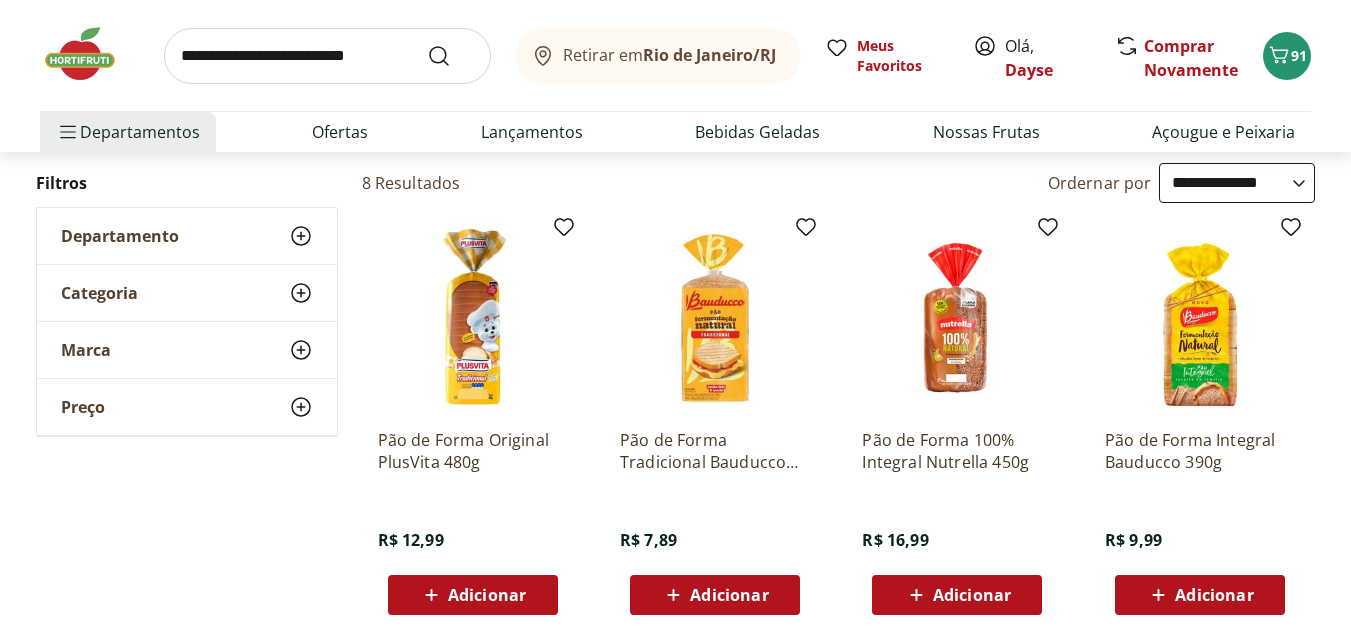 click on "Adicionar" at bounding box center [487, 595] 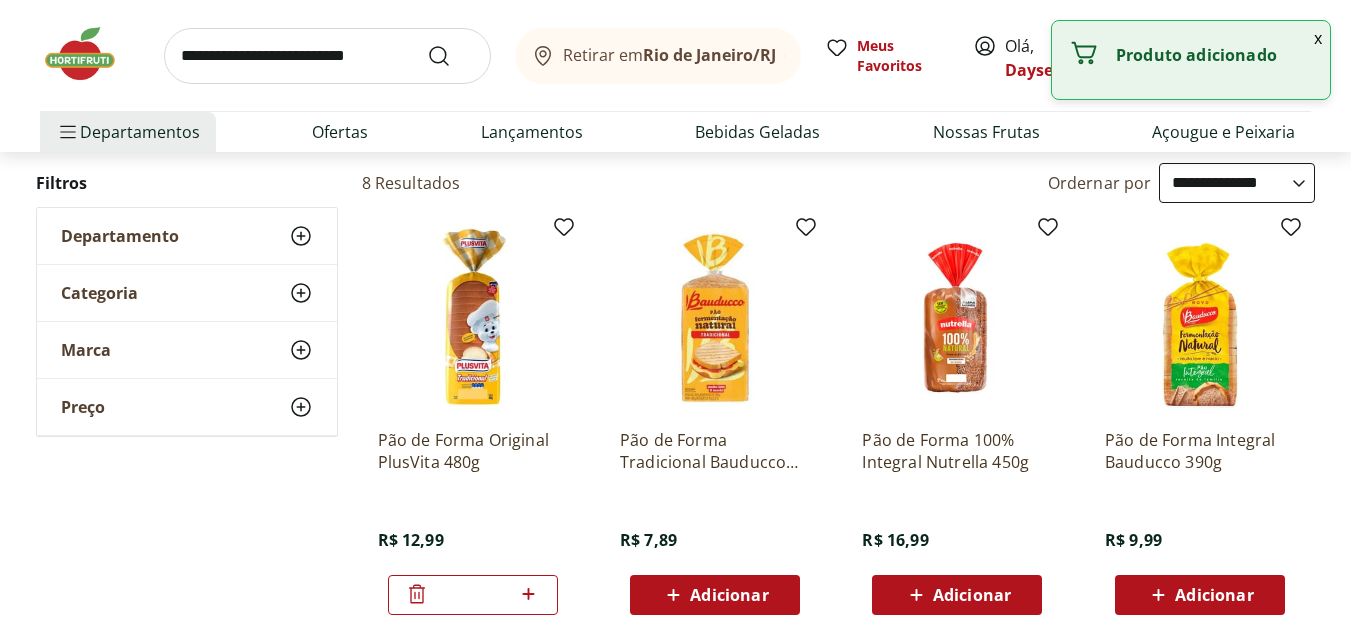 click 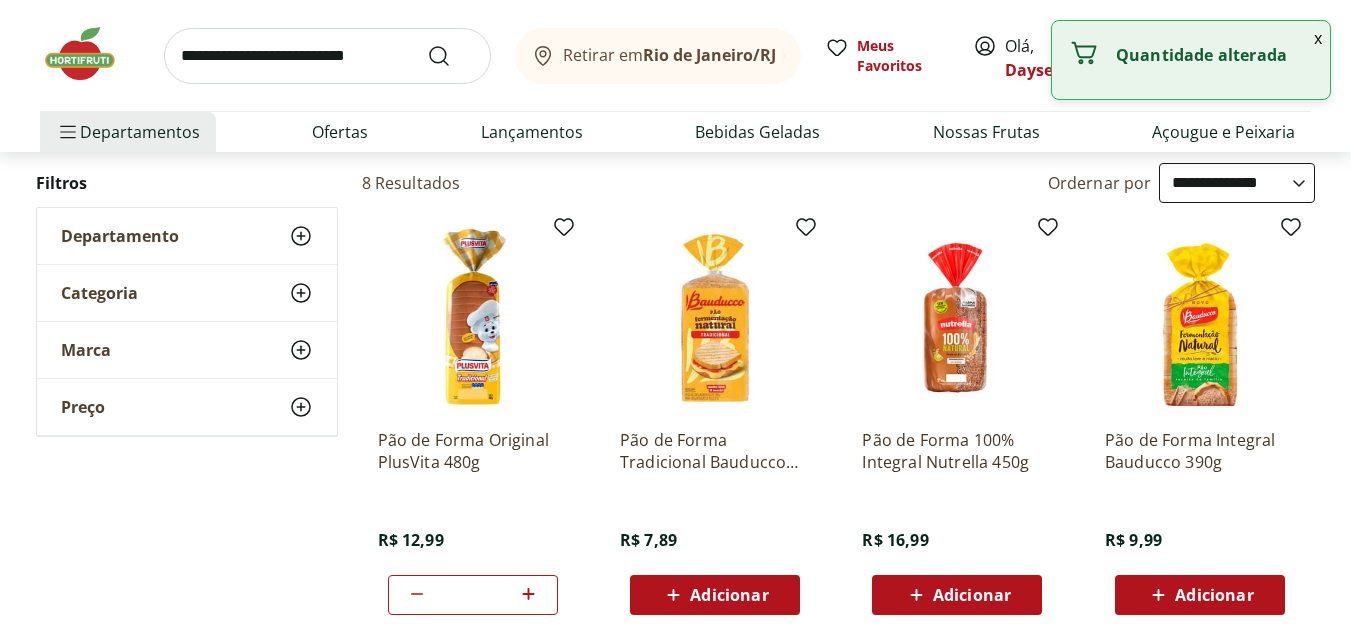 click 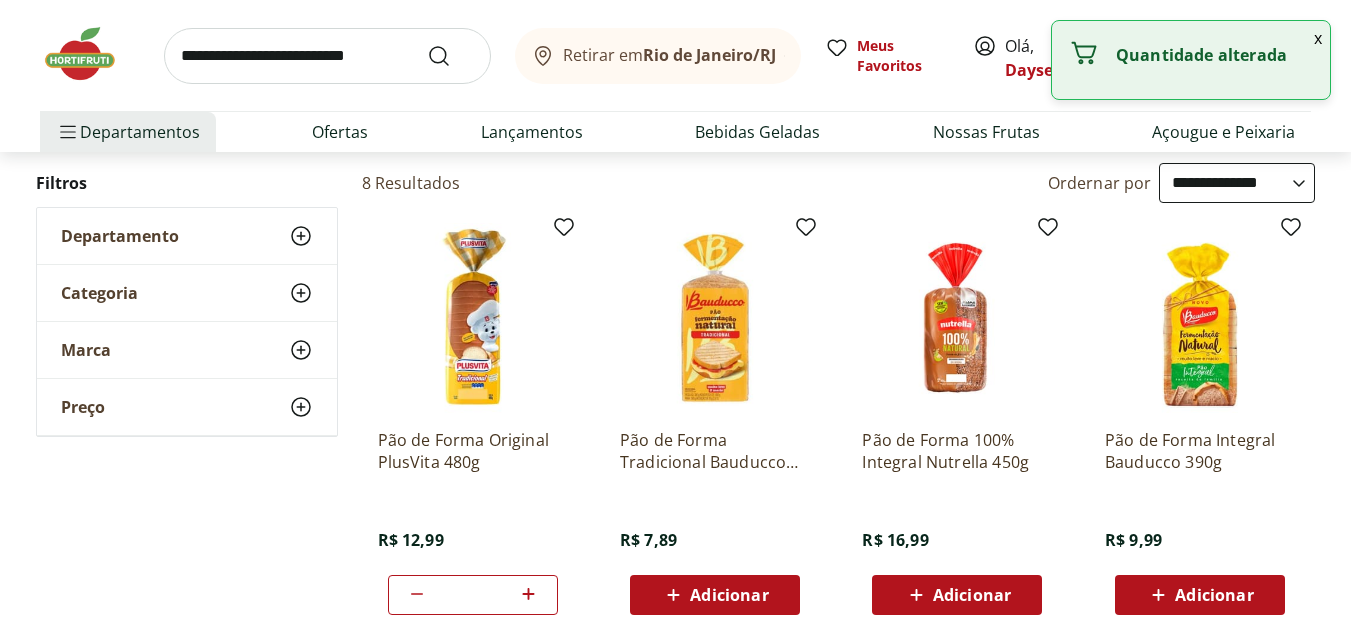 type on "*" 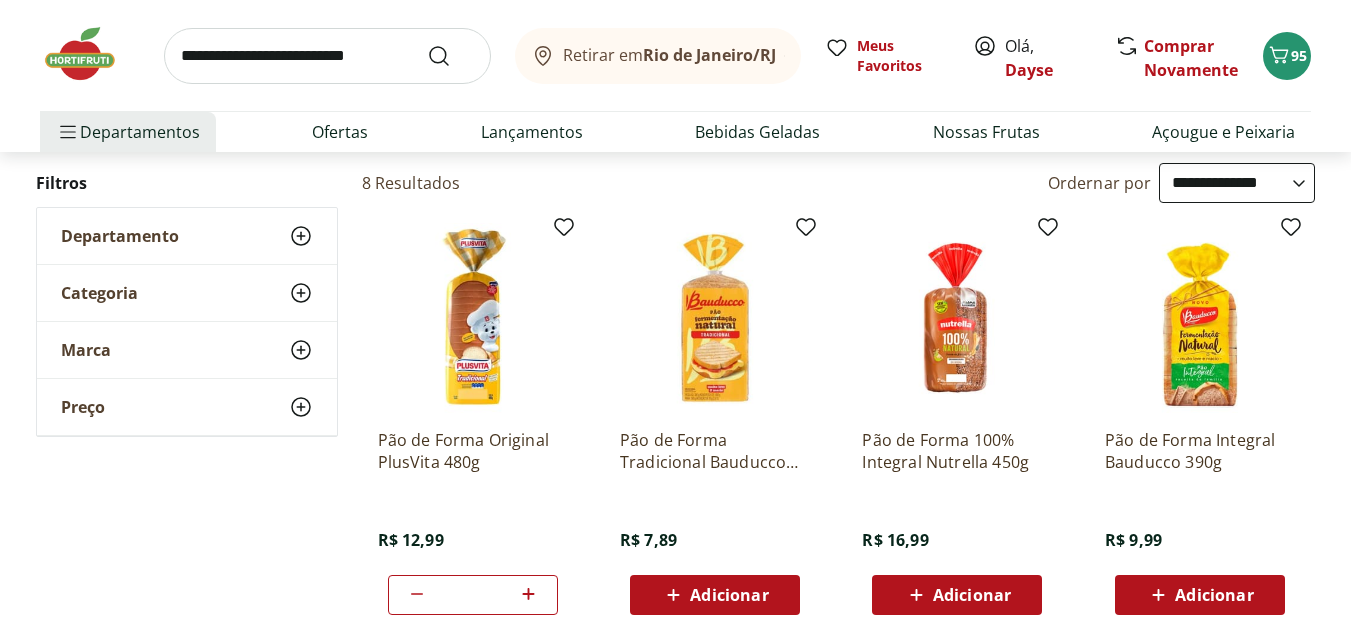 click at bounding box center (327, 56) 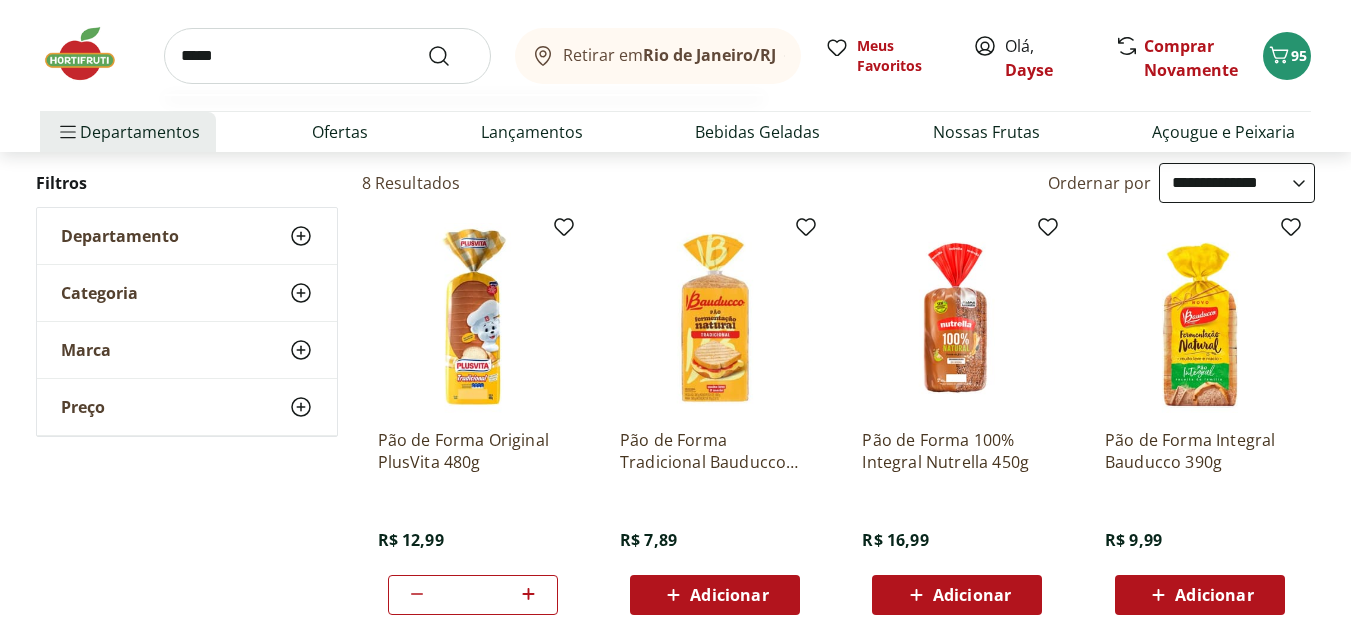 type on "*****" 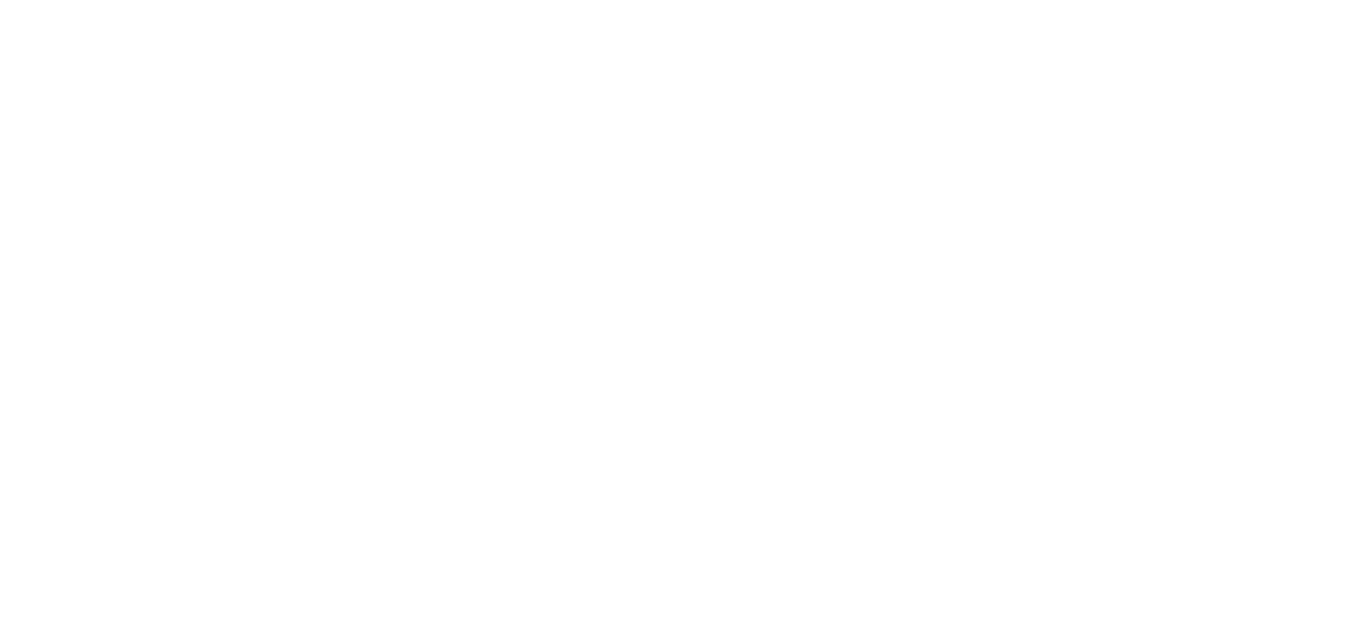 scroll, scrollTop: 0, scrollLeft: 0, axis: both 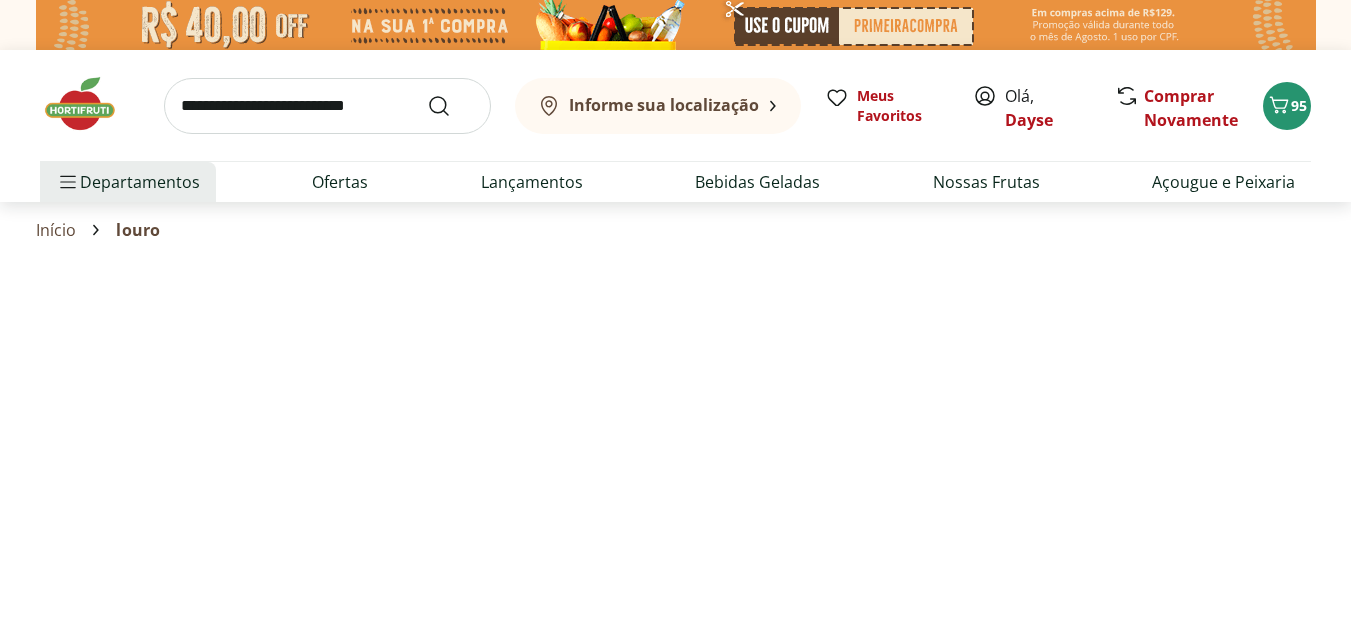 select on "**********" 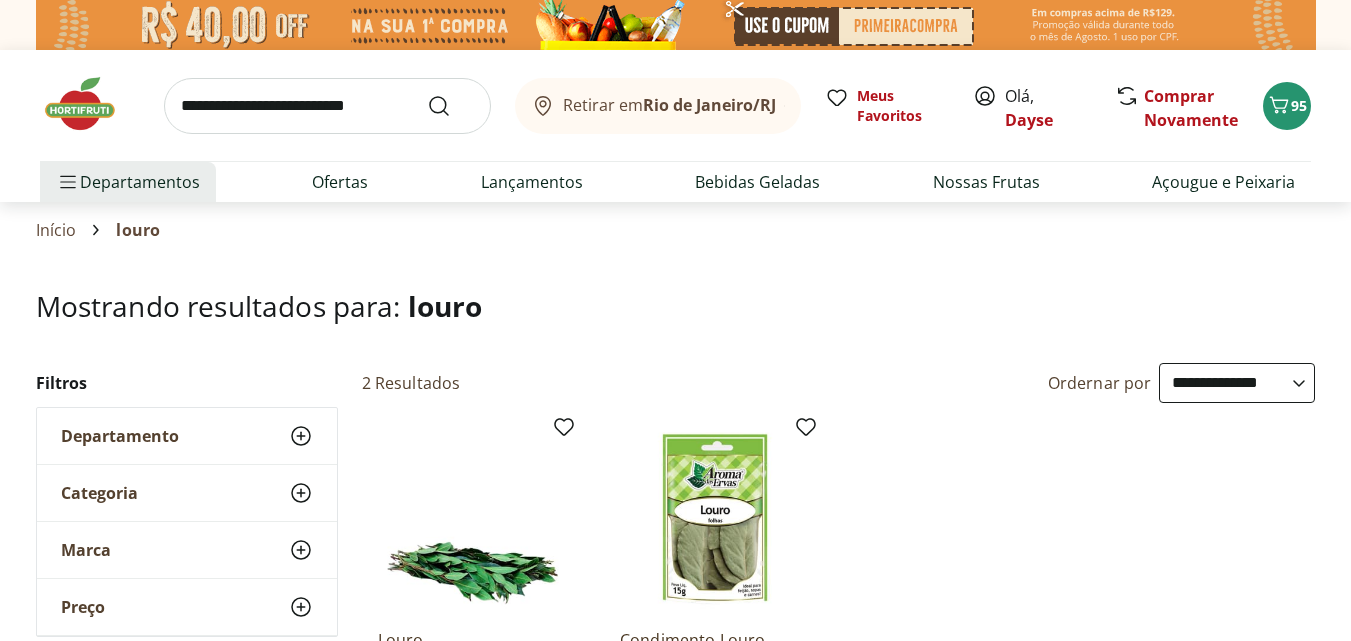 select on "**********" 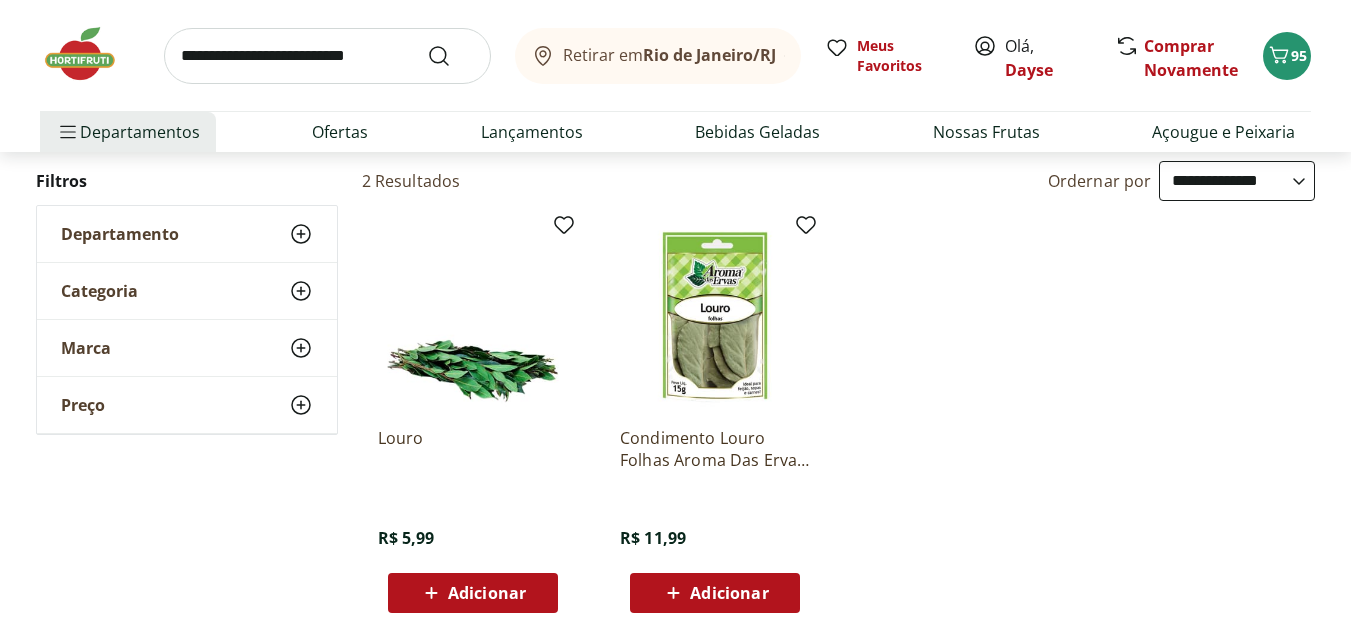 scroll, scrollTop: 300, scrollLeft: 0, axis: vertical 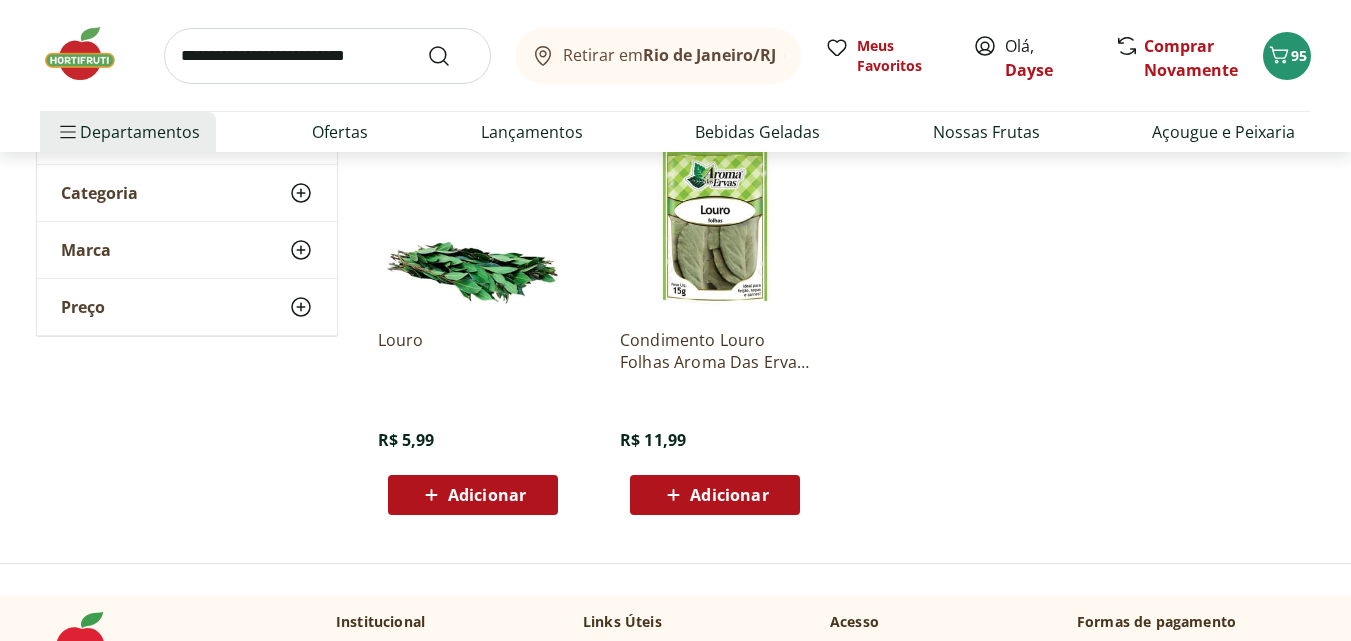 click on "Adicionar" at bounding box center (473, 495) 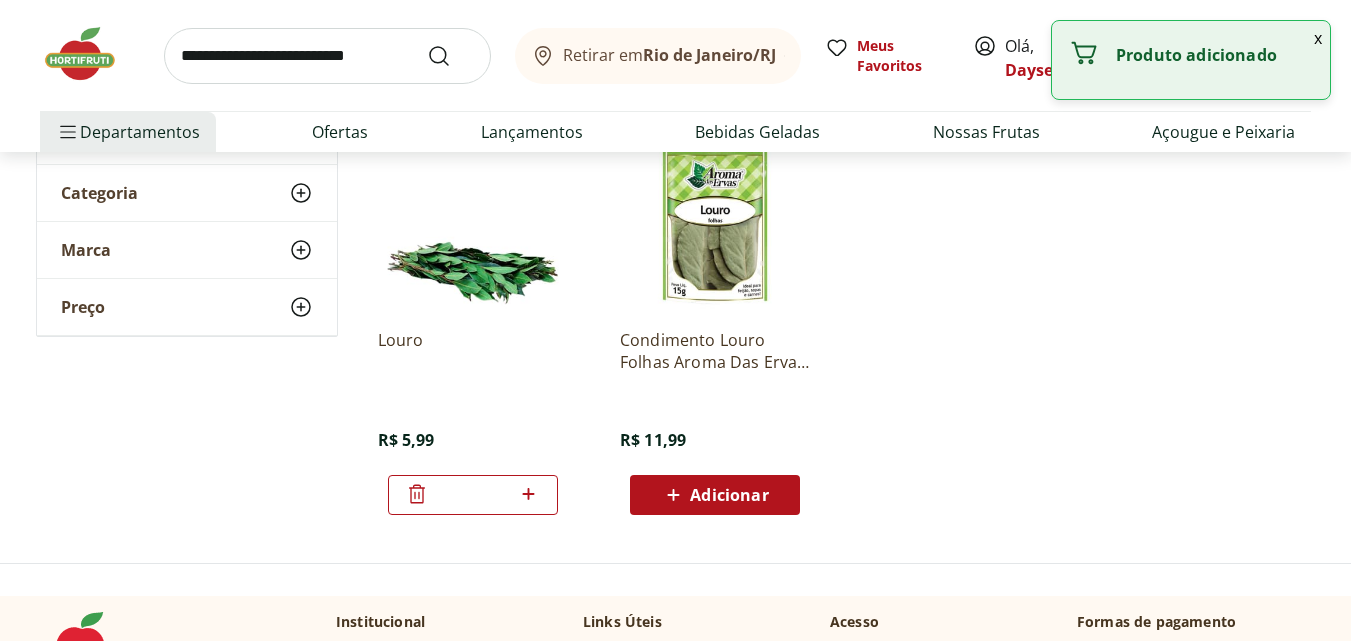 click 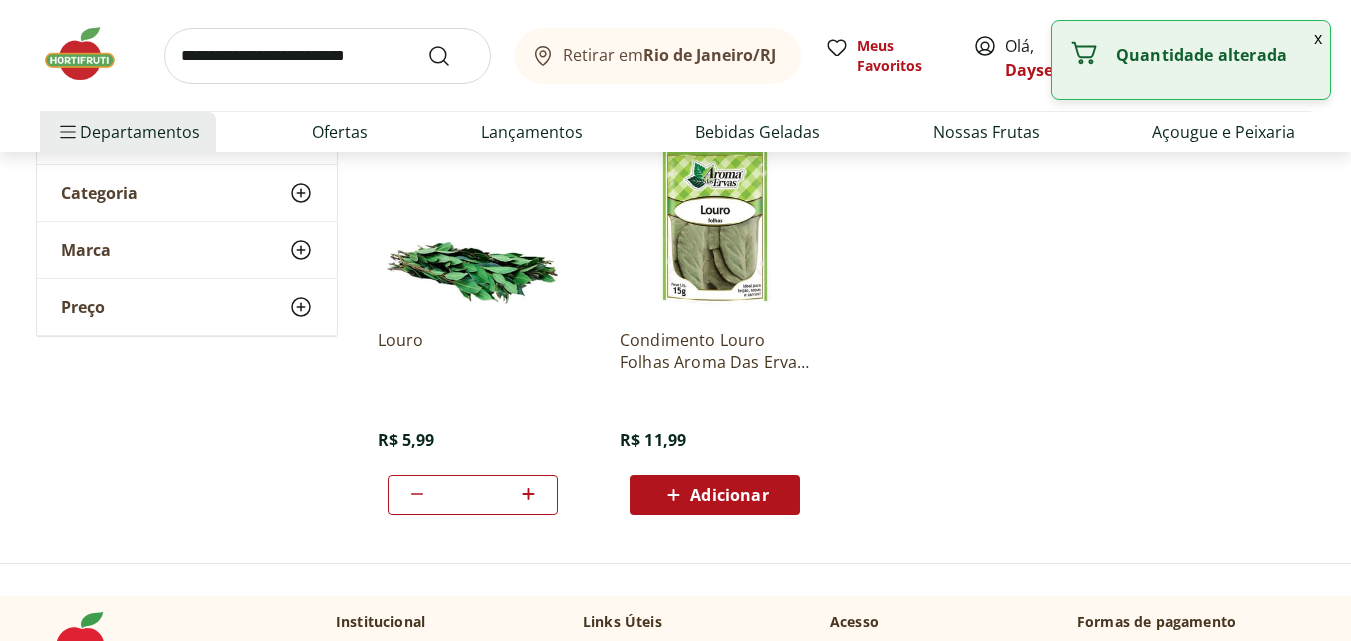 click at bounding box center (327, 56) 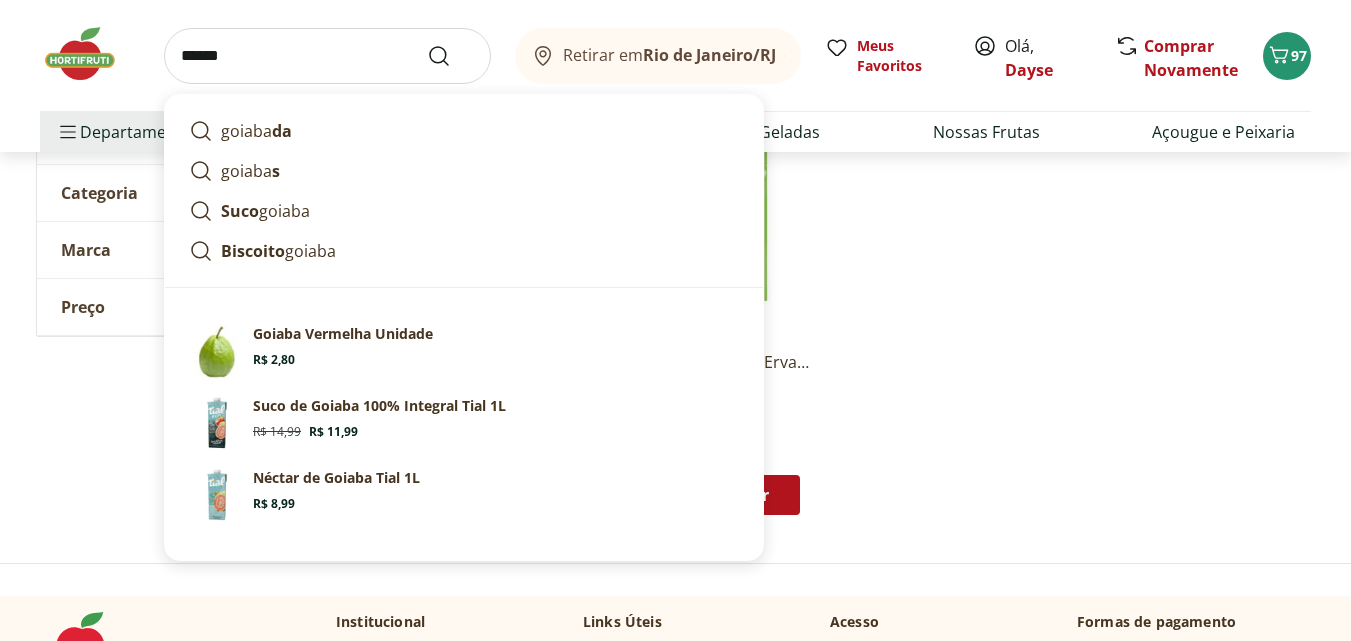 type on "******" 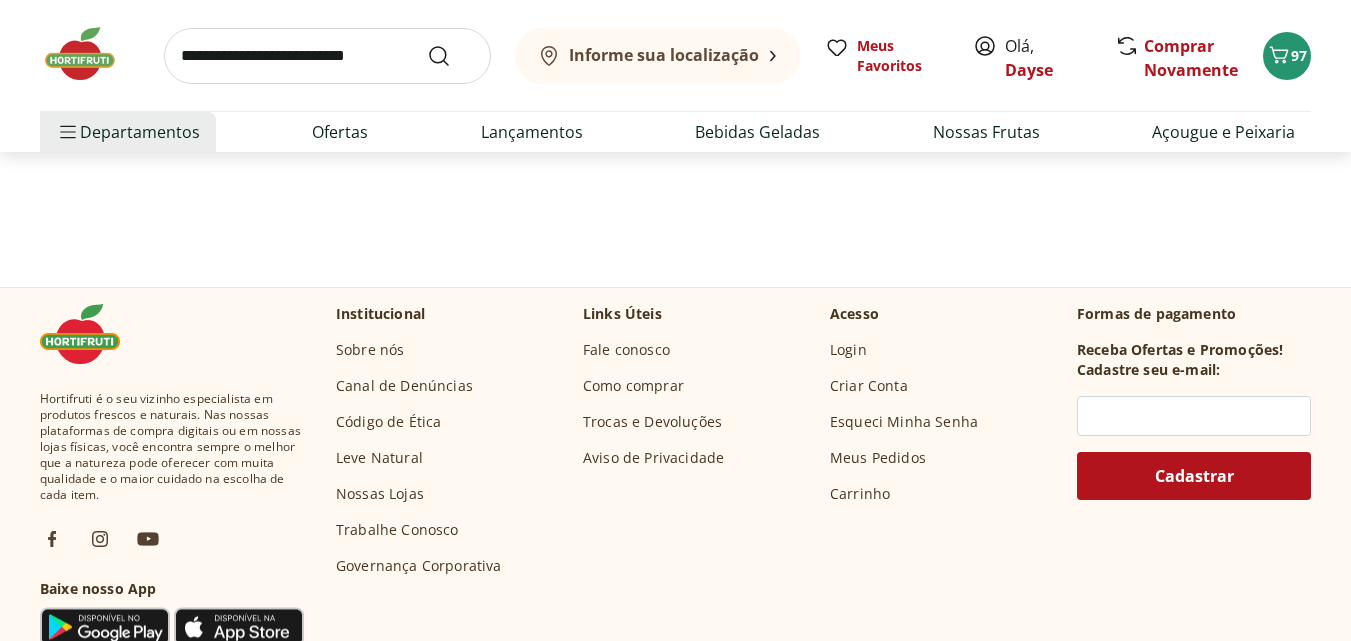 scroll, scrollTop: 0, scrollLeft: 0, axis: both 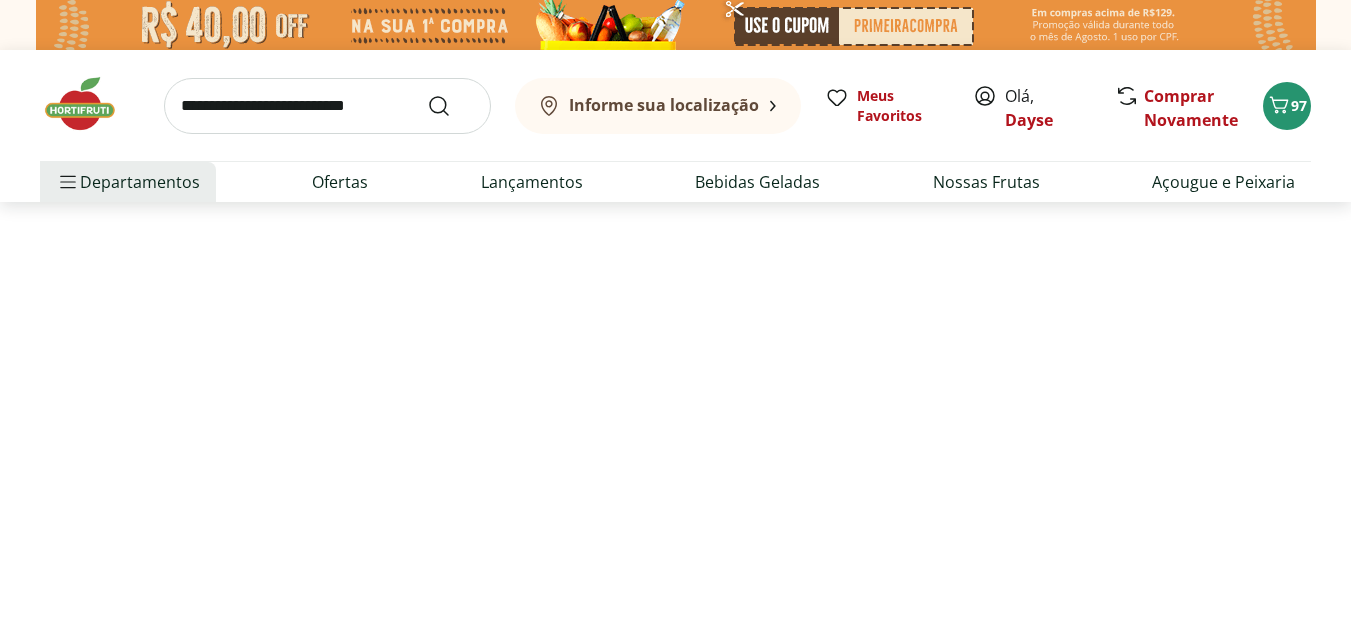 select on "**********" 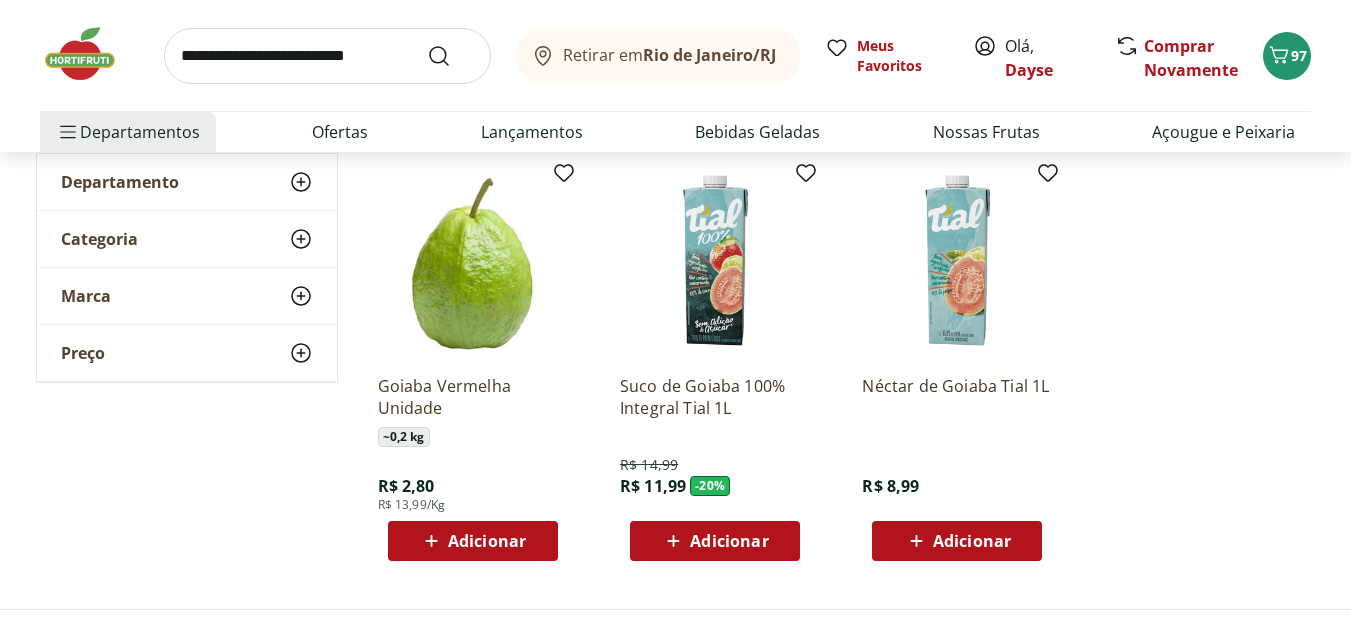 scroll, scrollTop: 300, scrollLeft: 0, axis: vertical 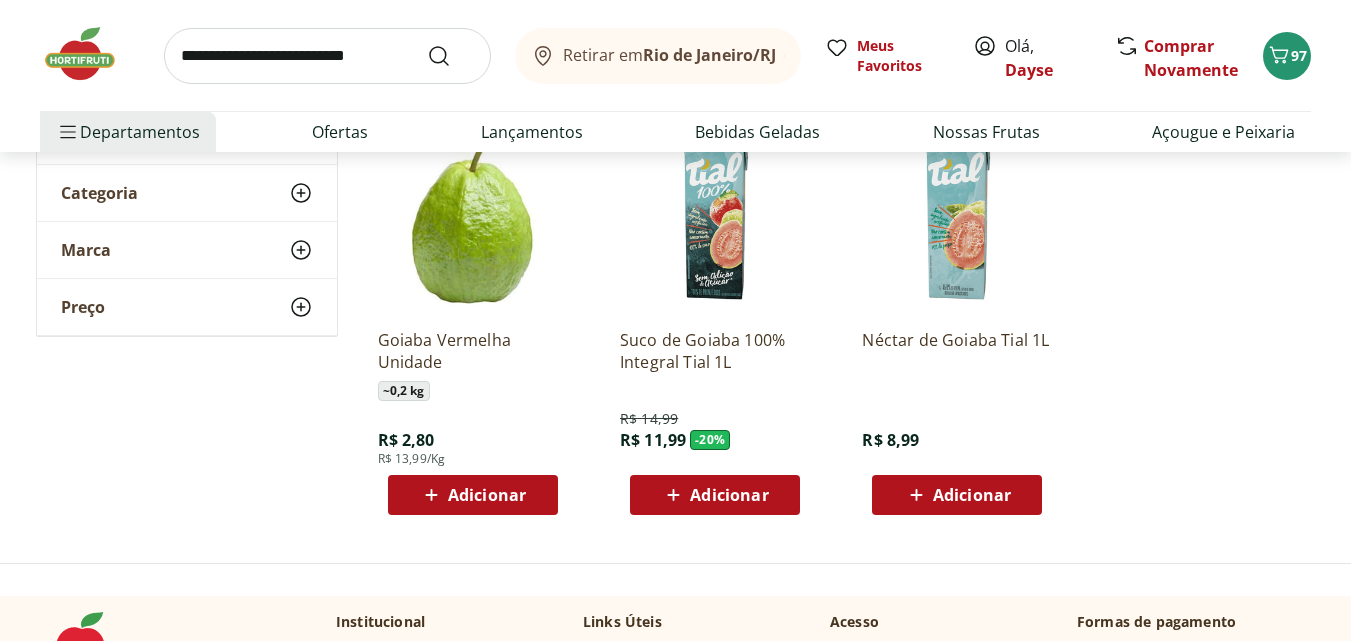 click on "Adicionar" at bounding box center [487, 495] 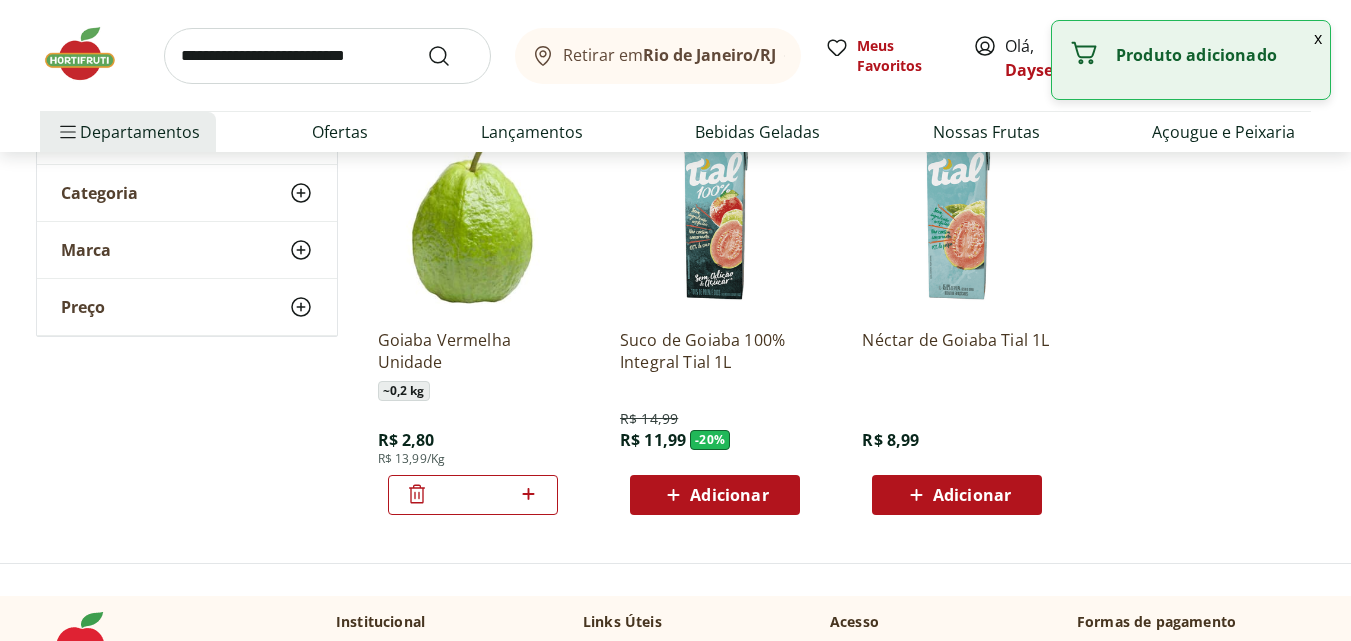 click 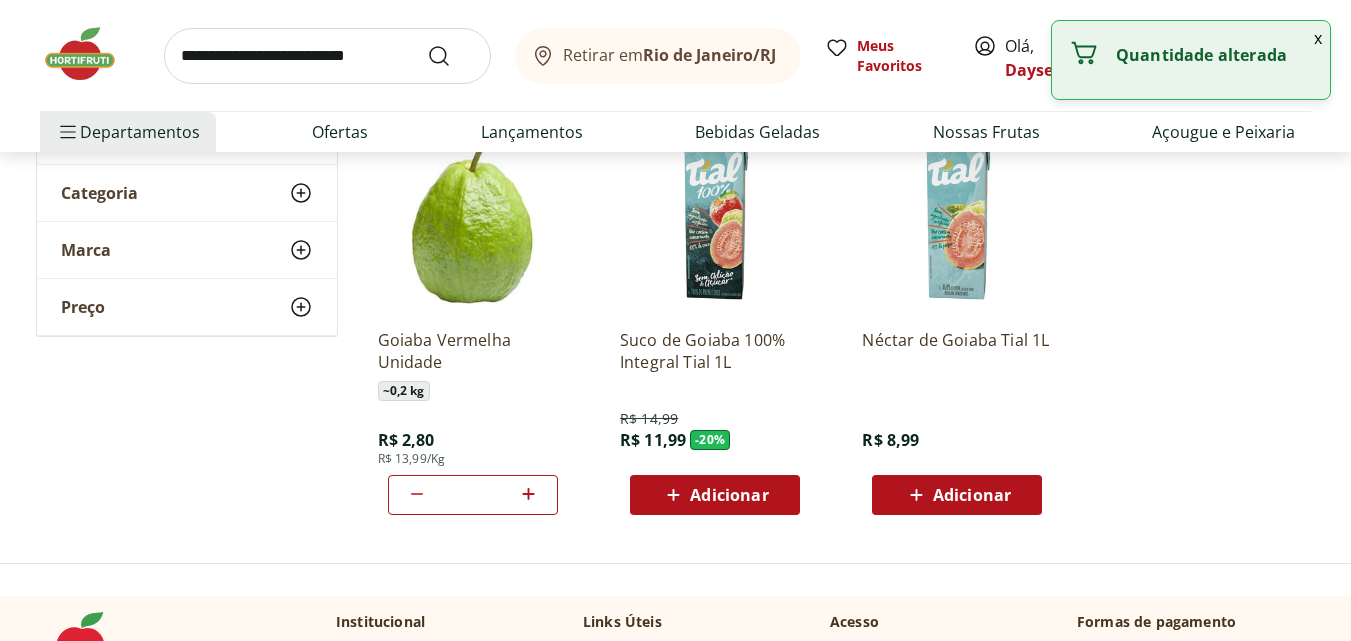 click 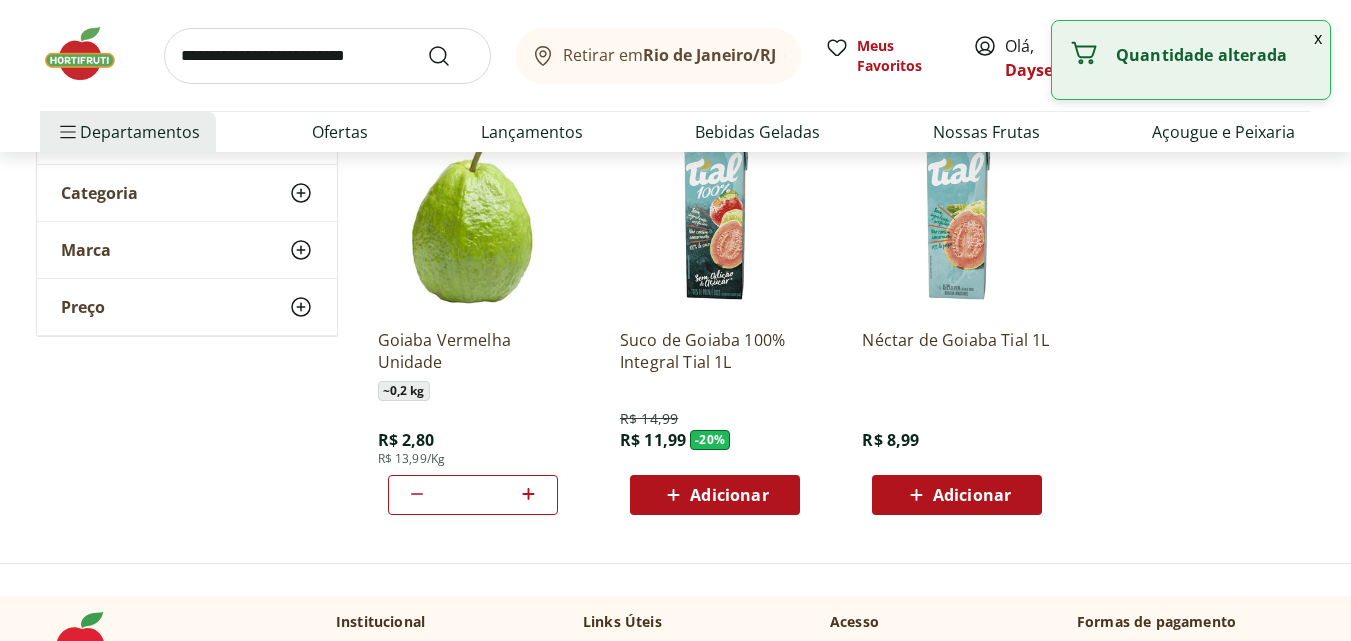 click 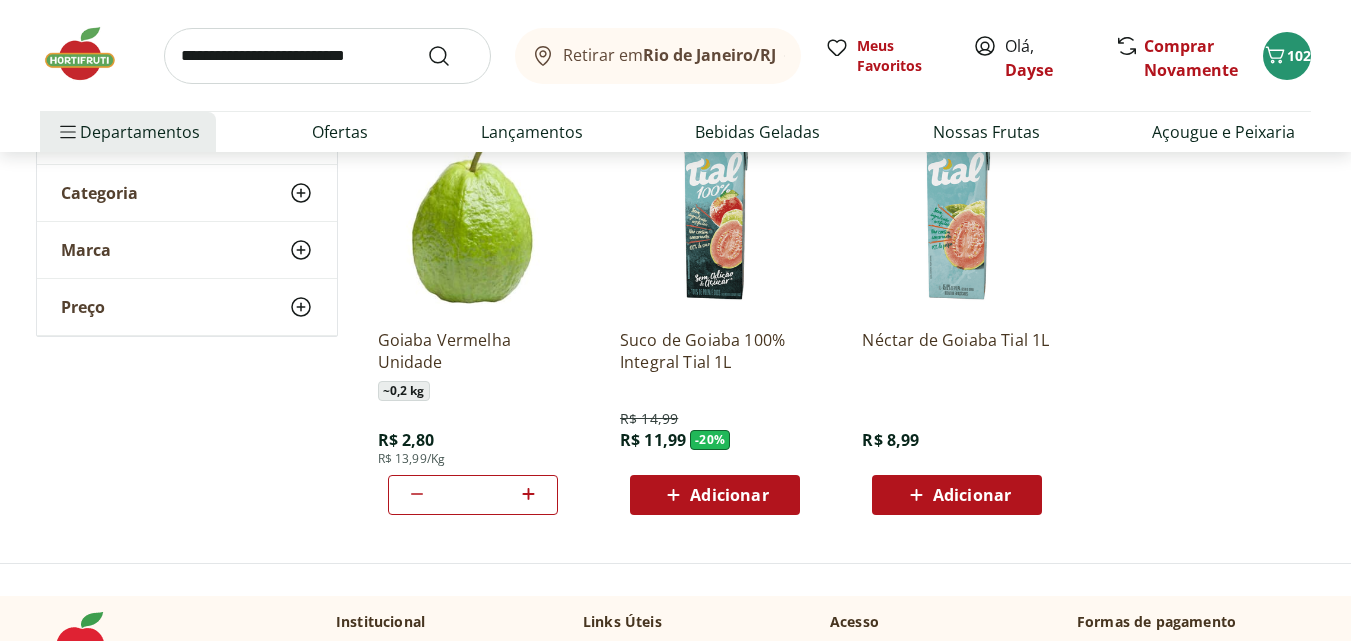 click at bounding box center [327, 56] 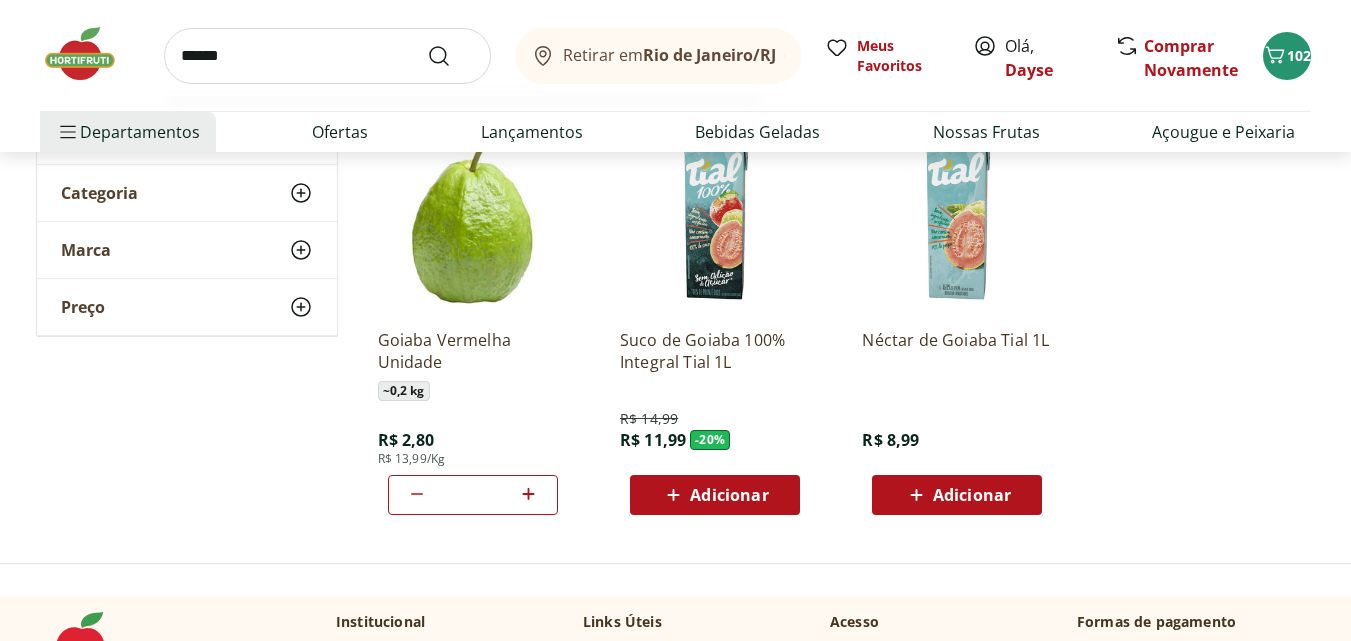 type on "******" 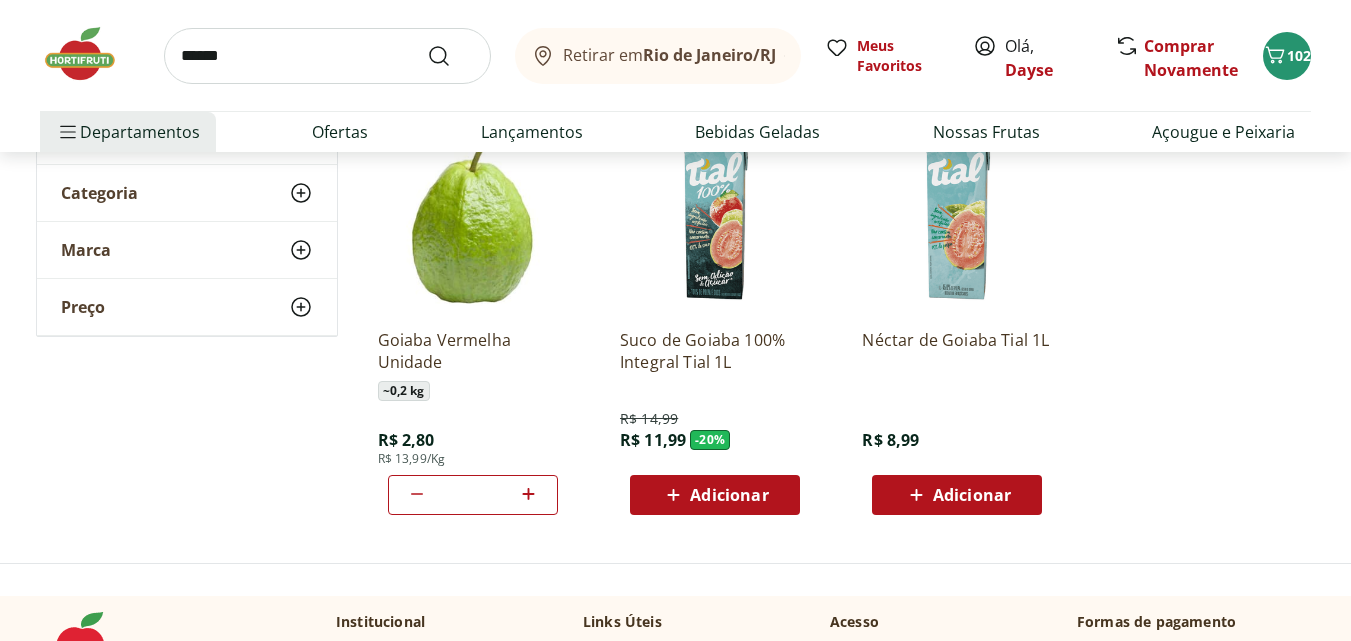 scroll, scrollTop: 0, scrollLeft: 0, axis: both 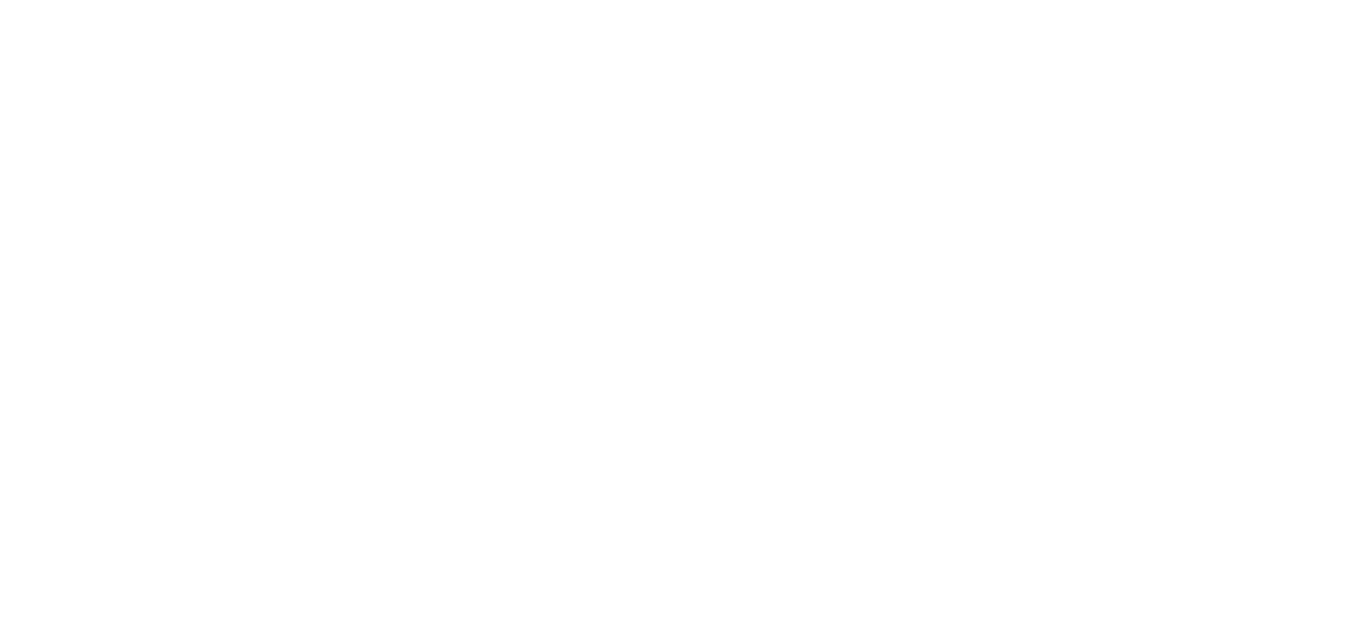 select on "**********" 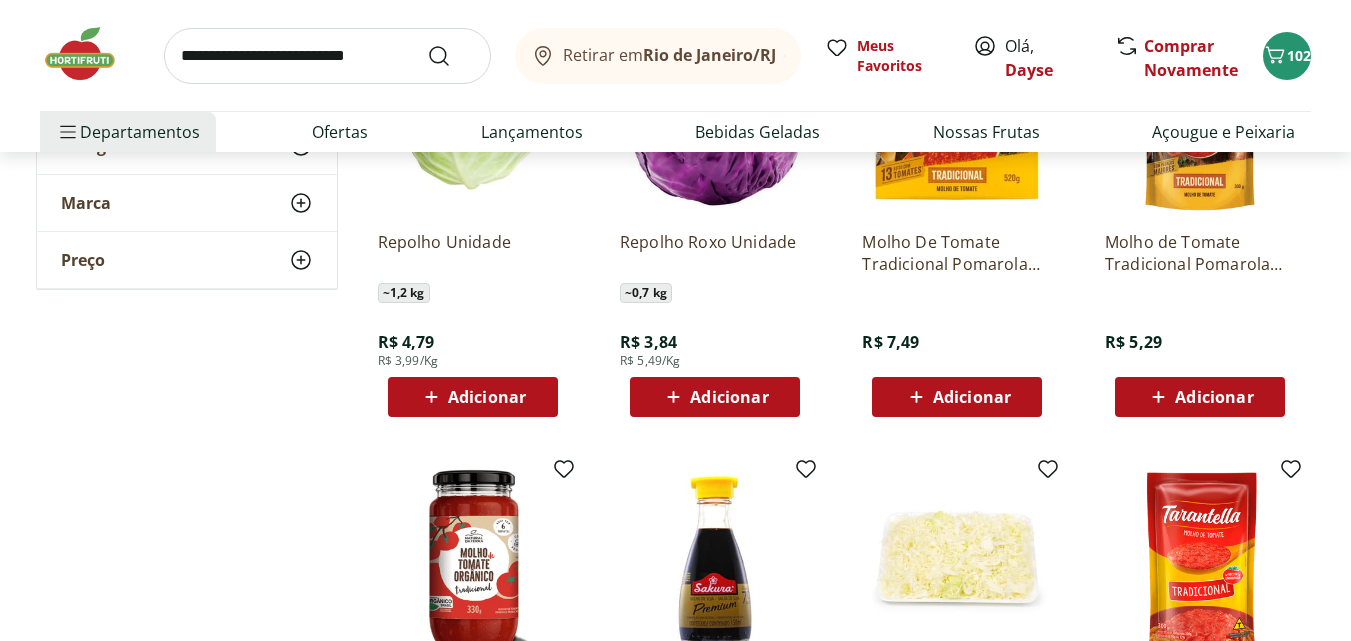 scroll, scrollTop: 400, scrollLeft: 0, axis: vertical 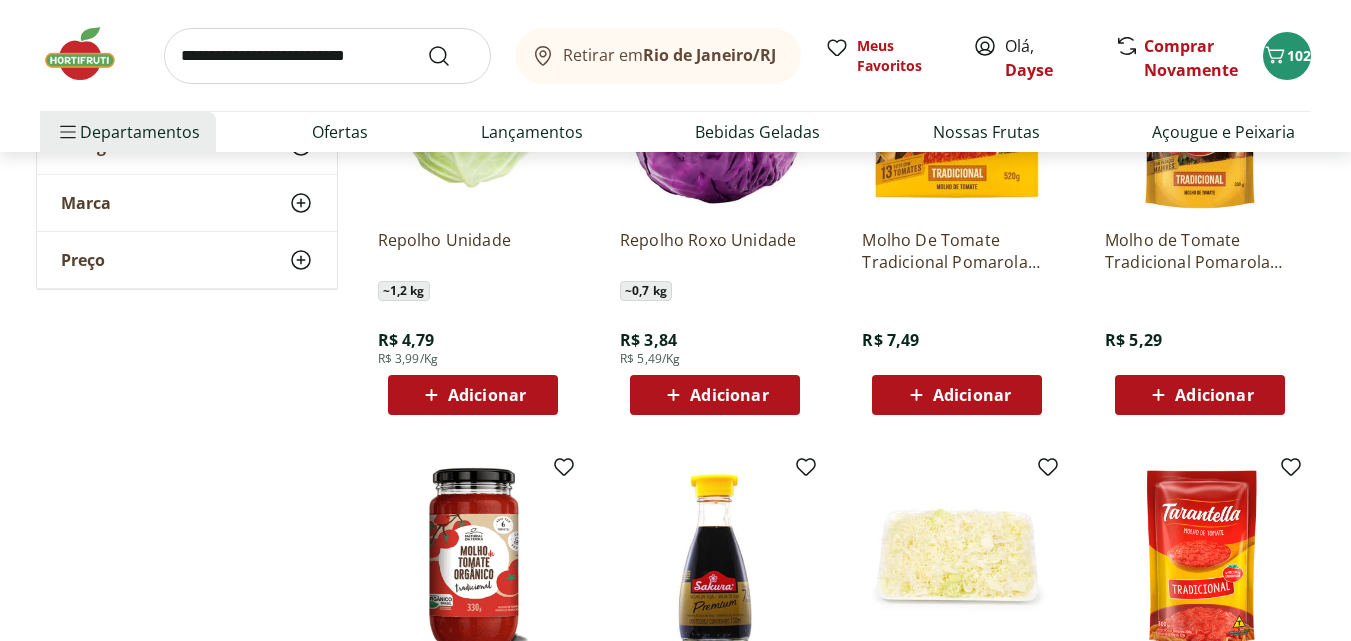 click on "Adicionar" at bounding box center [487, 395] 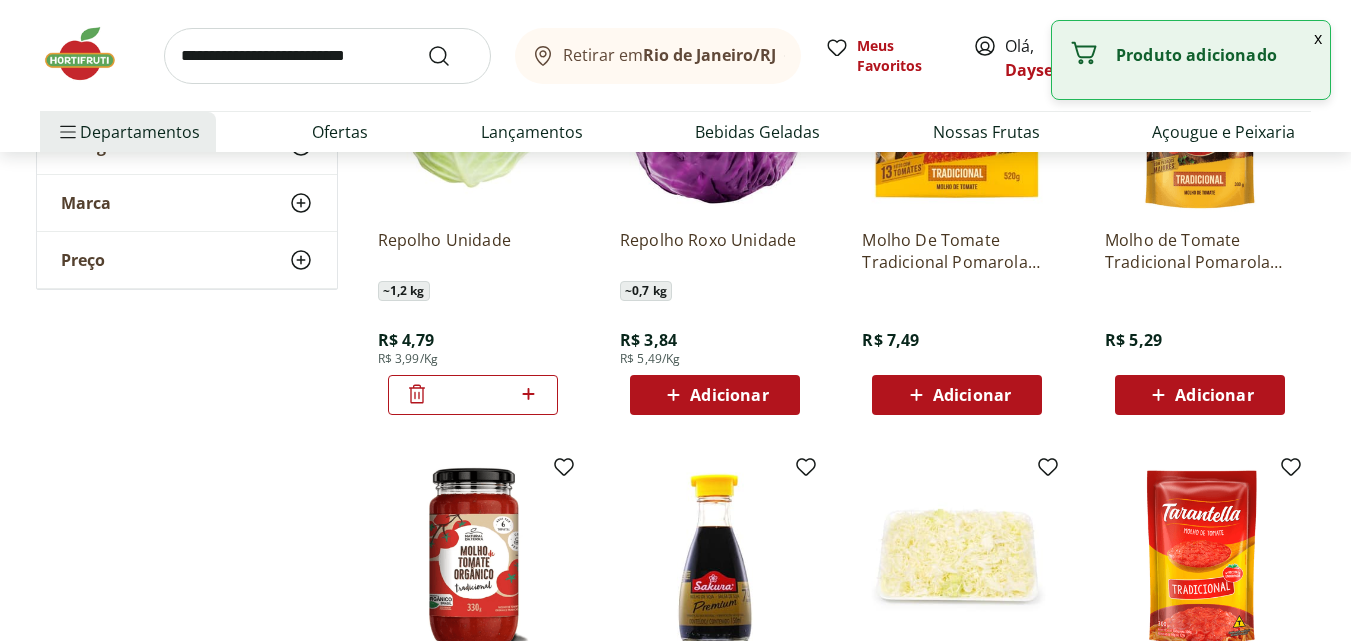click at bounding box center [327, 56] 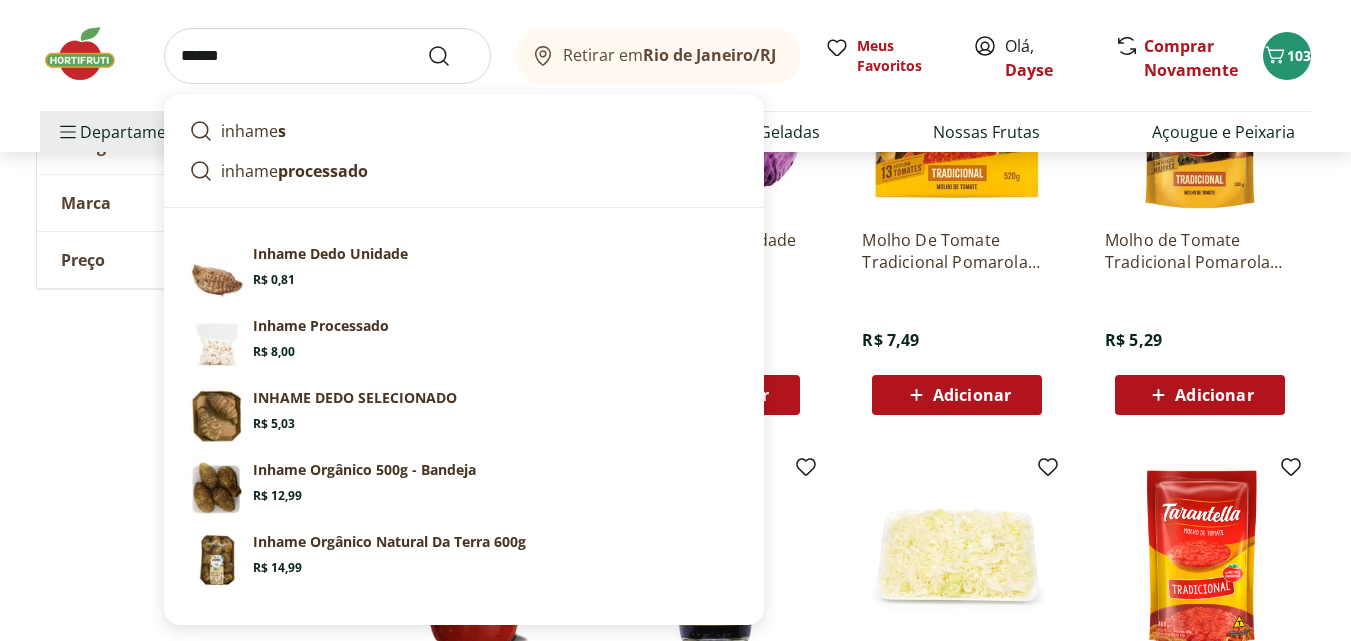 type on "******" 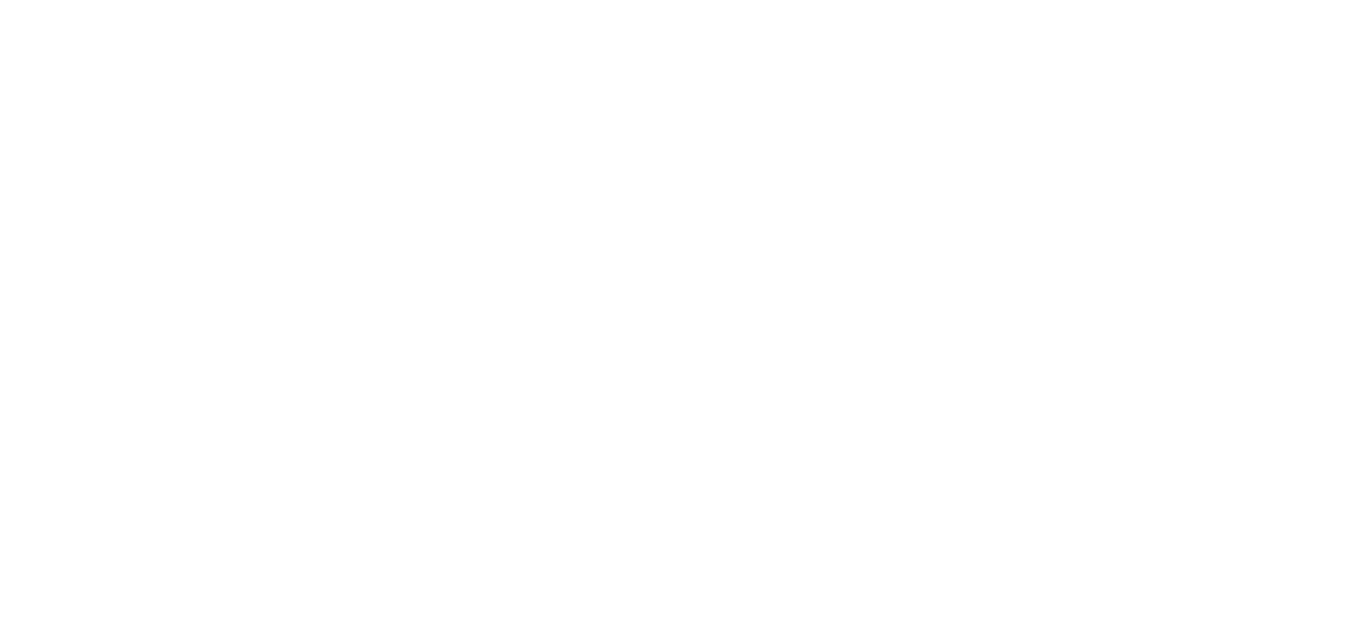 scroll, scrollTop: 0, scrollLeft: 0, axis: both 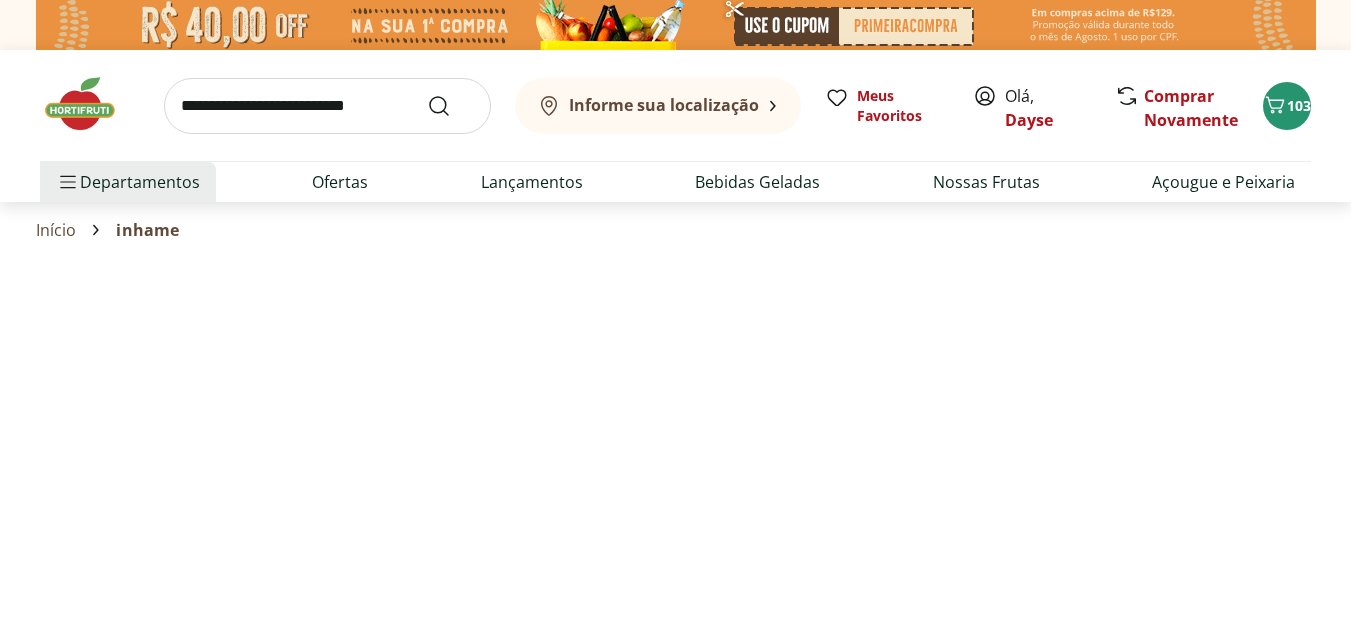 select on "**********" 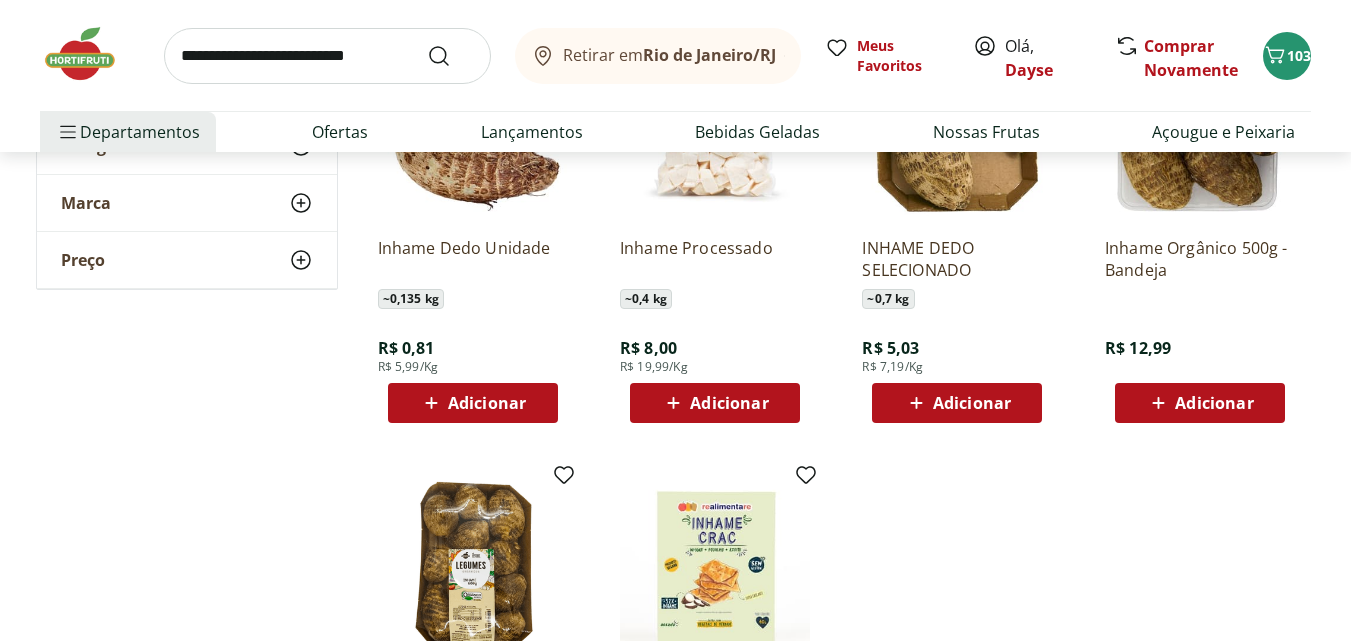 scroll, scrollTop: 400, scrollLeft: 0, axis: vertical 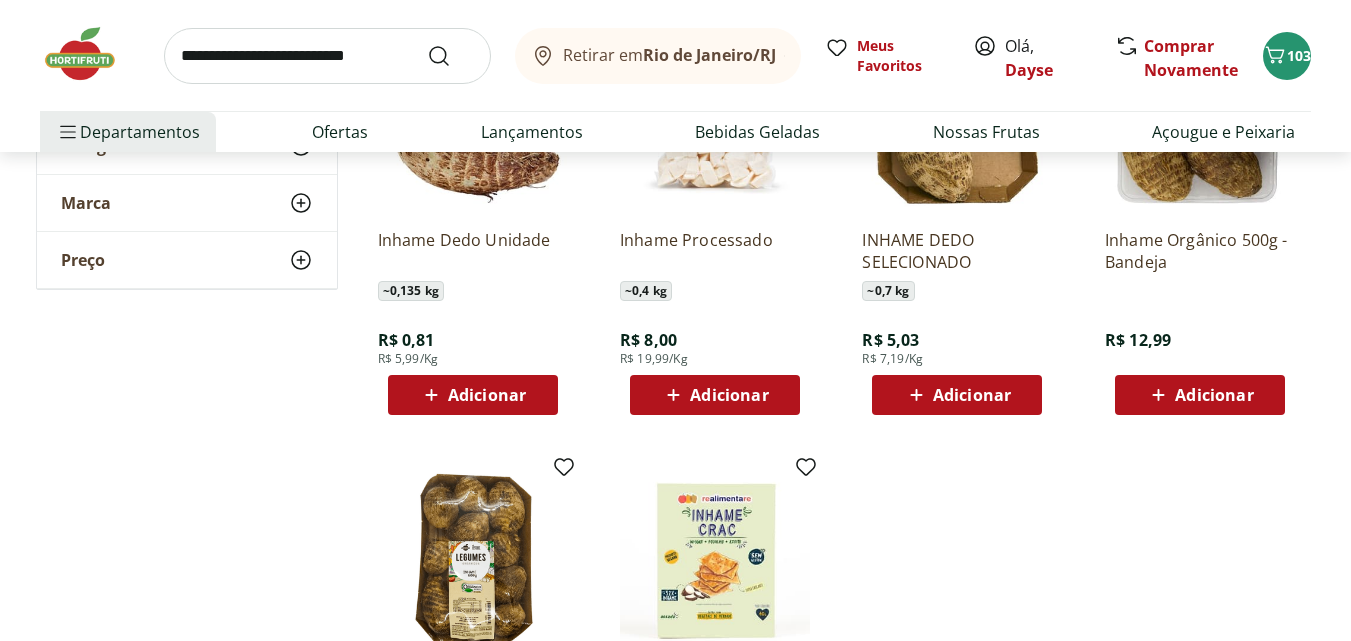 click on "Adicionar" at bounding box center [487, 395] 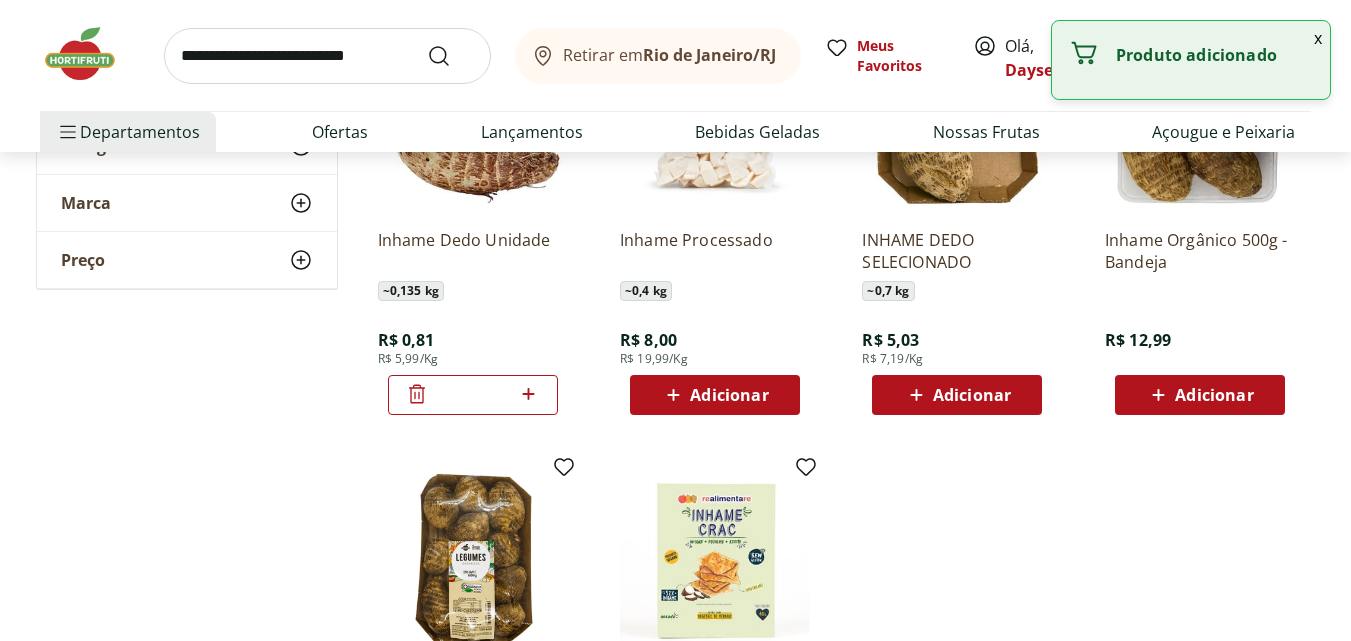 click 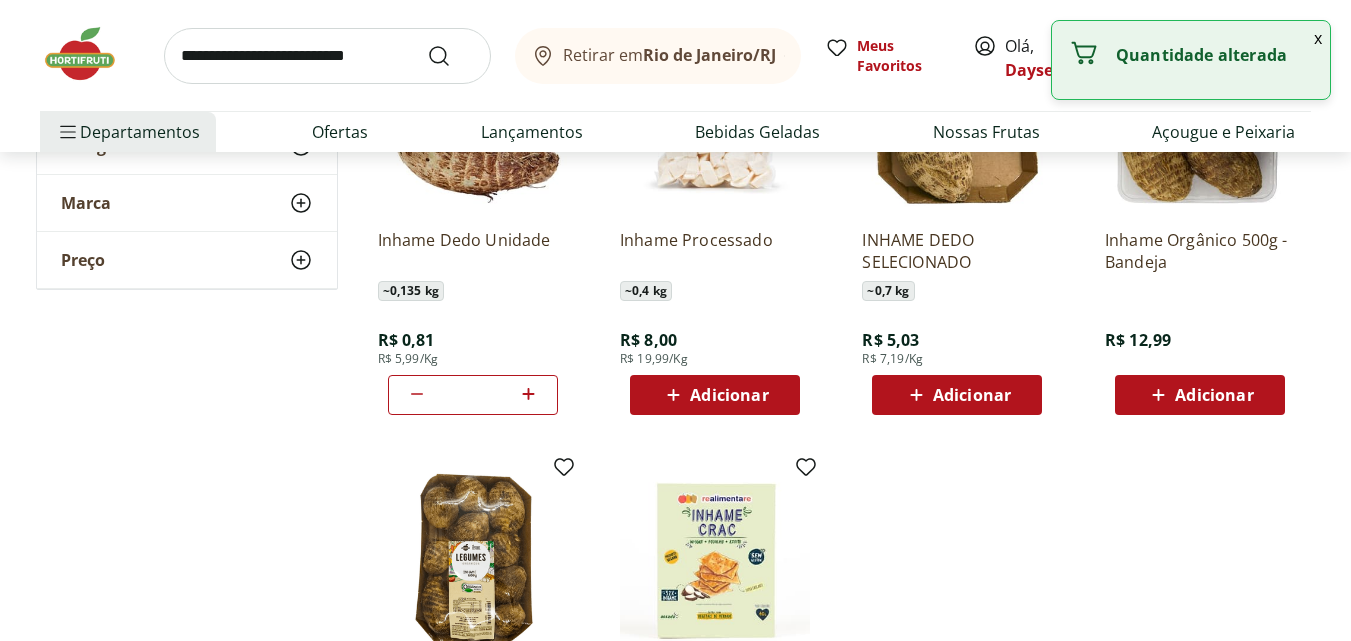 click 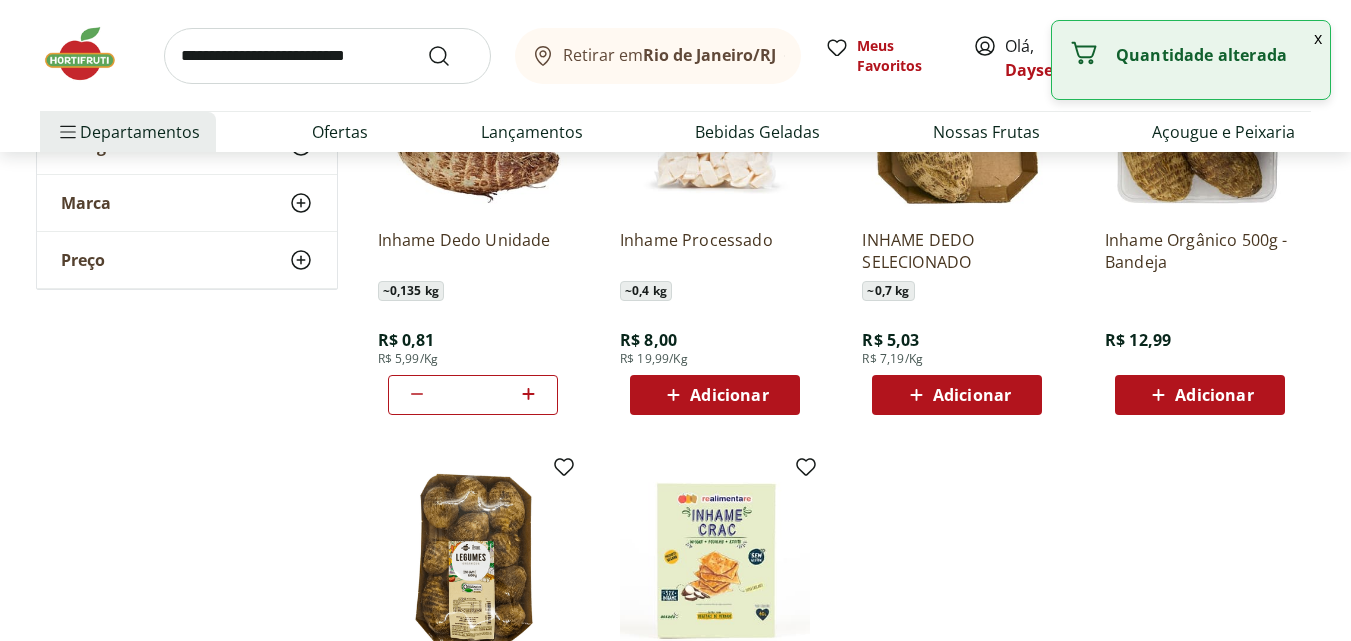 click at bounding box center [327, 56] 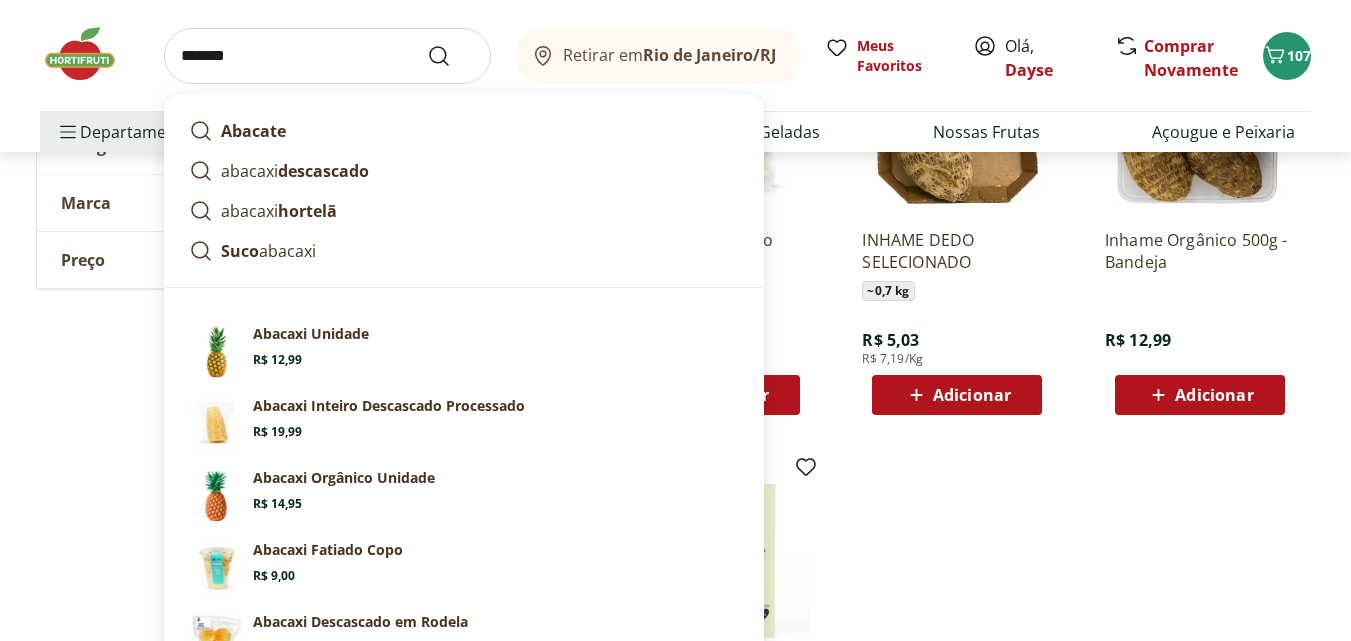 type on "*******" 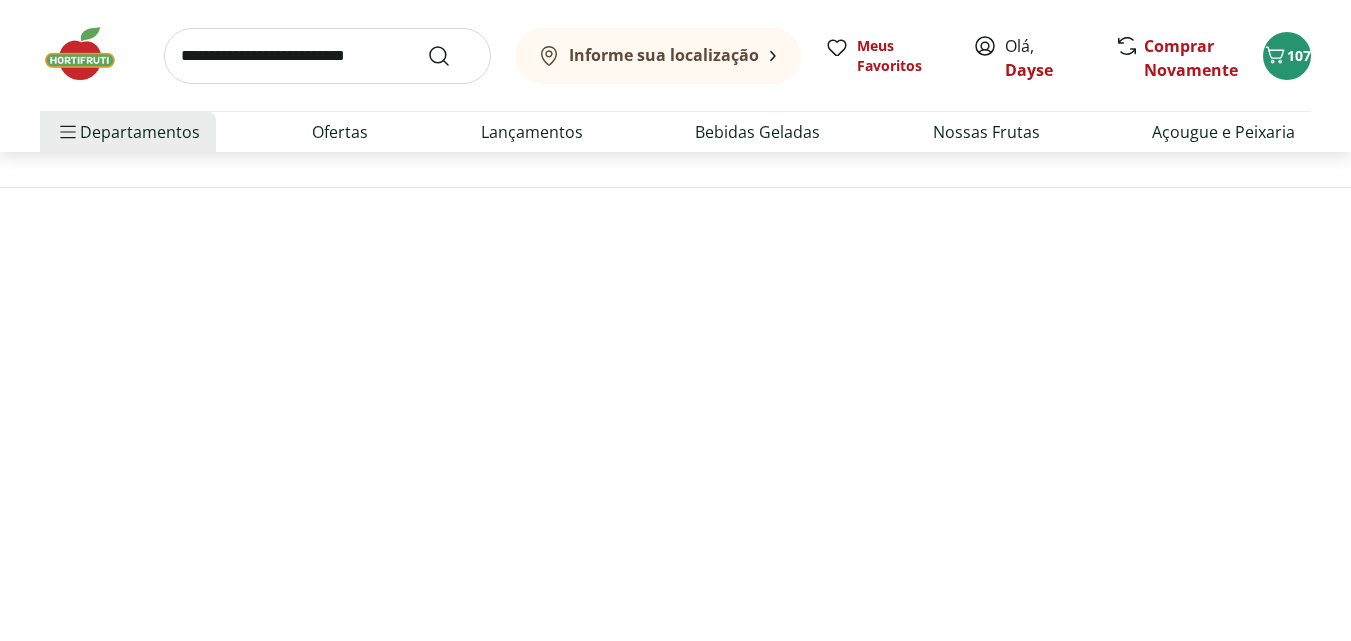 scroll, scrollTop: 0, scrollLeft: 0, axis: both 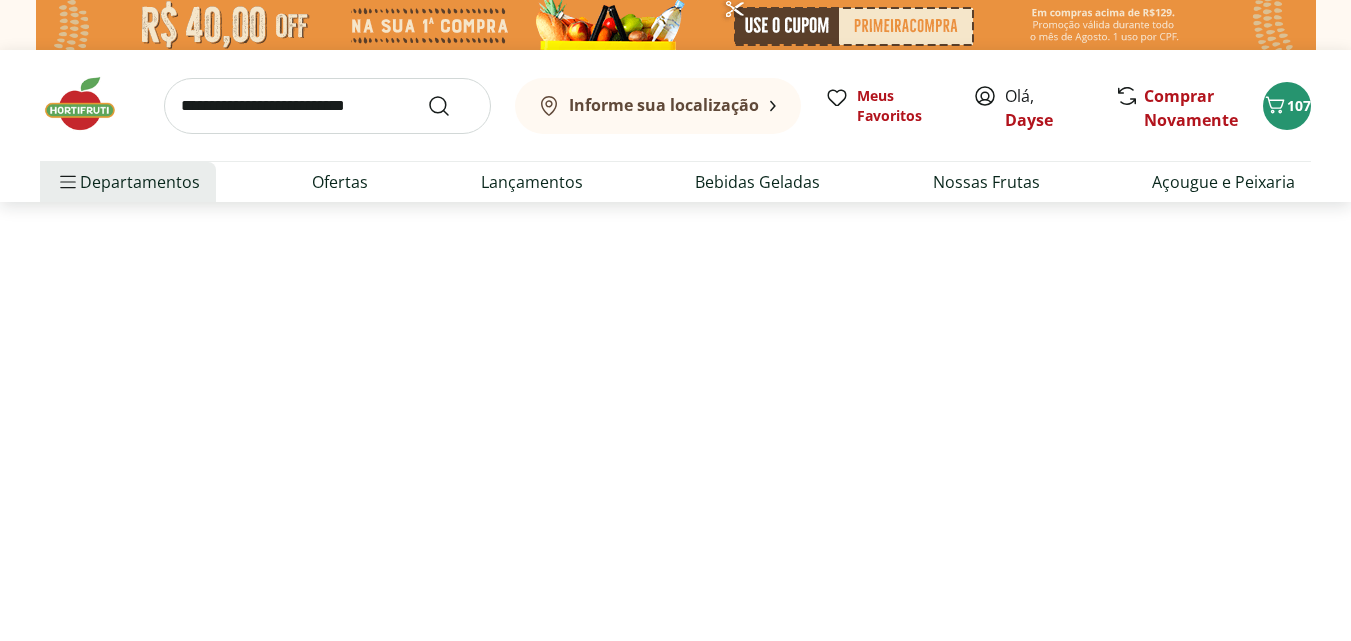 select on "**********" 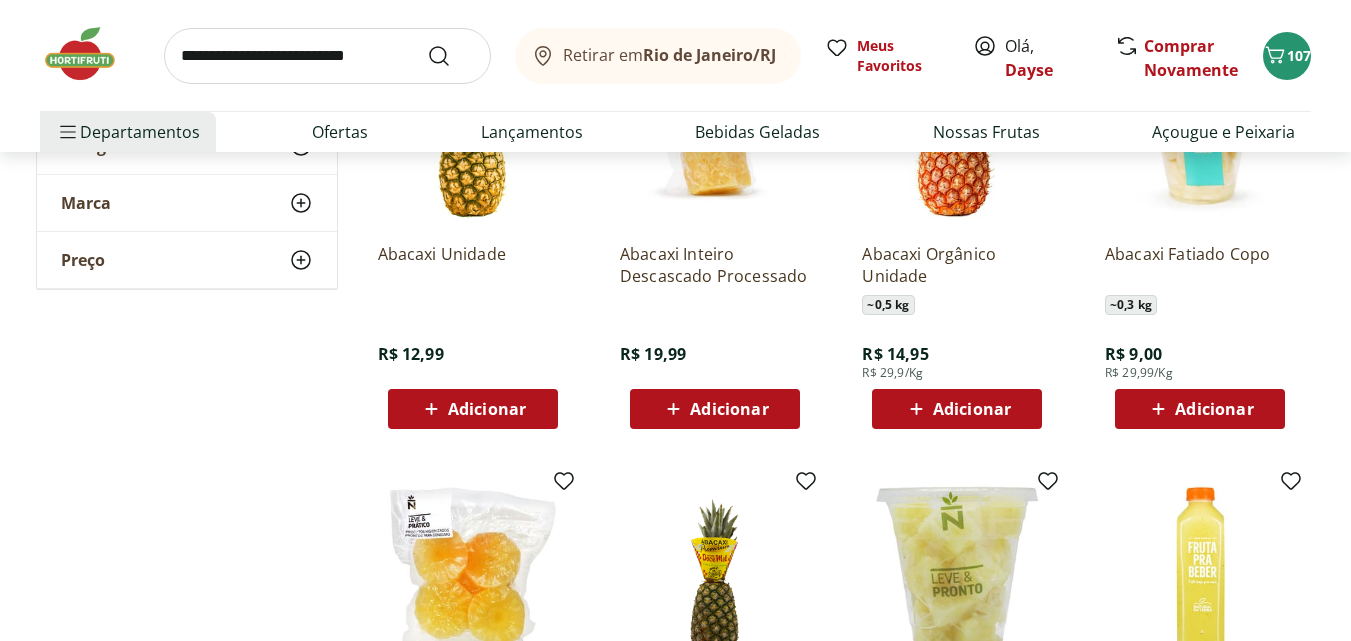 scroll, scrollTop: 400, scrollLeft: 0, axis: vertical 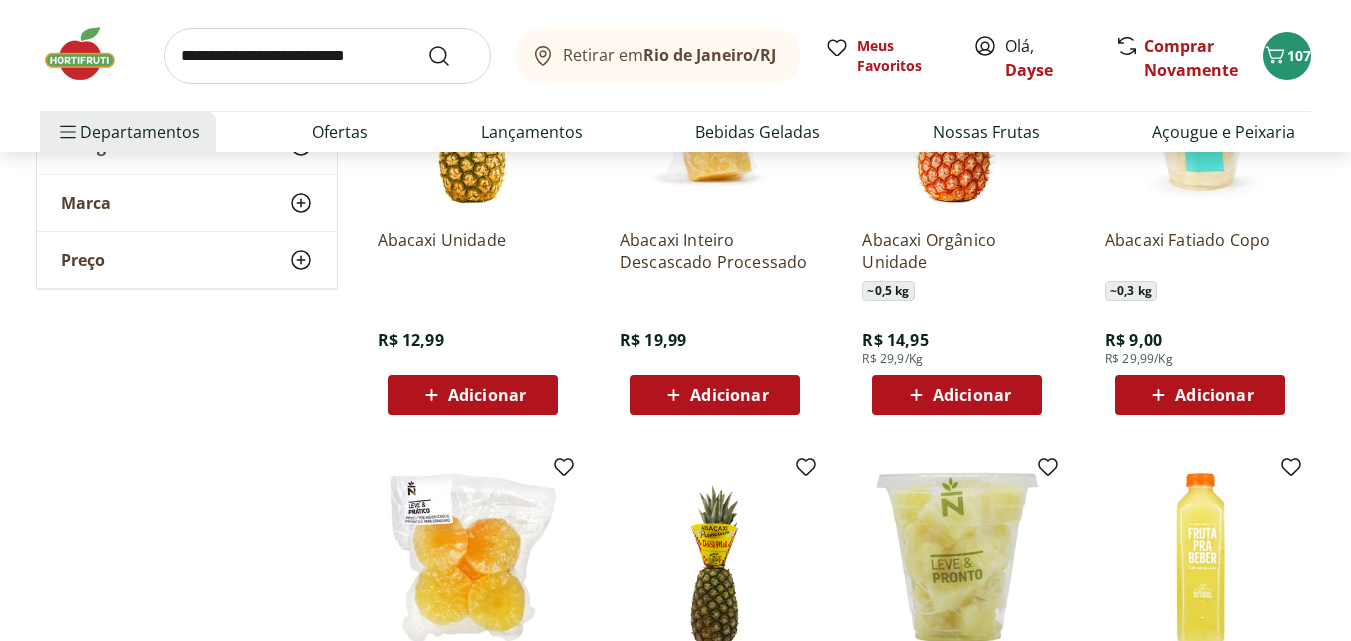 click on "Adicionar" at bounding box center [487, 395] 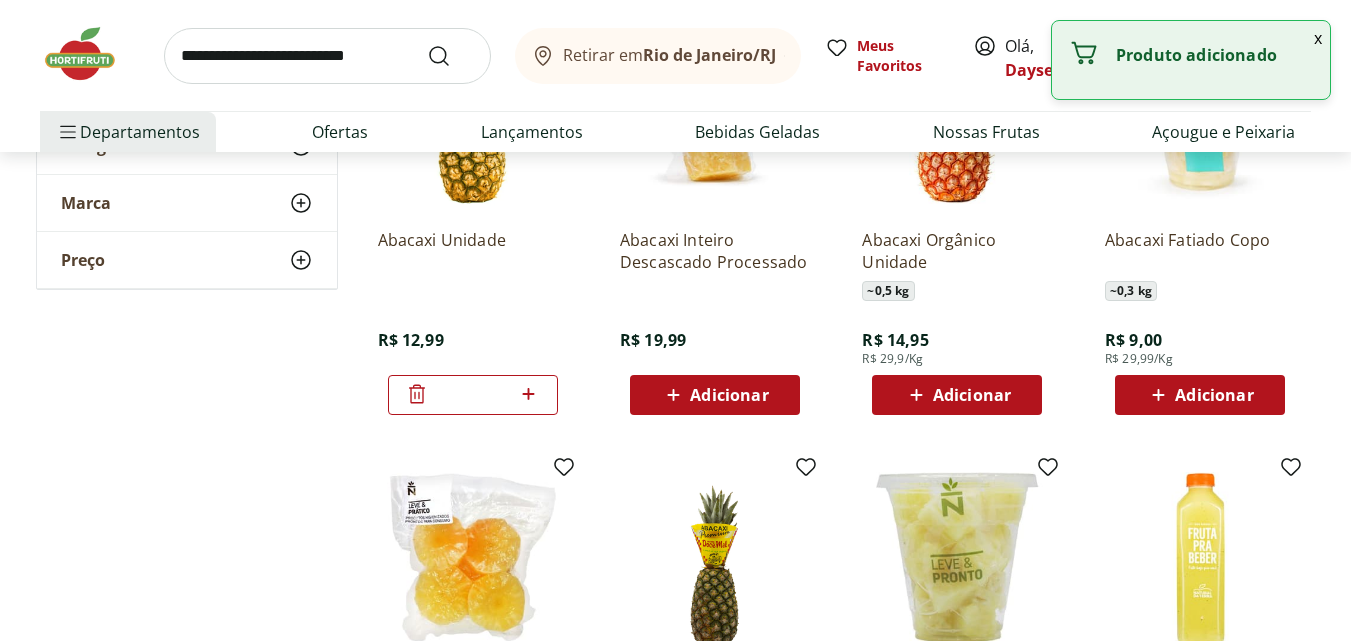 click at bounding box center (327, 56) 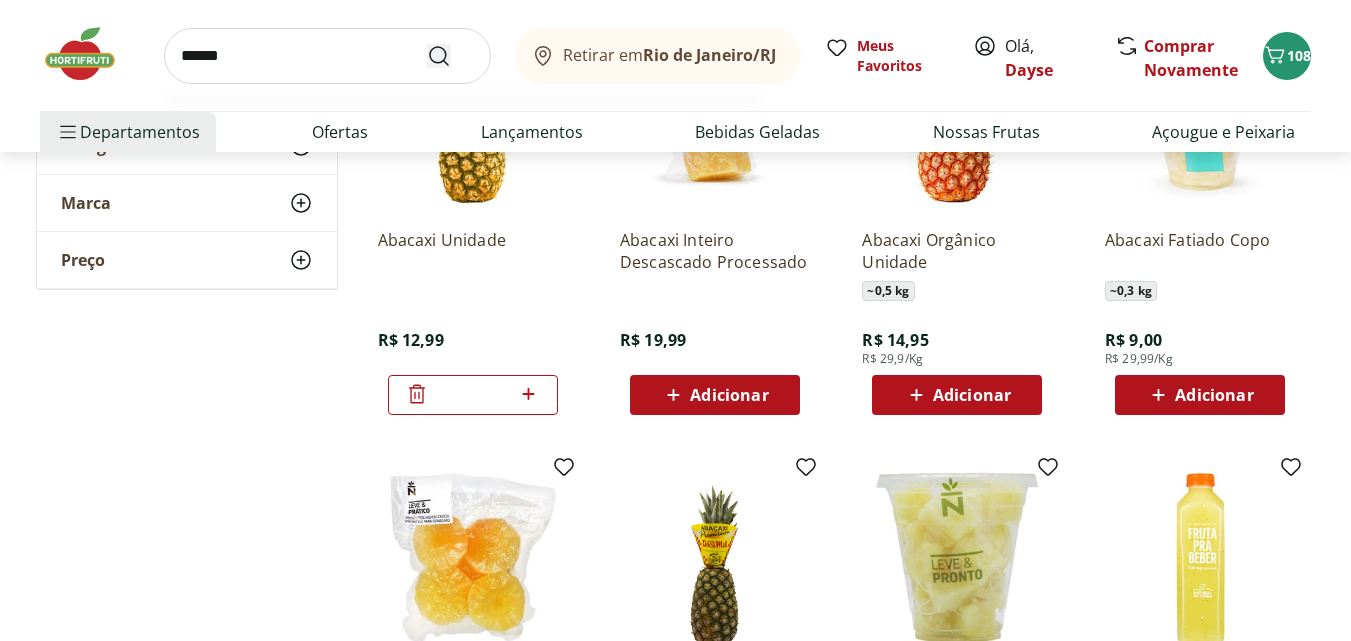 type on "*******" 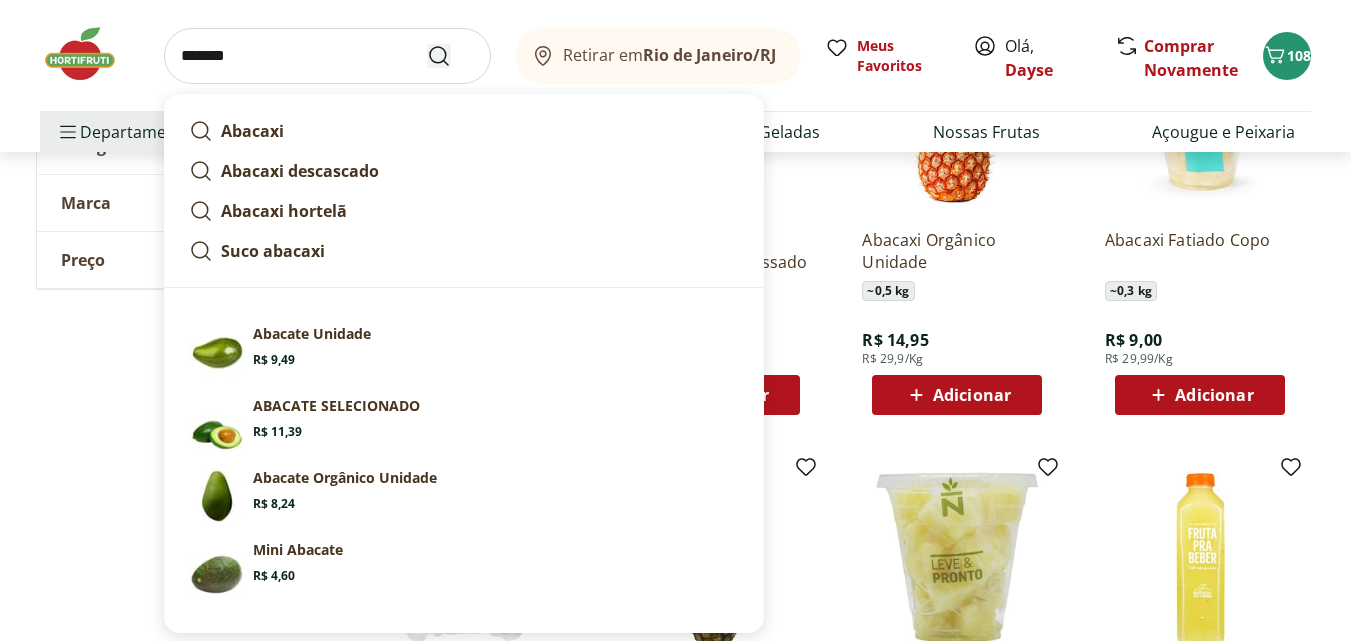 click at bounding box center (451, 56) 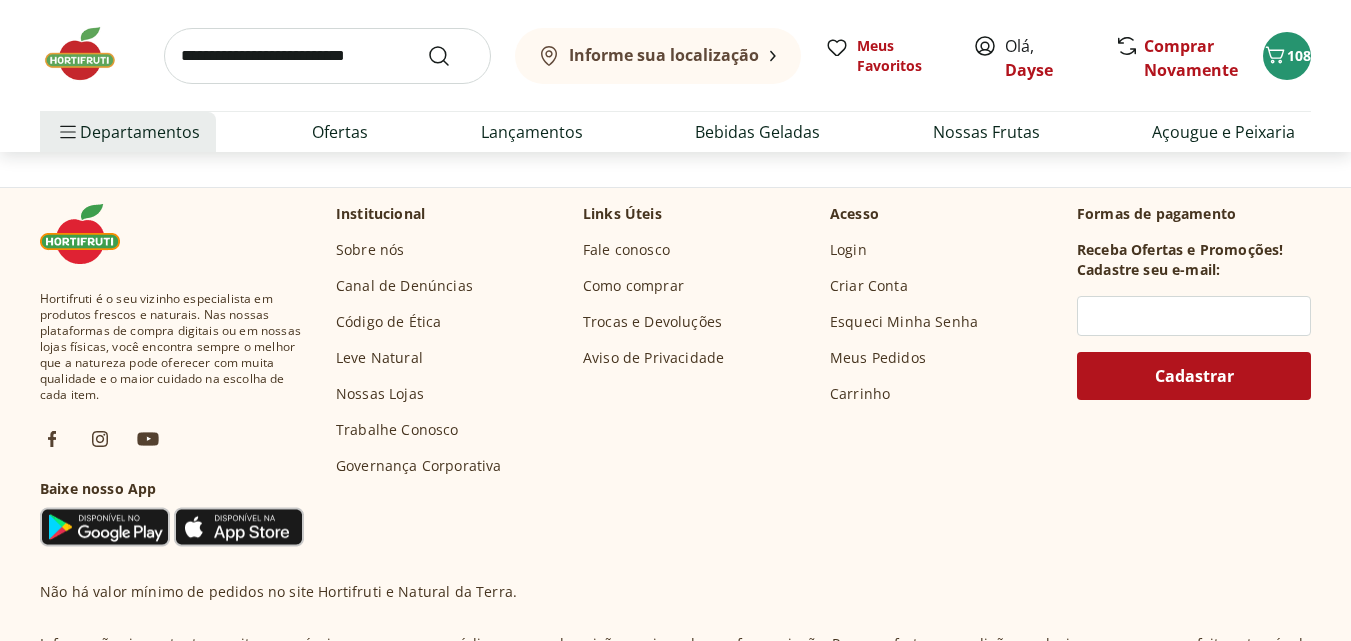 scroll, scrollTop: 0, scrollLeft: 0, axis: both 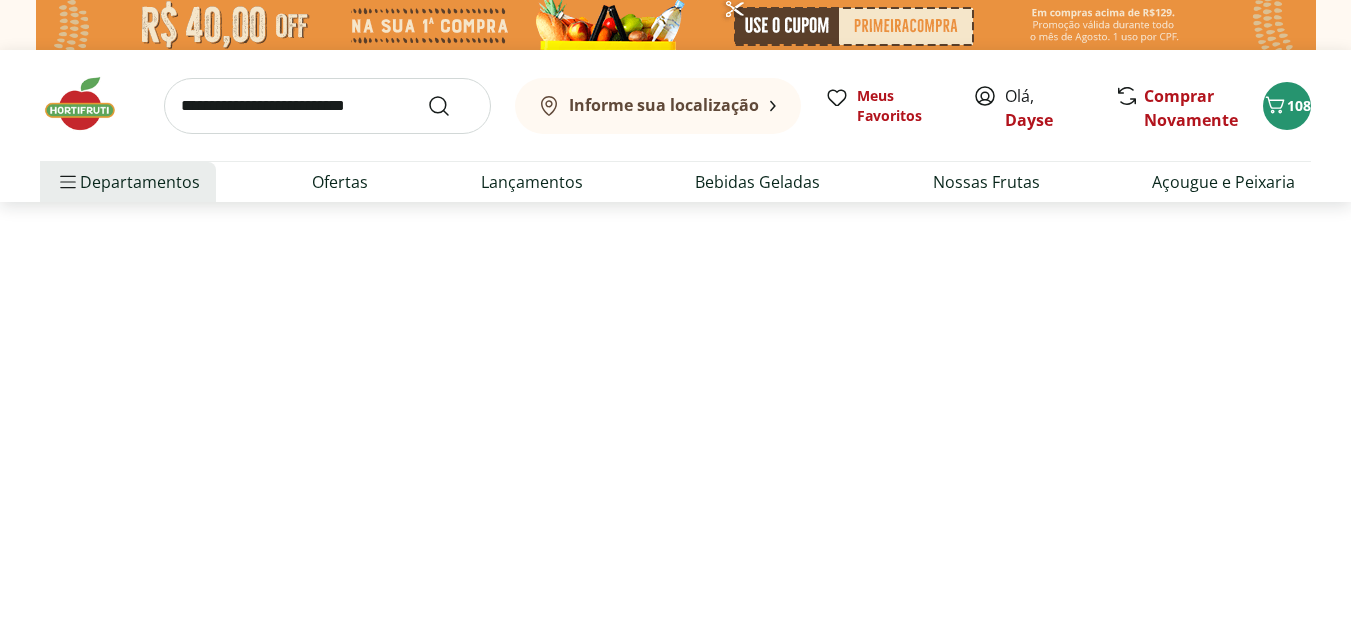 select on "**********" 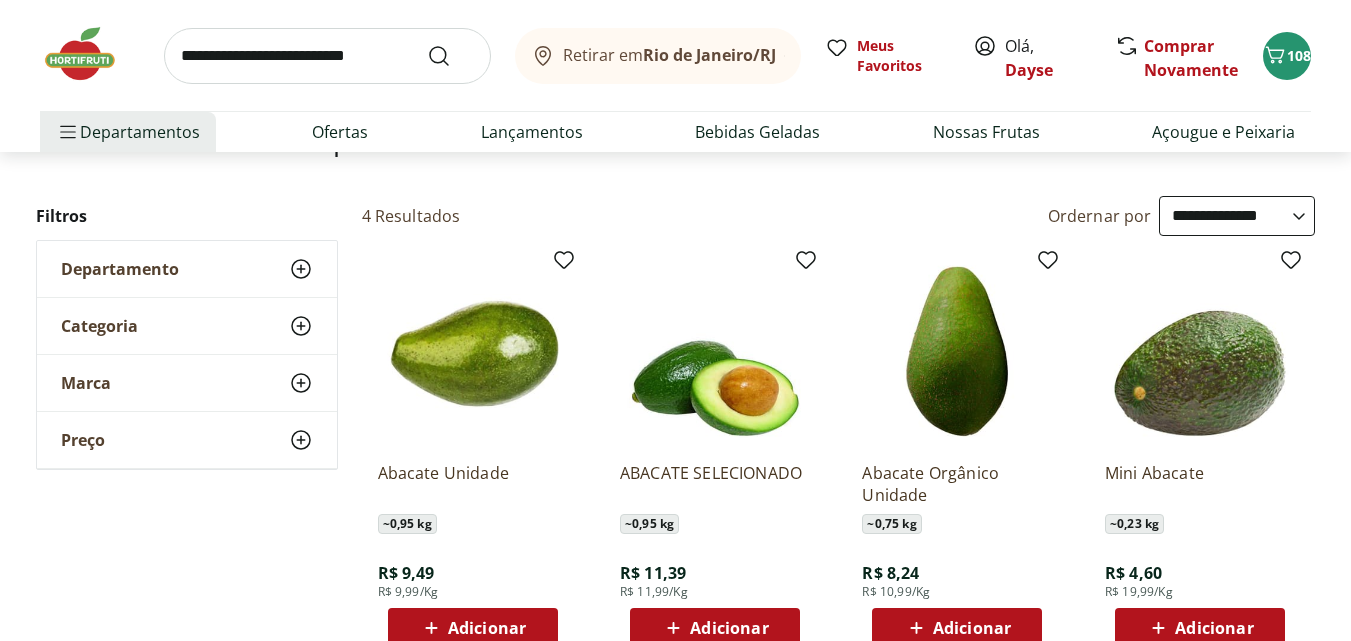 scroll, scrollTop: 200, scrollLeft: 0, axis: vertical 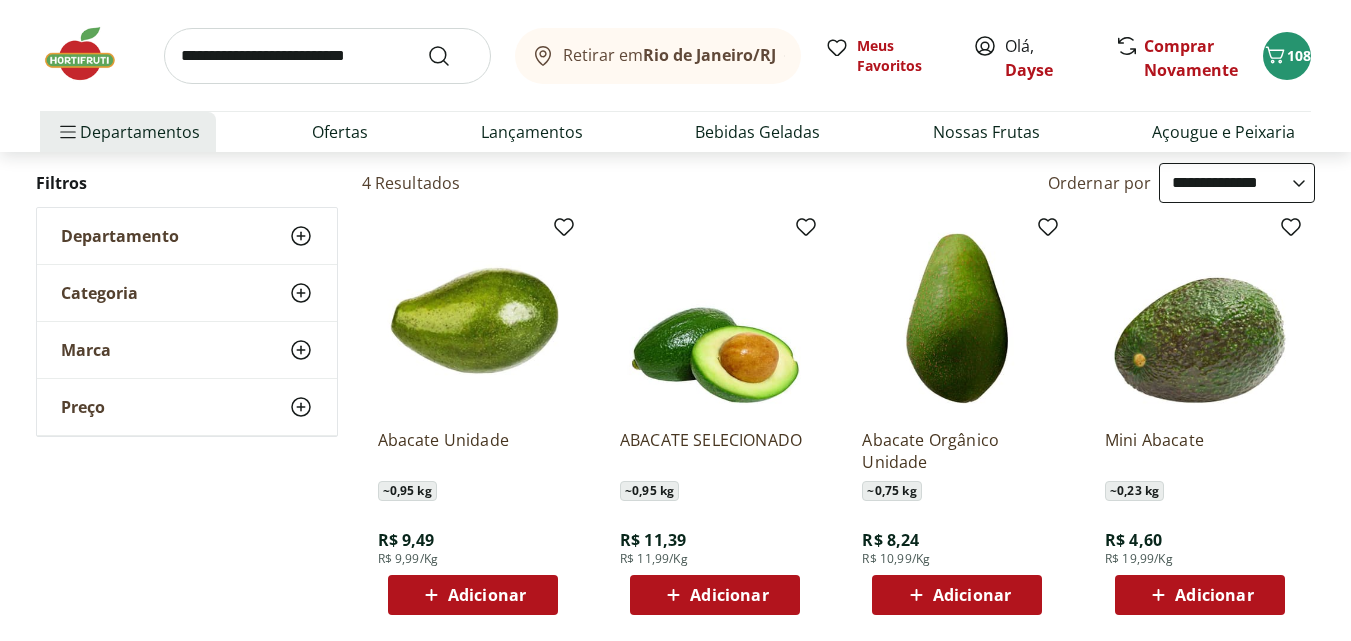 click on "Adicionar" at bounding box center [487, 595] 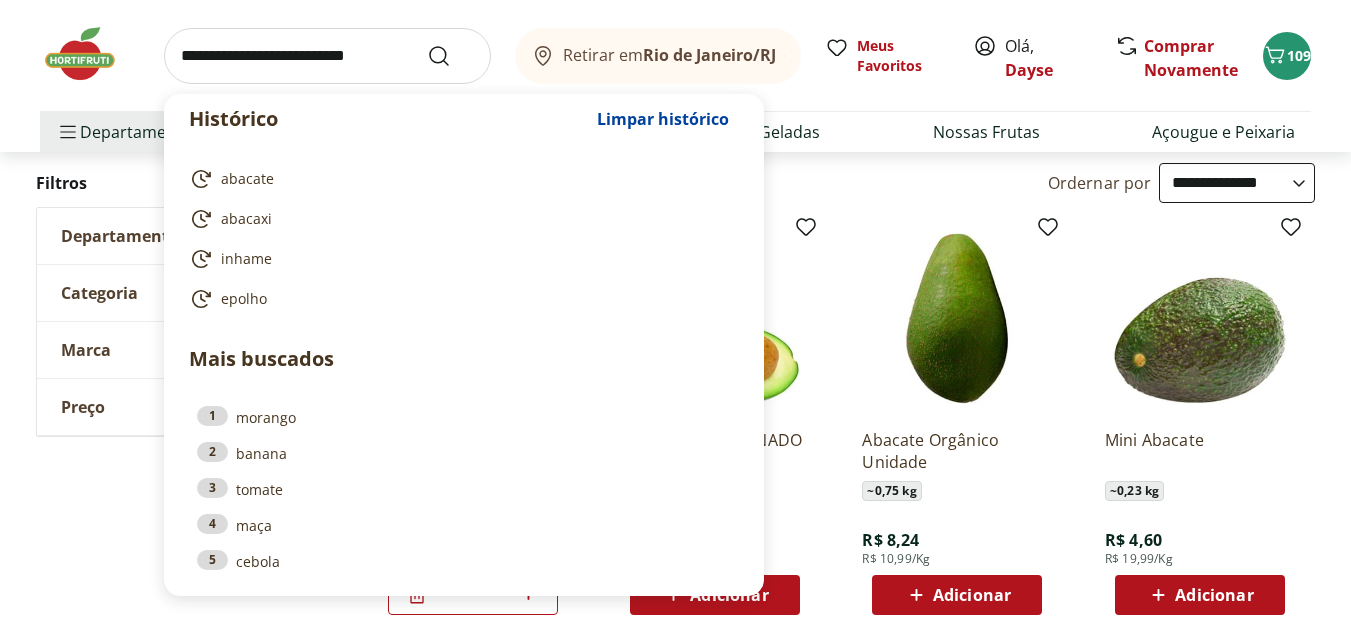 click at bounding box center (327, 56) 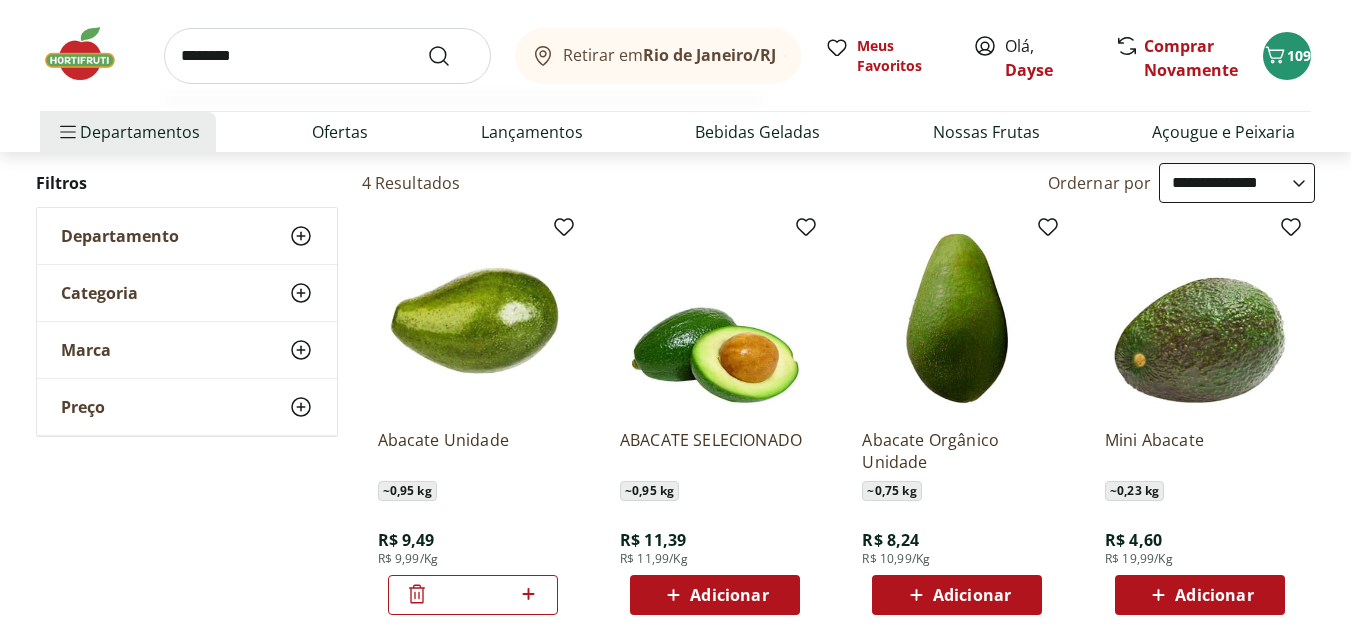 type on "*********" 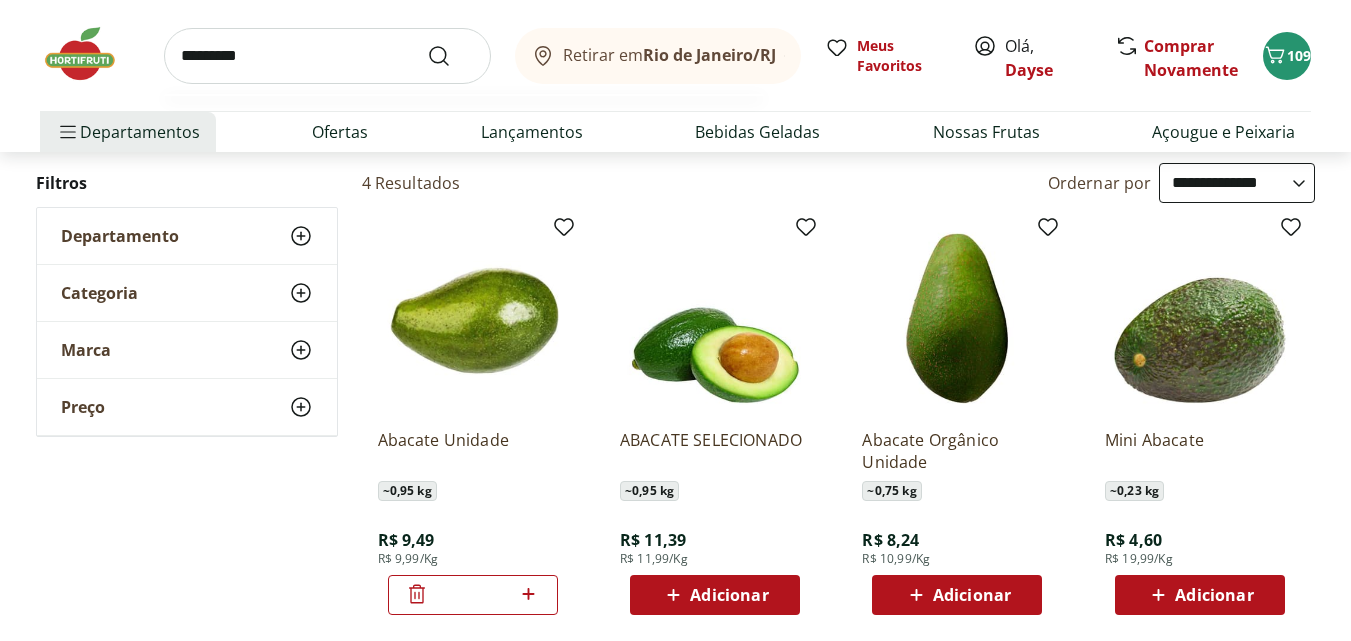 click at bounding box center (451, 56) 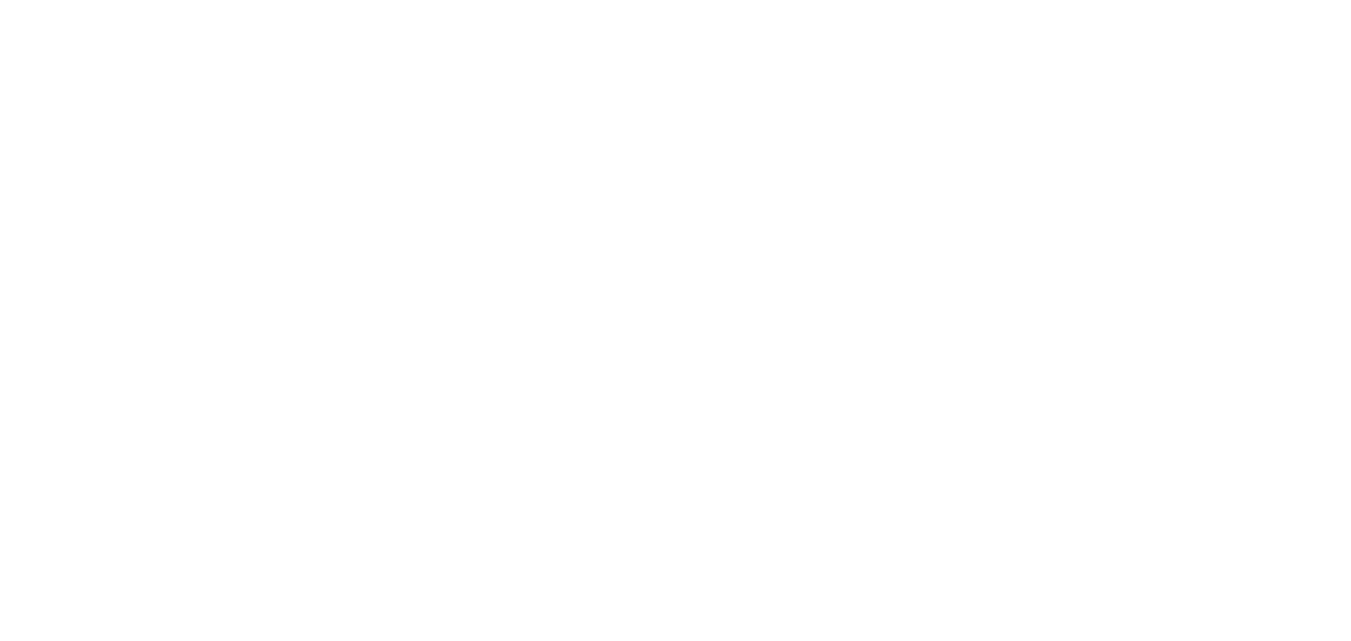 scroll, scrollTop: 0, scrollLeft: 0, axis: both 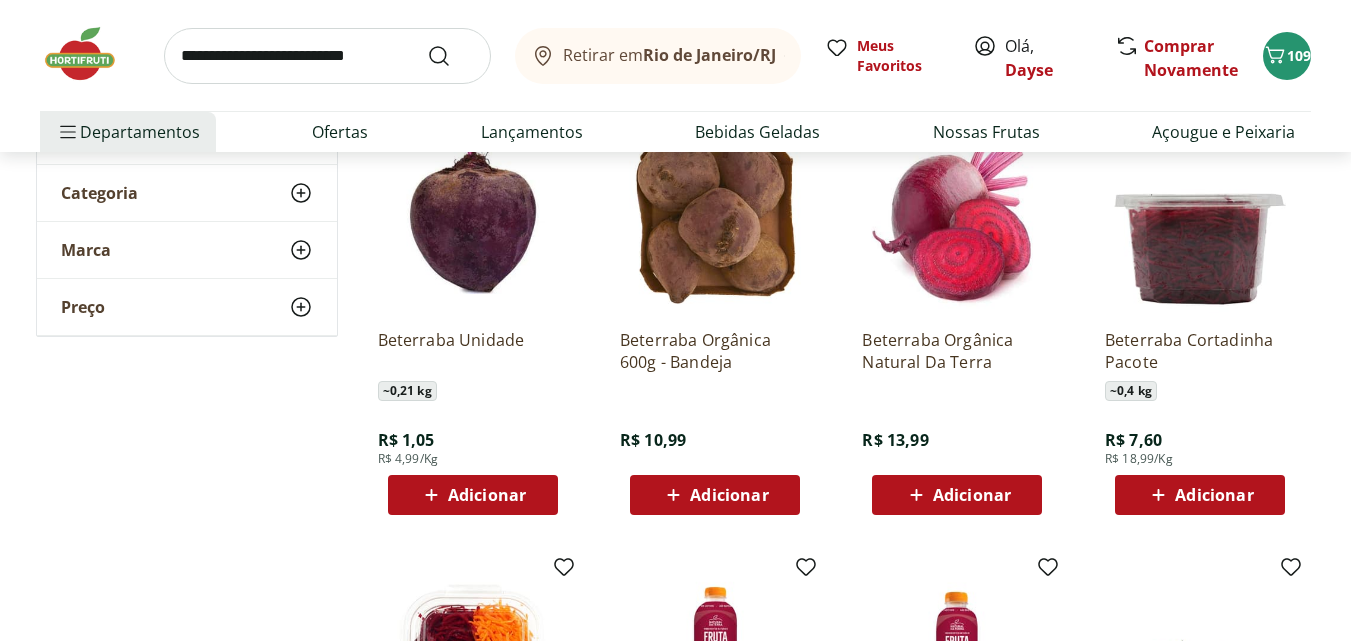 click on "Adicionar" at bounding box center [487, 495] 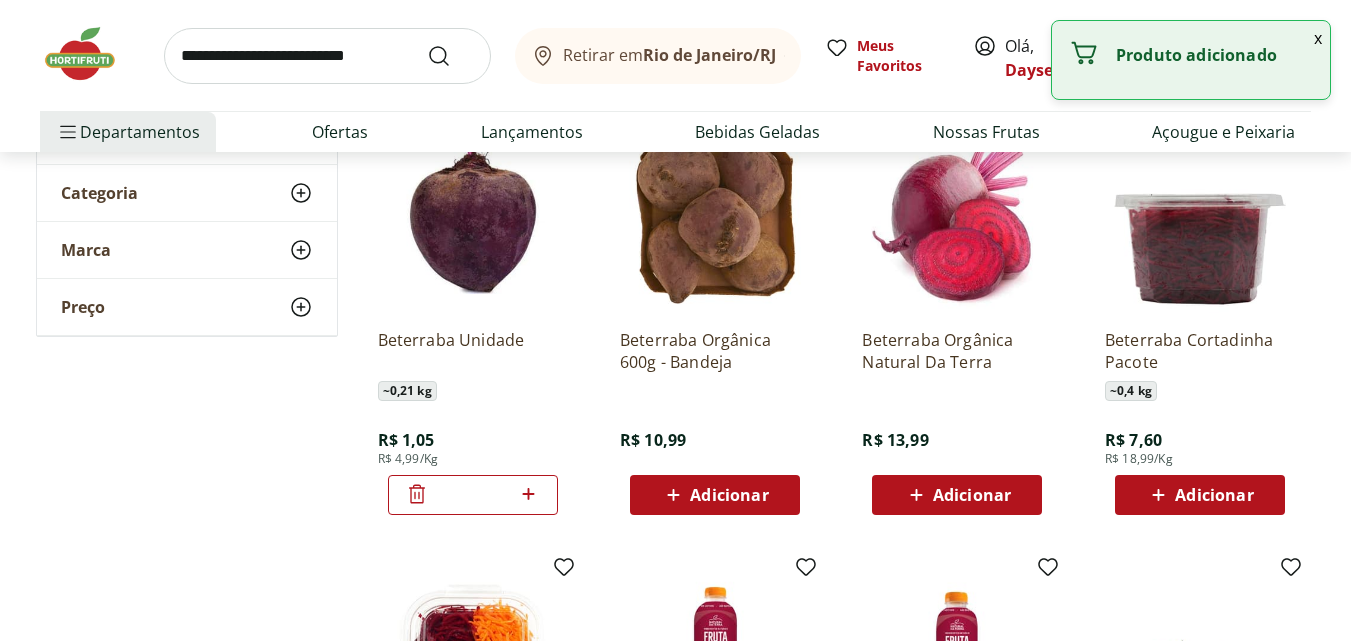 click 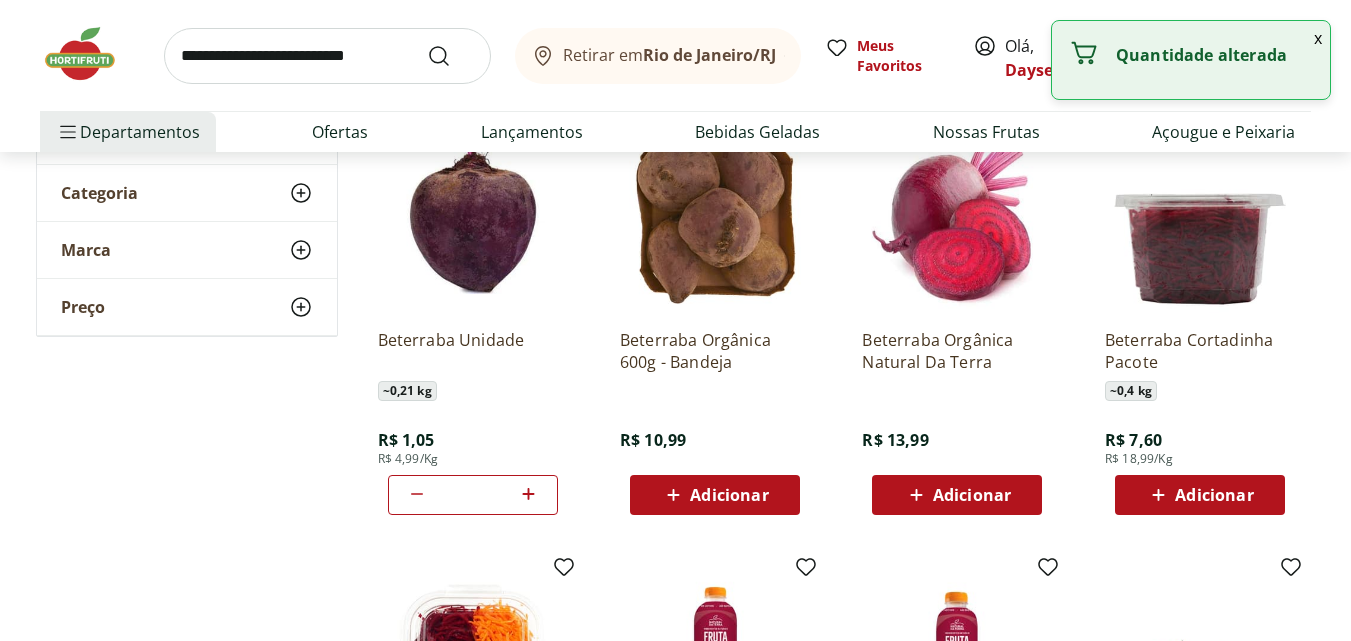 click 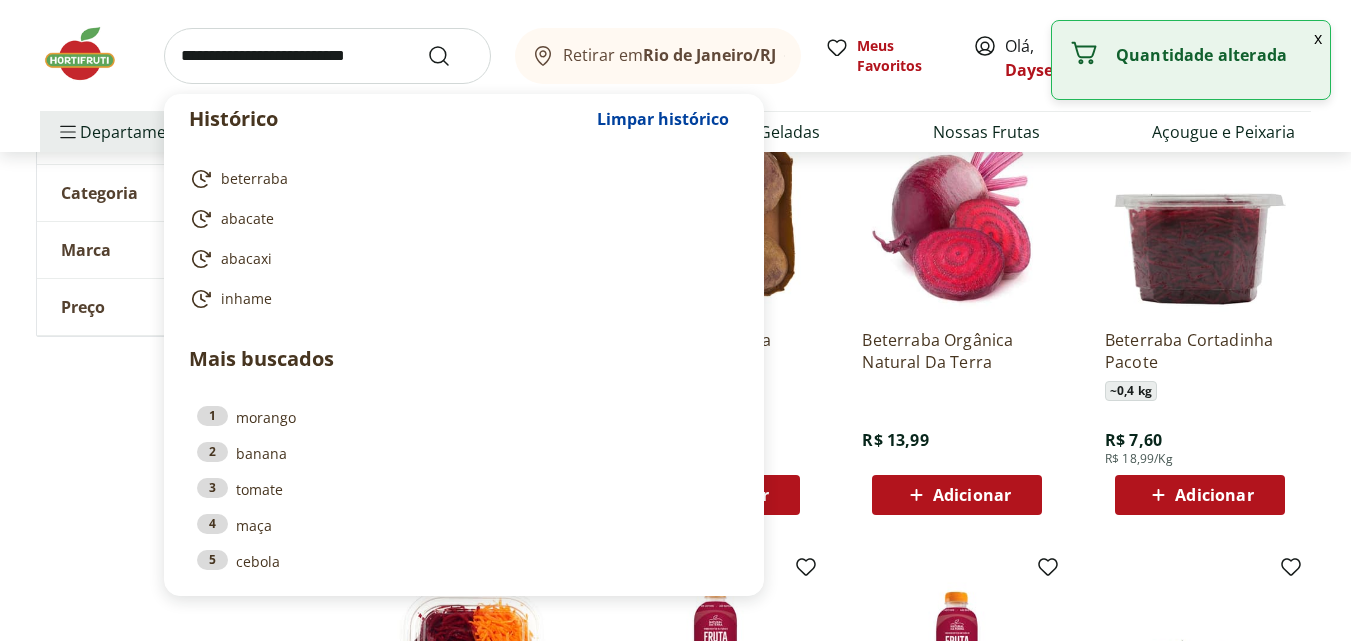 click at bounding box center (327, 56) 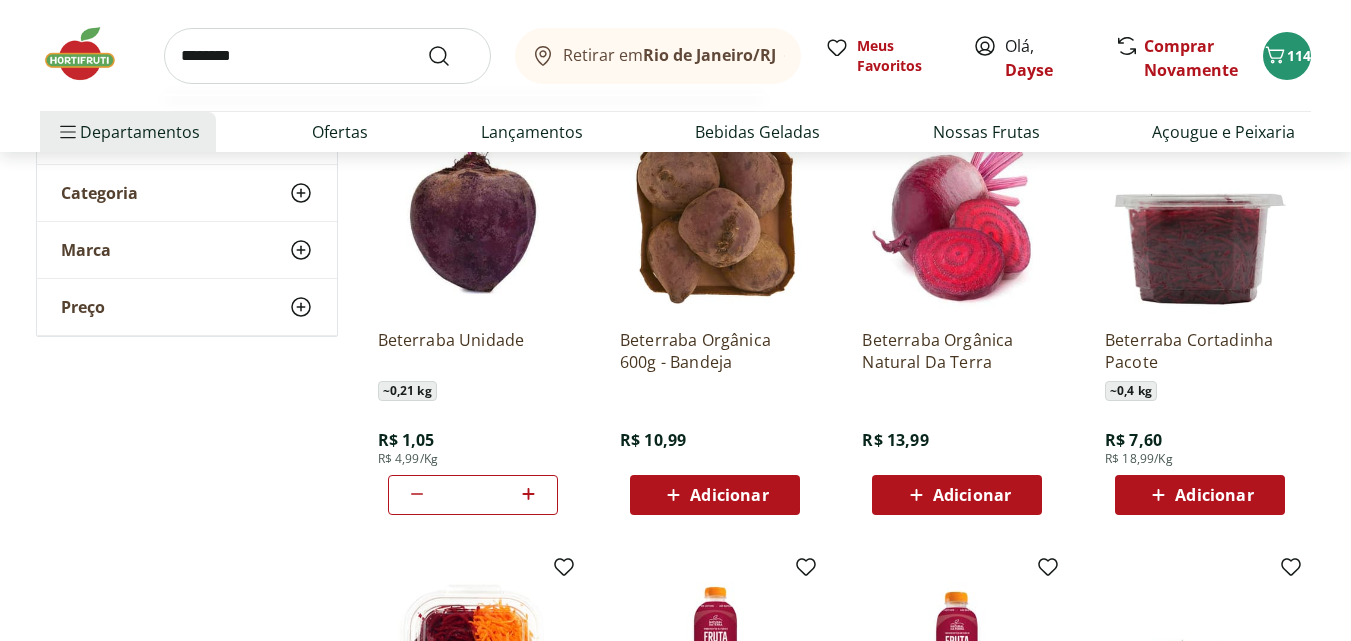 type on "********" 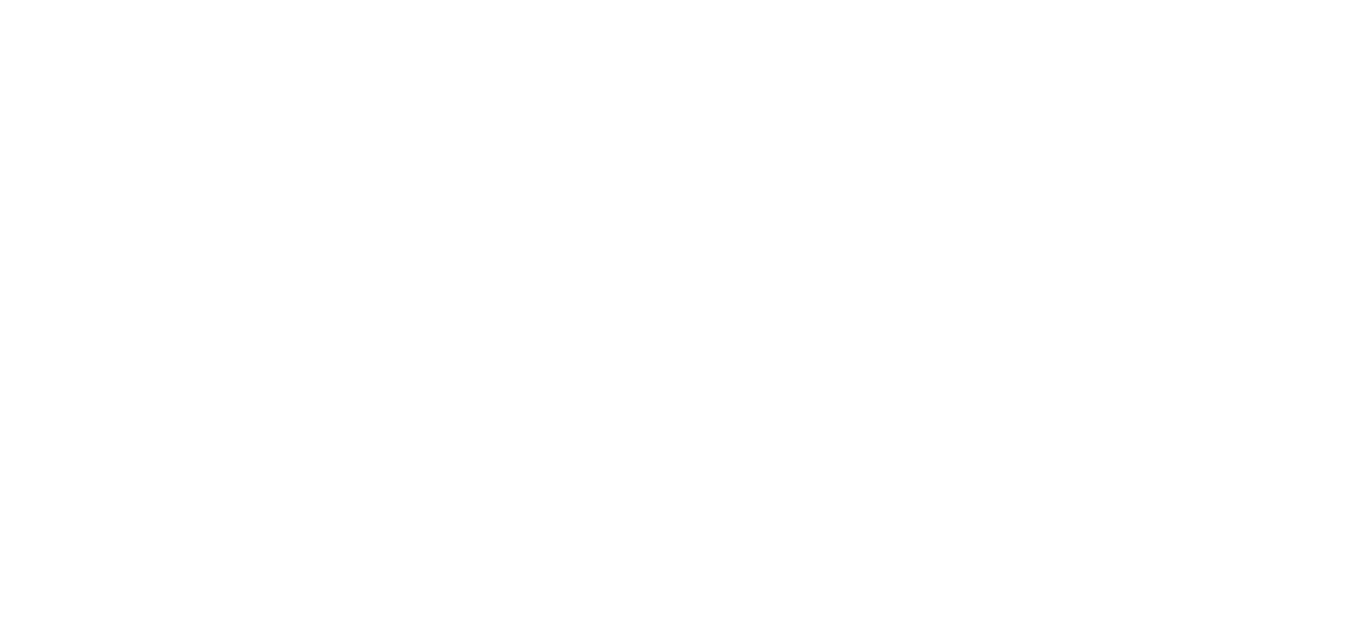 scroll, scrollTop: 0, scrollLeft: 0, axis: both 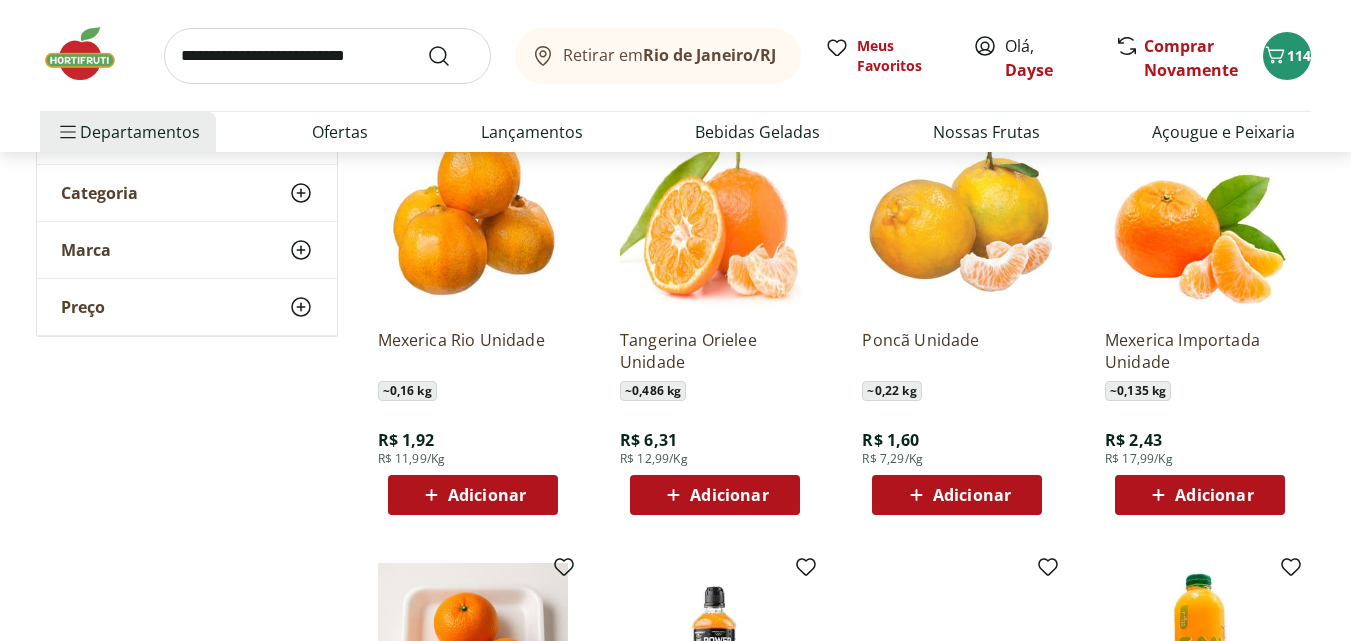 click on "Adicionar" at bounding box center [487, 495] 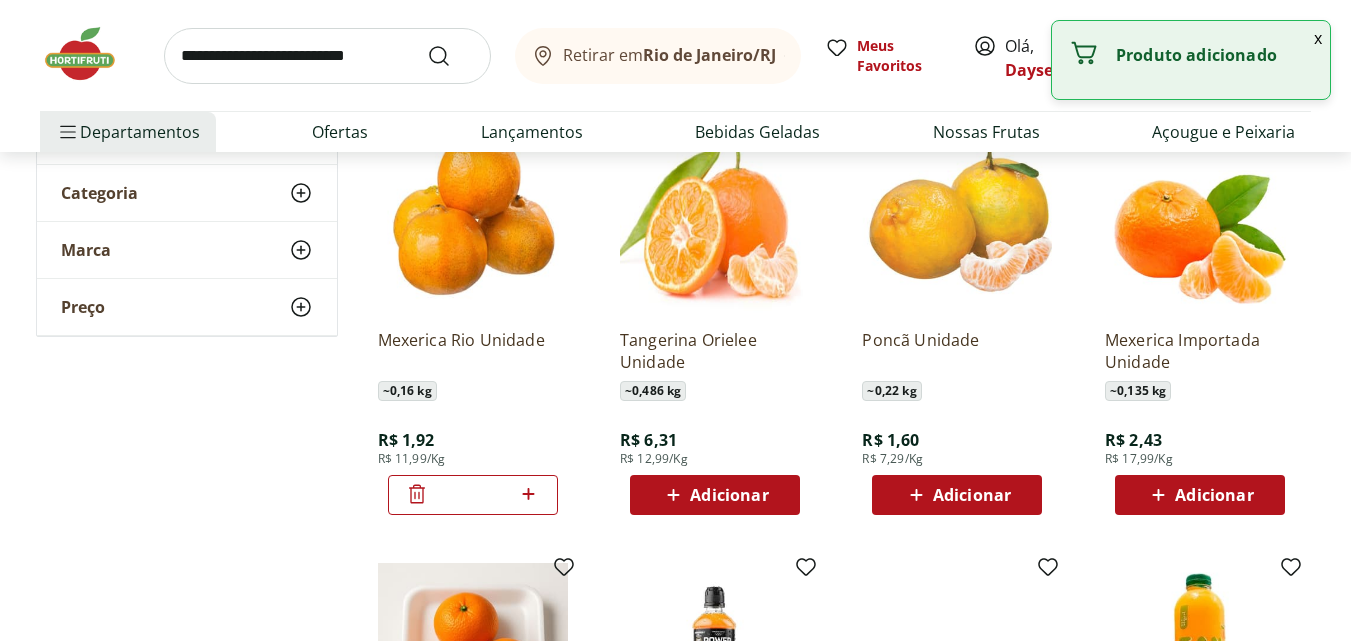 click 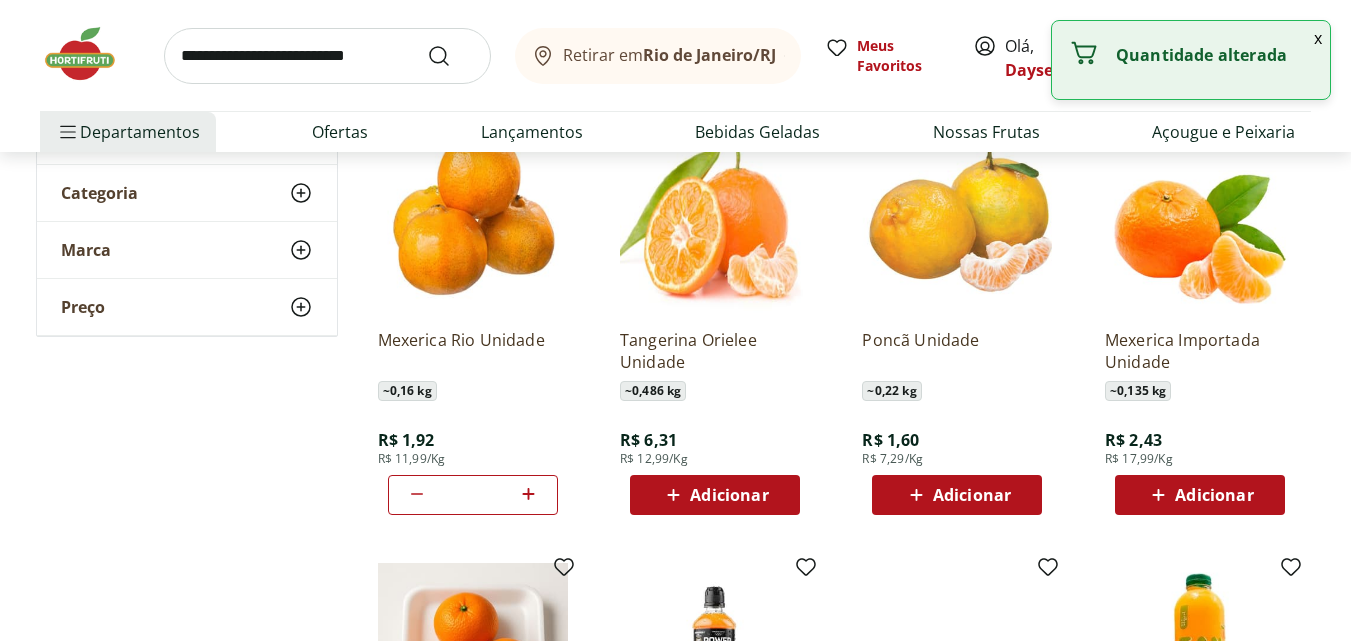 click 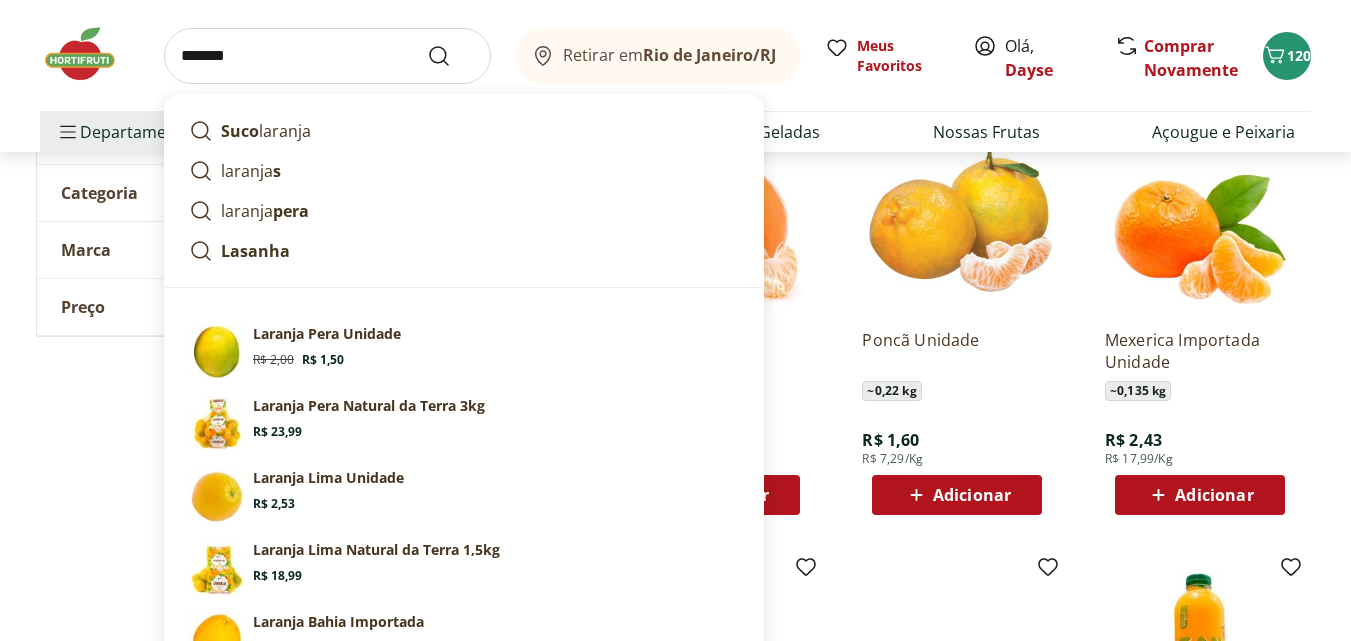 type on "*******" 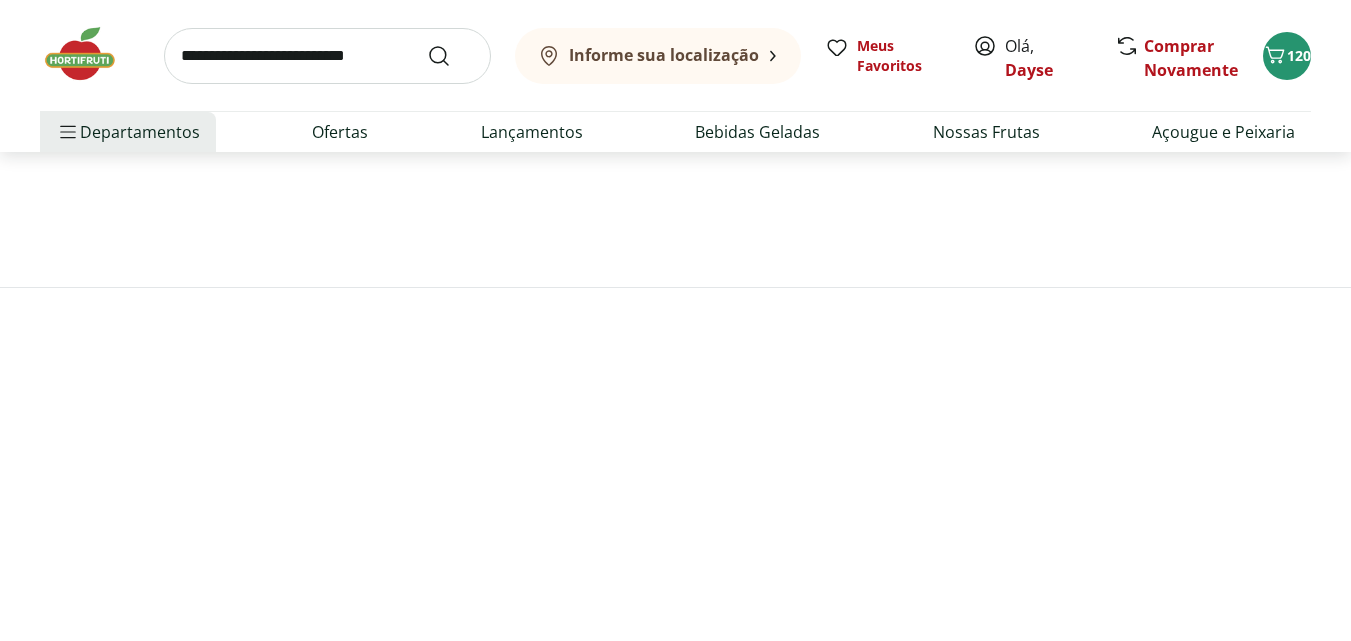 scroll, scrollTop: 0, scrollLeft: 0, axis: both 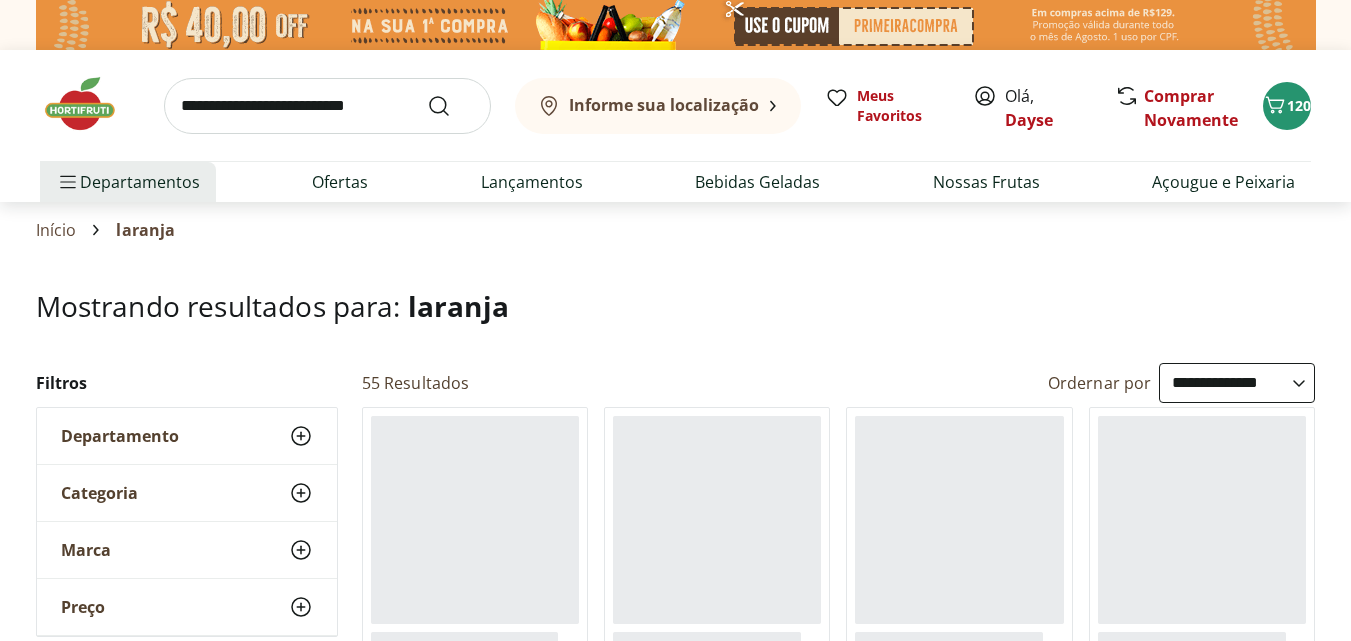 select on "**********" 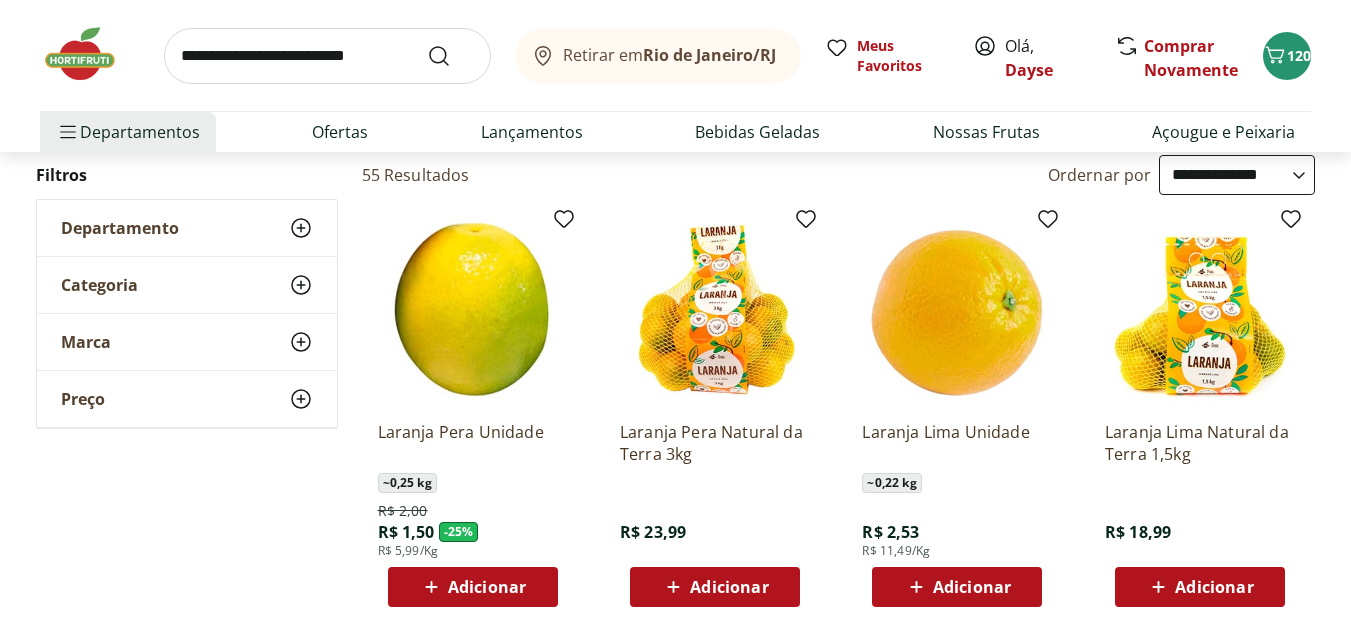 scroll, scrollTop: 300, scrollLeft: 0, axis: vertical 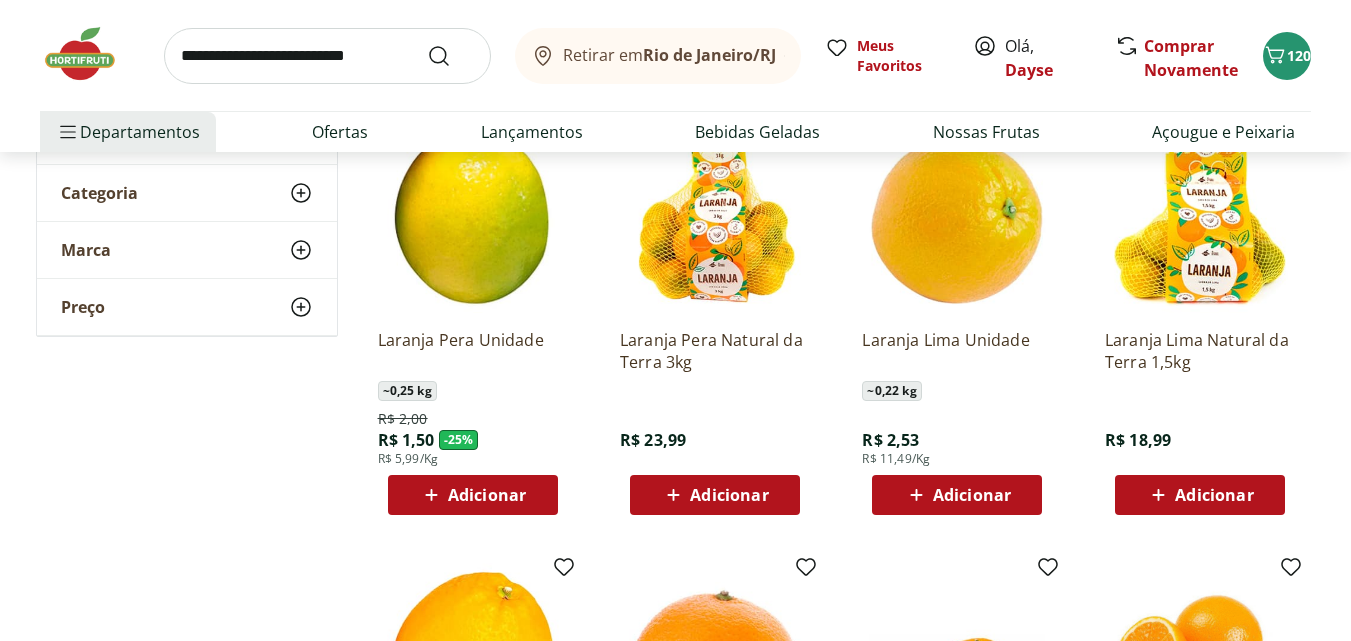 click on "Adicionar" at bounding box center [487, 495] 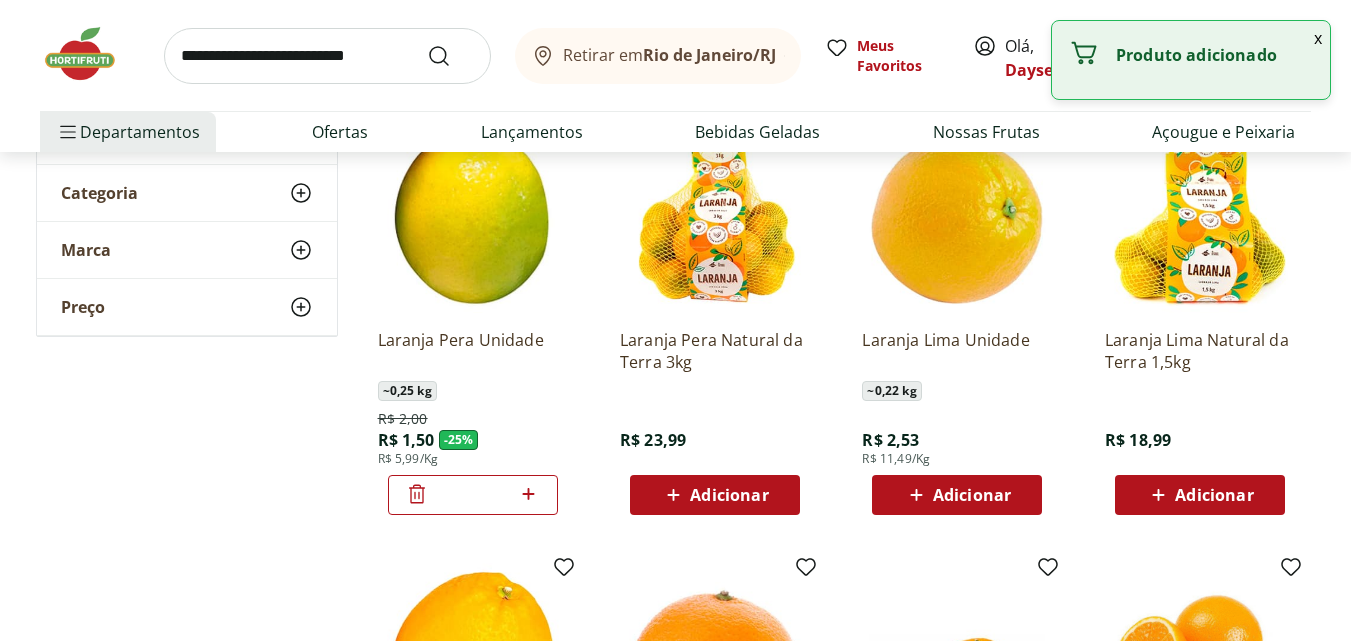 drag, startPoint x: 477, startPoint y: 500, endPoint x: 453, endPoint y: 498, distance: 24.083189 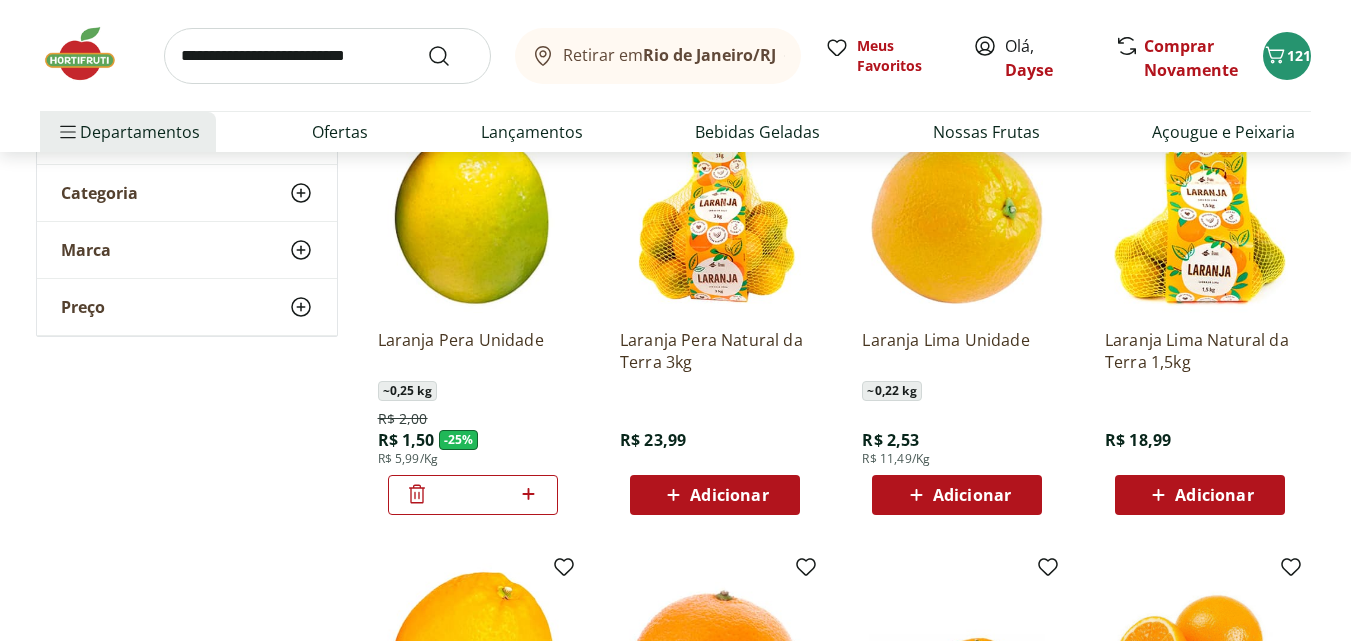 drag, startPoint x: 487, startPoint y: 497, endPoint x: 455, endPoint y: 495, distance: 32.06244 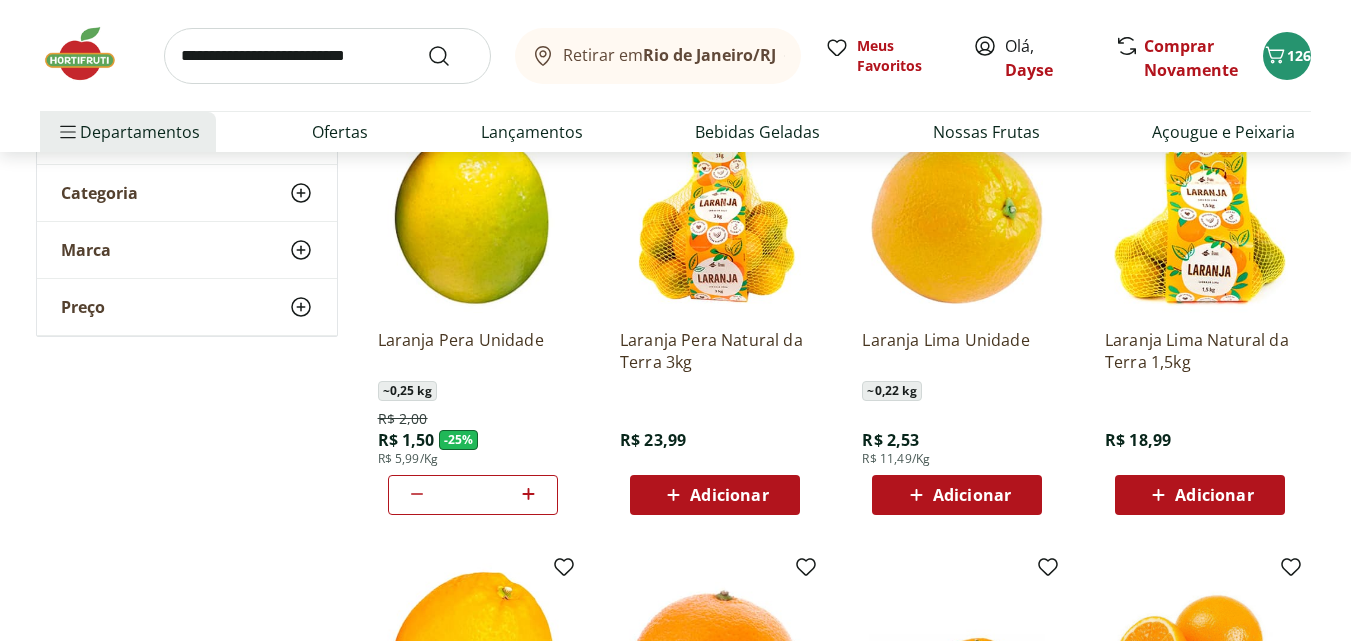 click at bounding box center (327, 56) 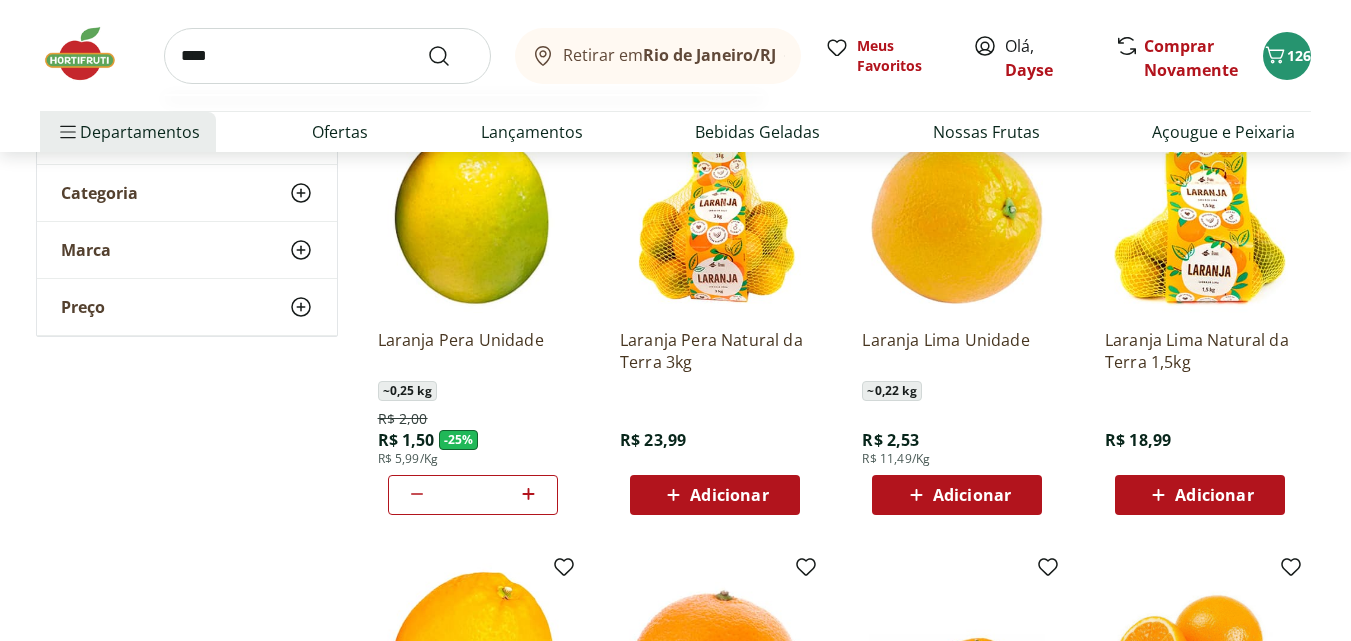 type on "****" 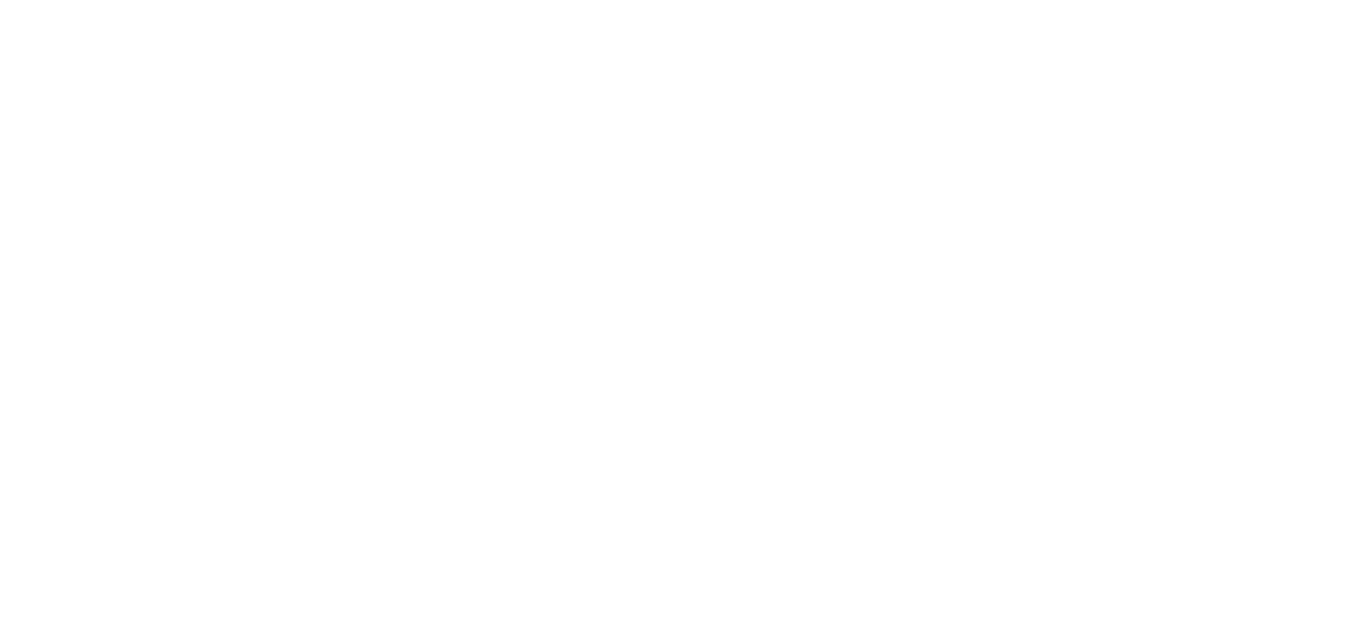 scroll, scrollTop: 0, scrollLeft: 0, axis: both 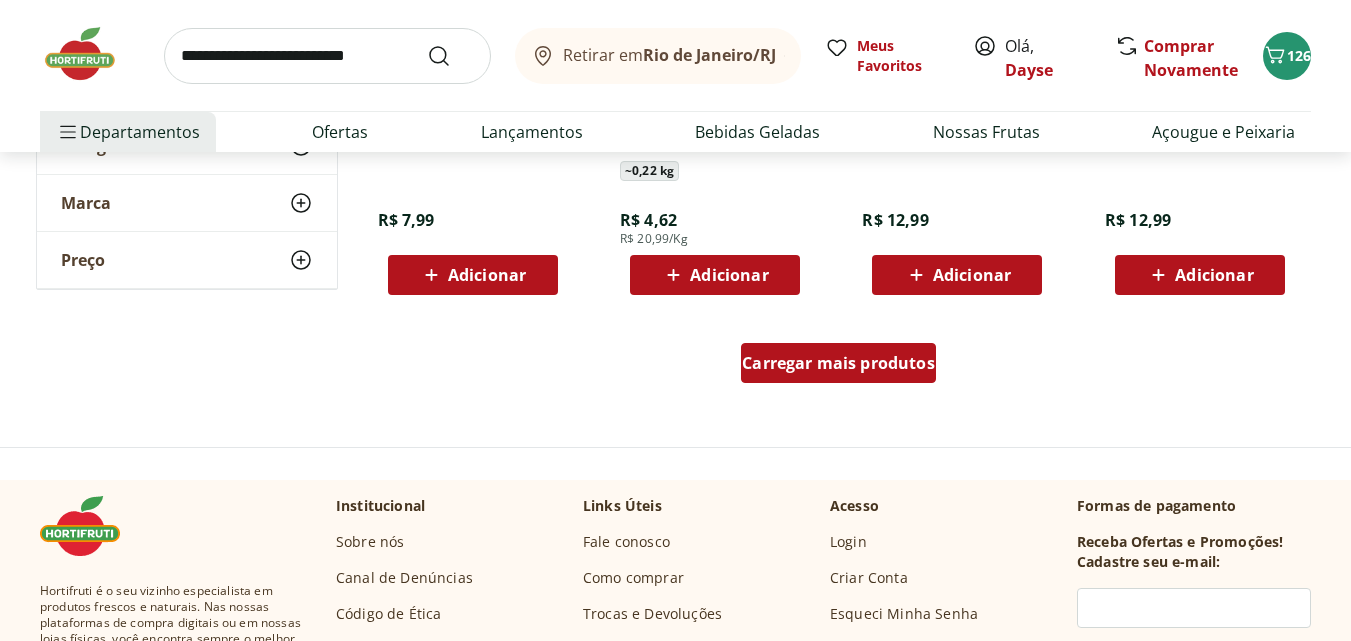 click on "Carregar mais produtos" at bounding box center (838, 363) 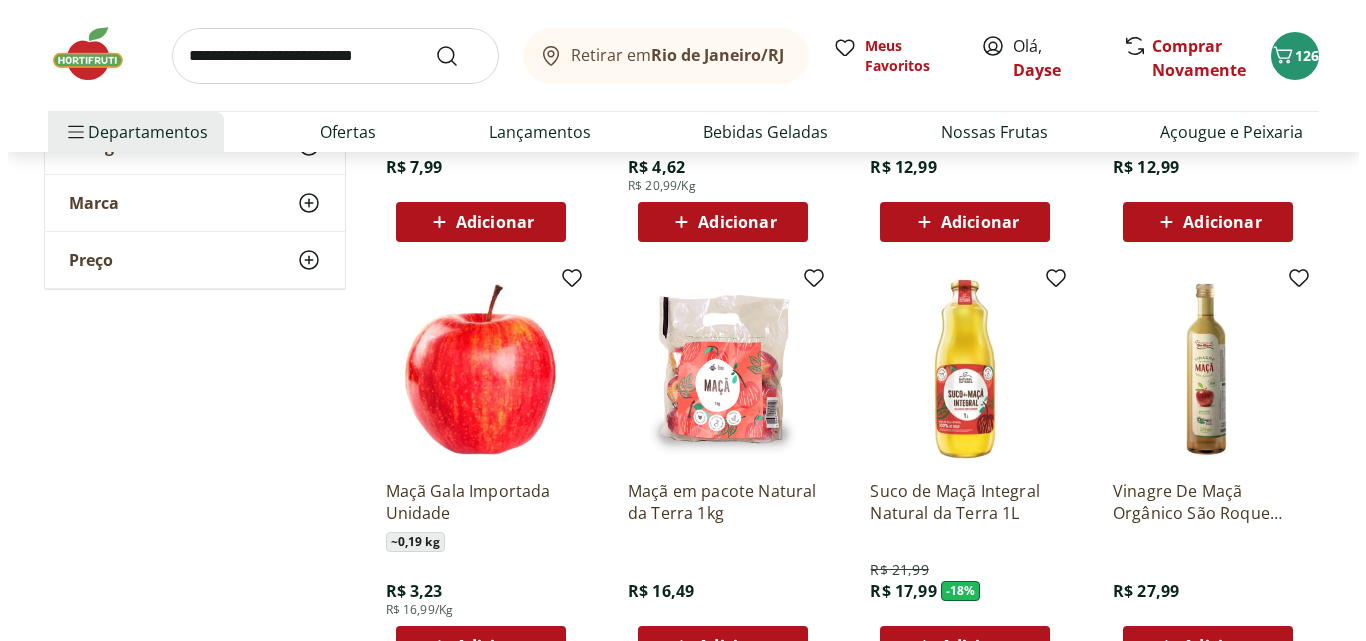 scroll, scrollTop: 1500, scrollLeft: 0, axis: vertical 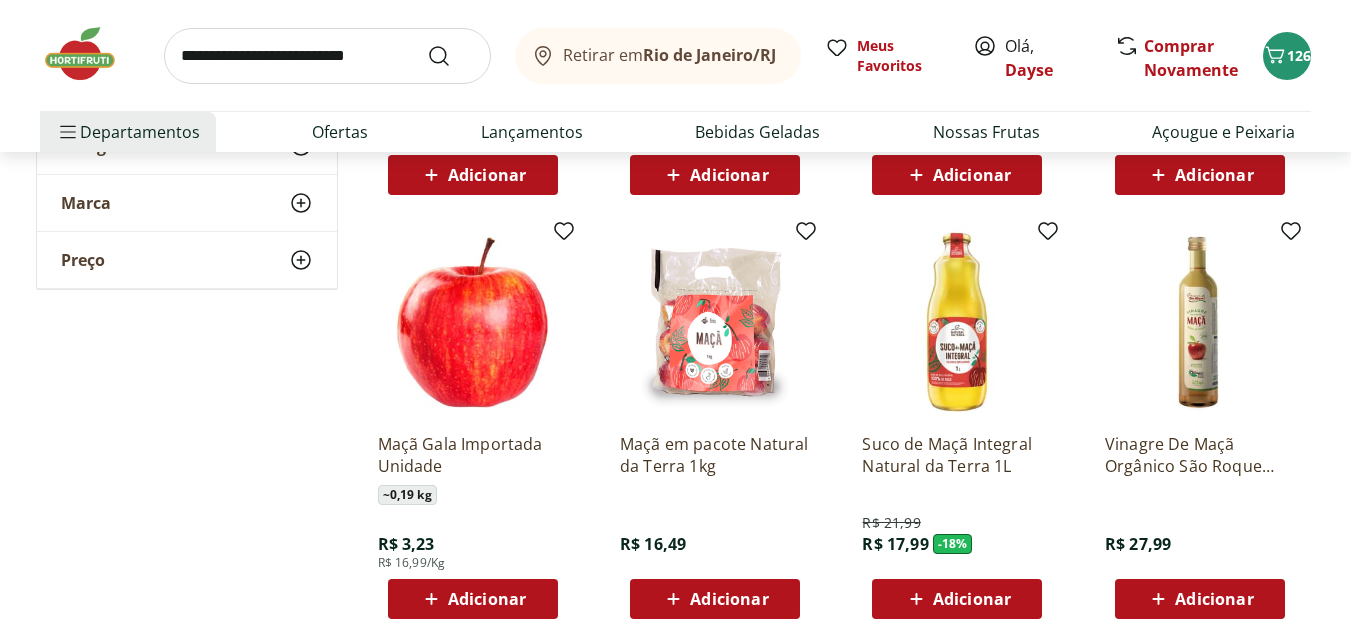 click on "Adicionar" at bounding box center [487, 599] 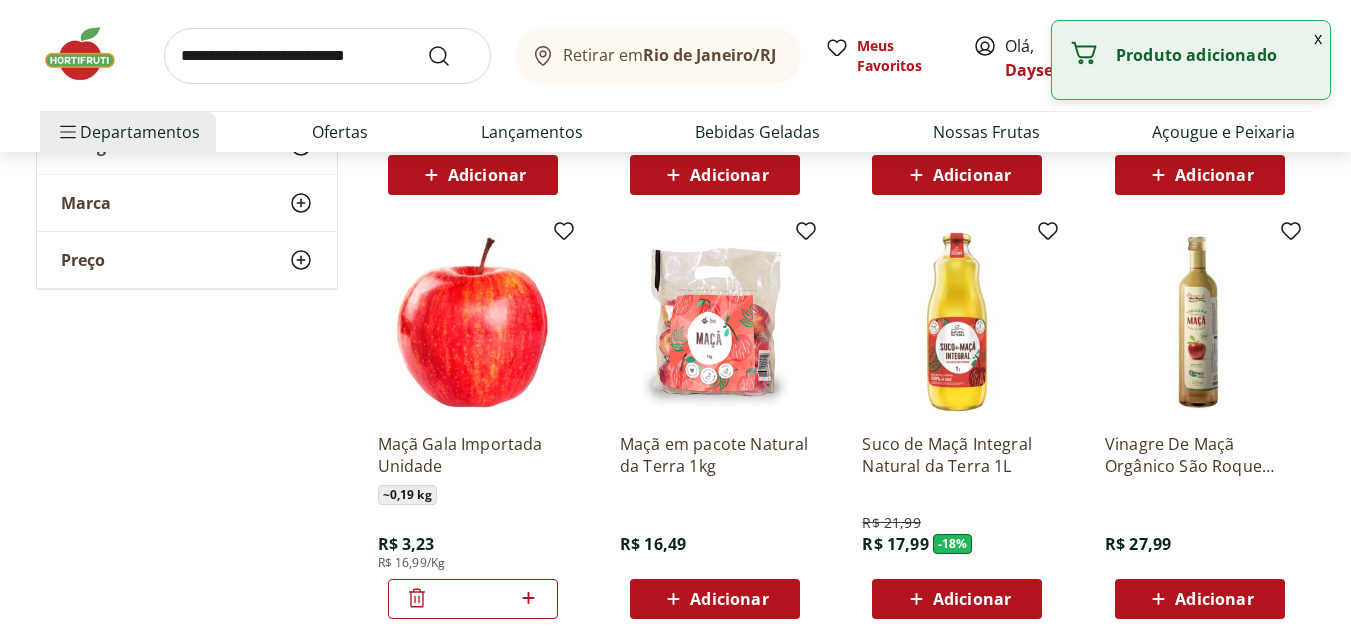 click 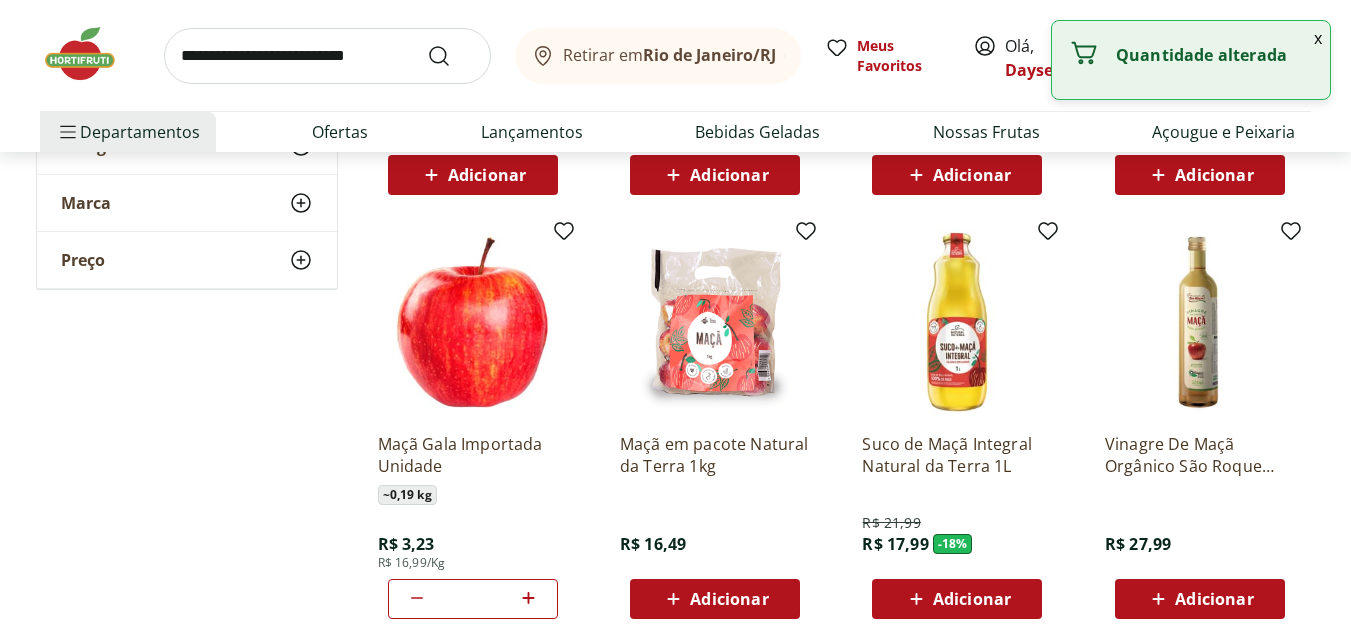 click 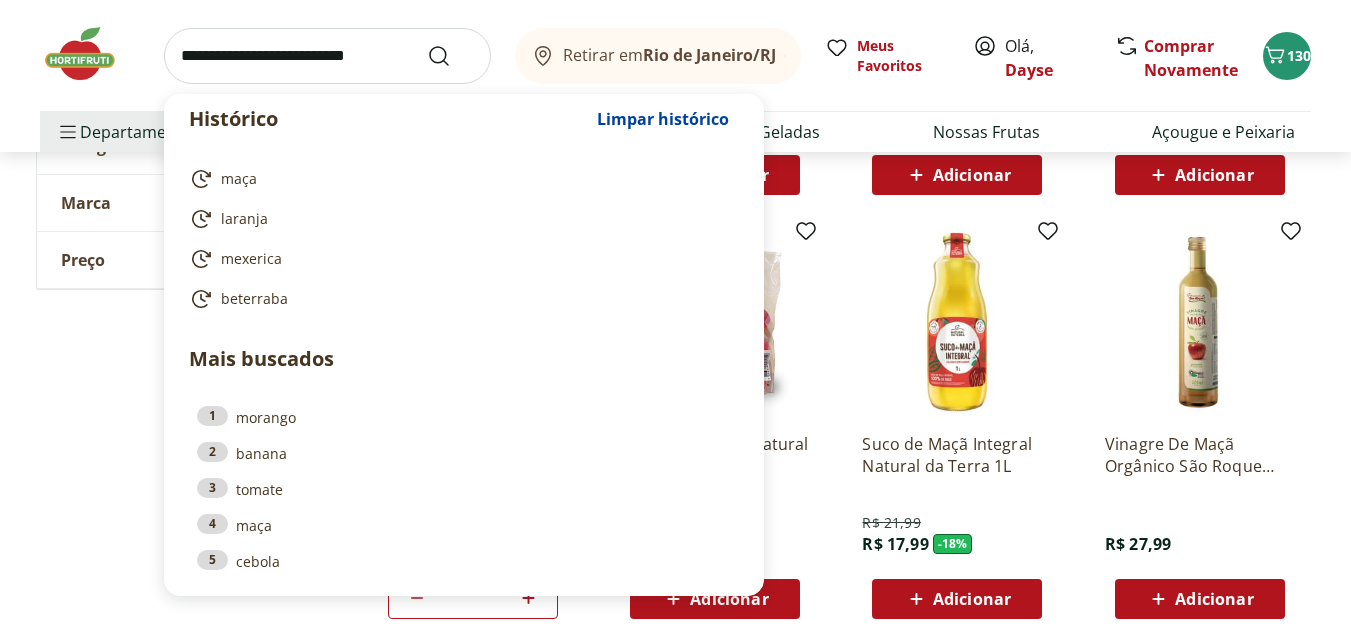 click at bounding box center (327, 56) 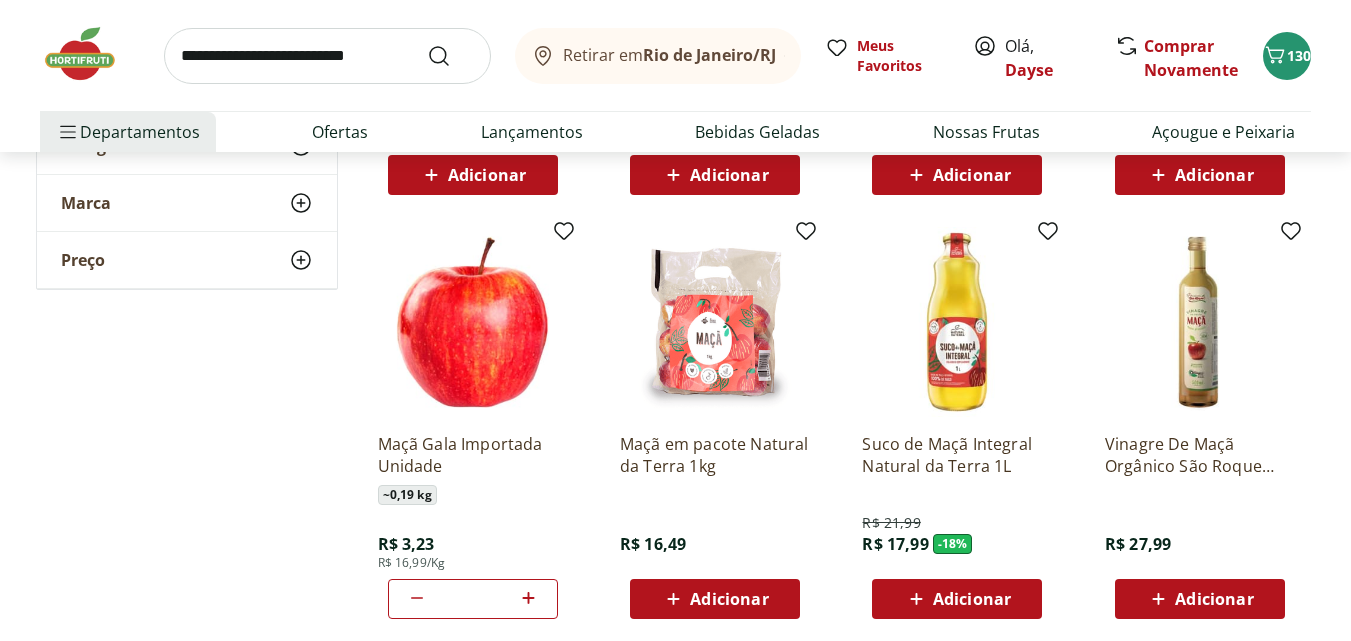 click on "**********" at bounding box center [676, 241] 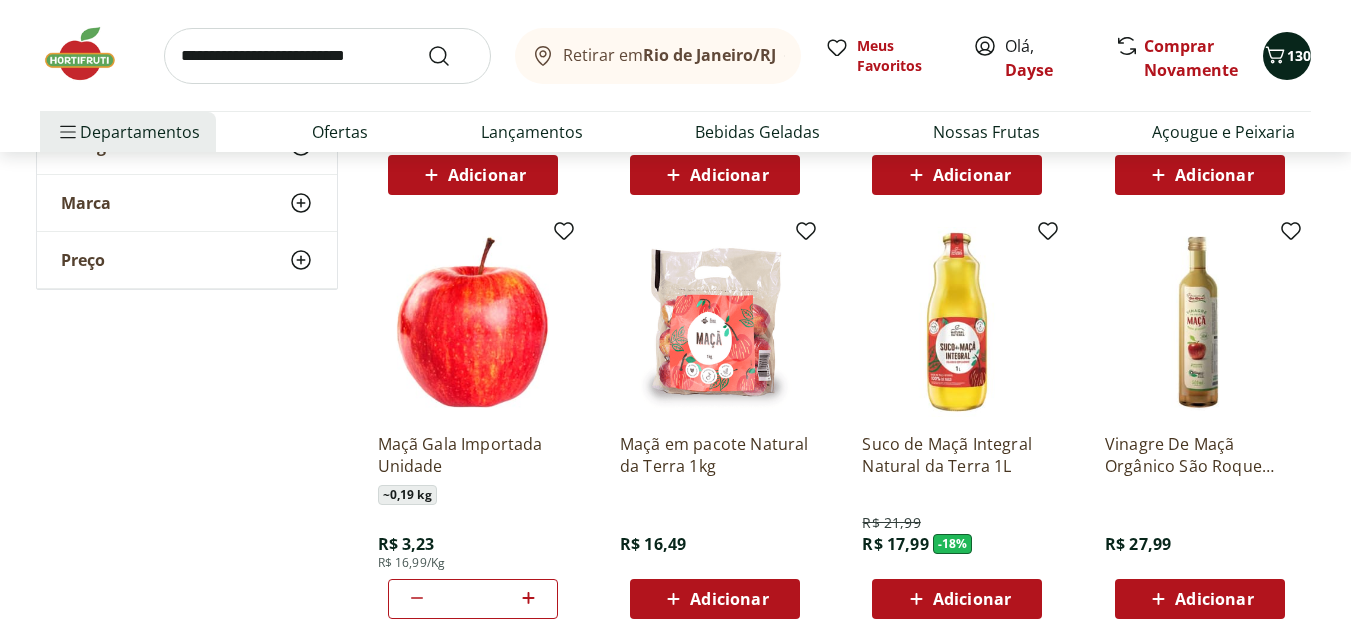 click on "130" at bounding box center [1299, 55] 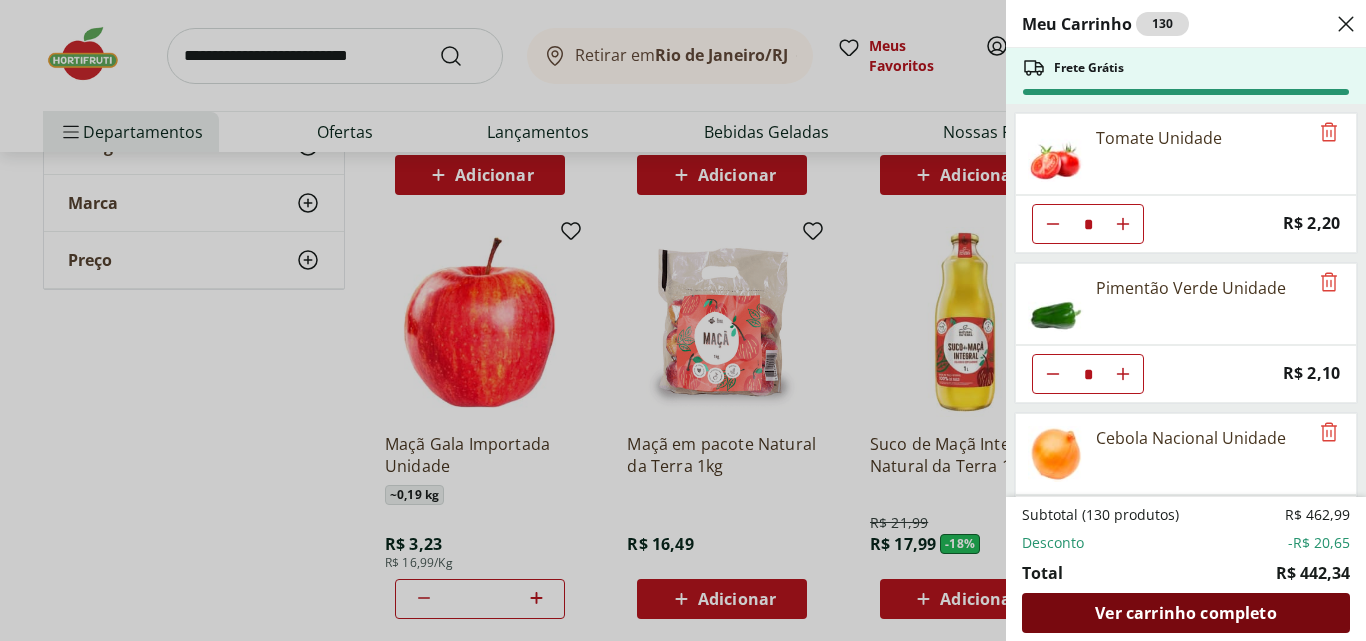 click on "Ver carrinho completo" at bounding box center (1185, 613) 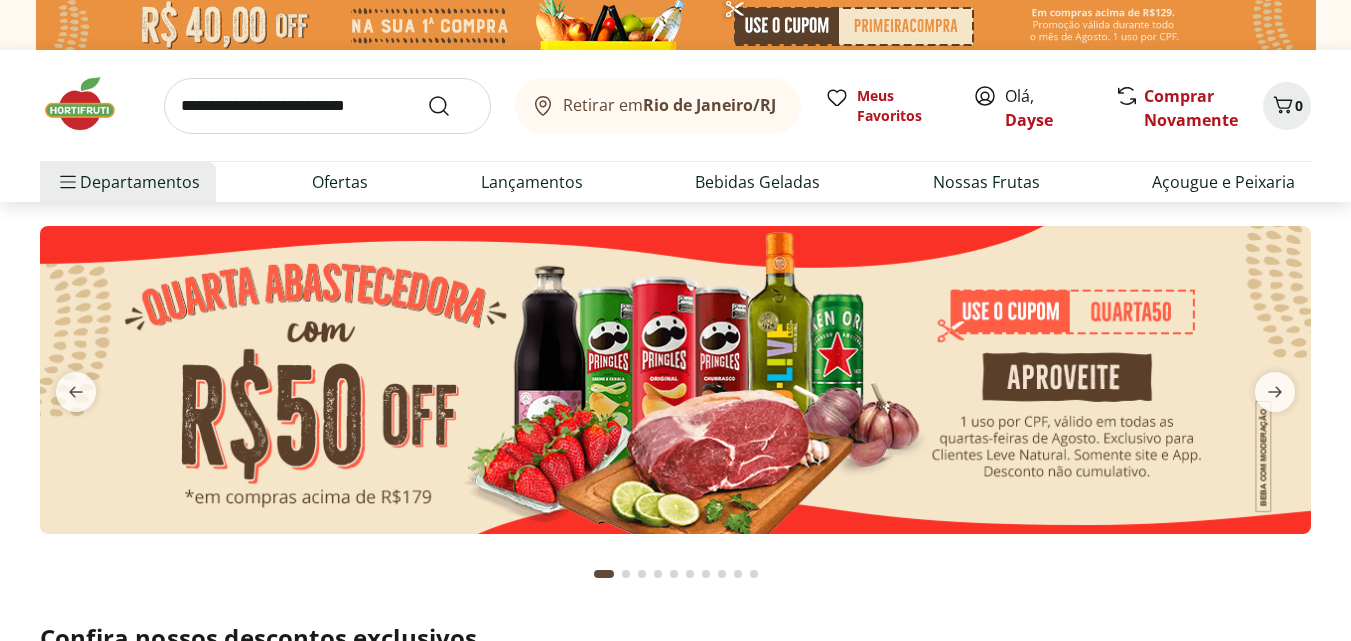 scroll, scrollTop: 0, scrollLeft: 0, axis: both 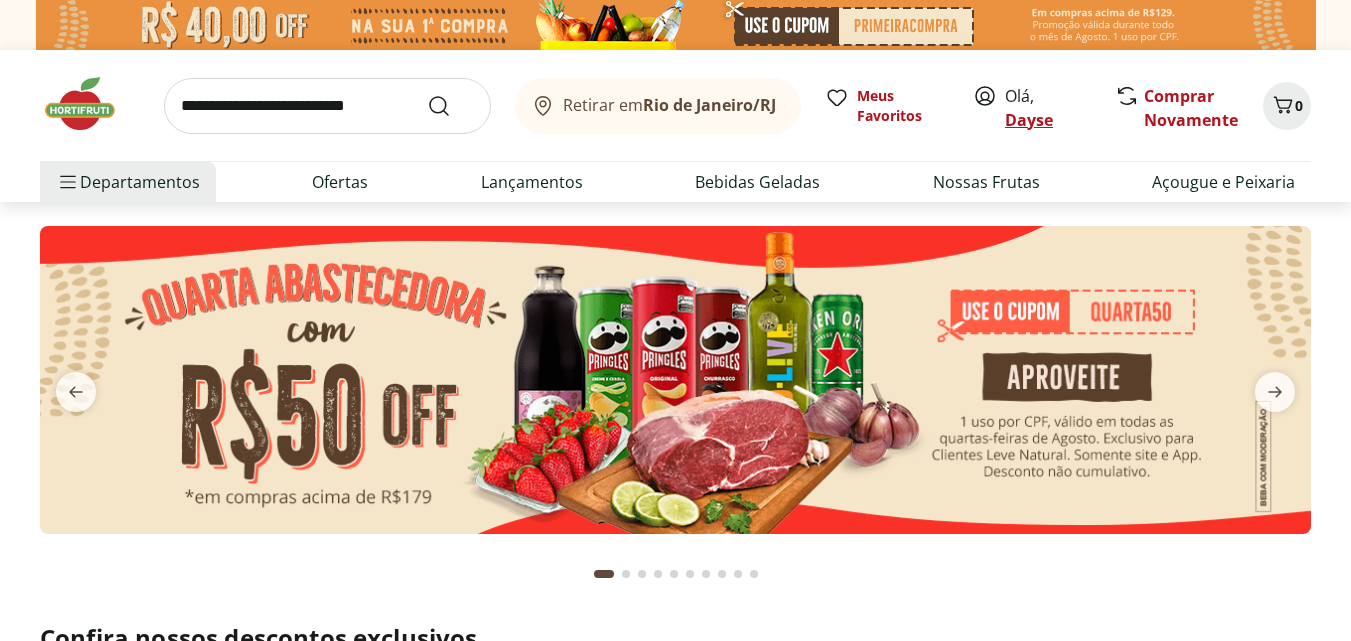 click on "Dayse" at bounding box center [1029, 120] 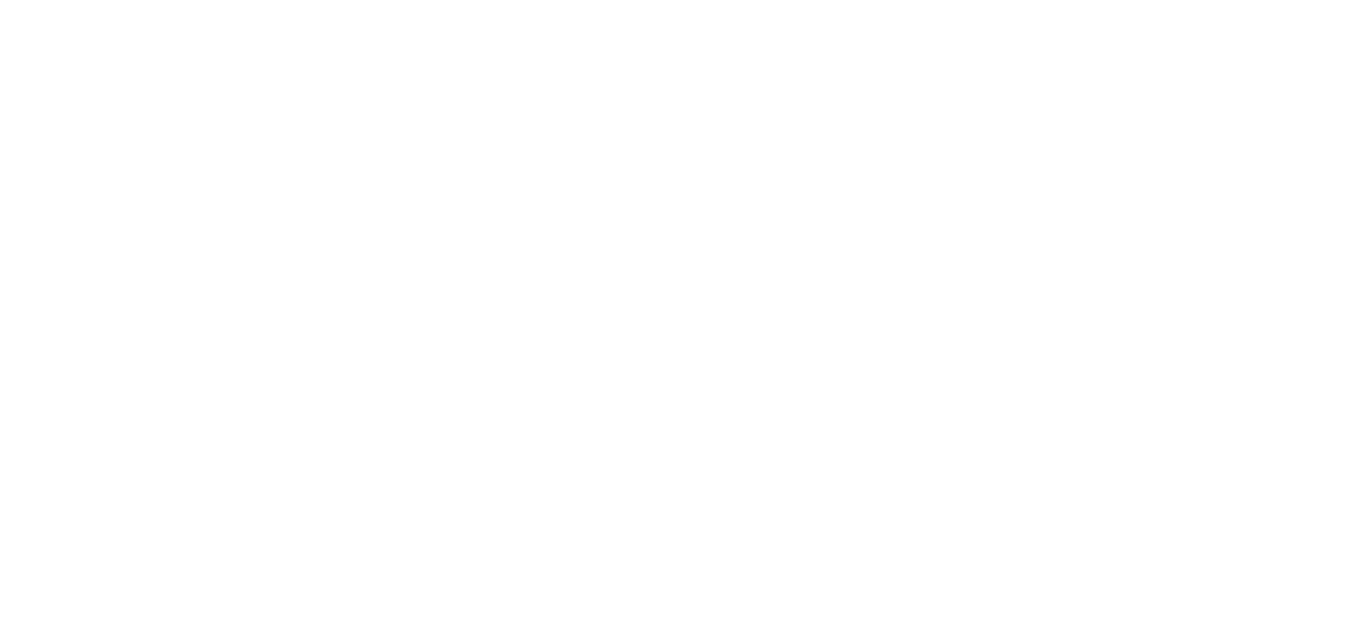 scroll, scrollTop: 0, scrollLeft: 0, axis: both 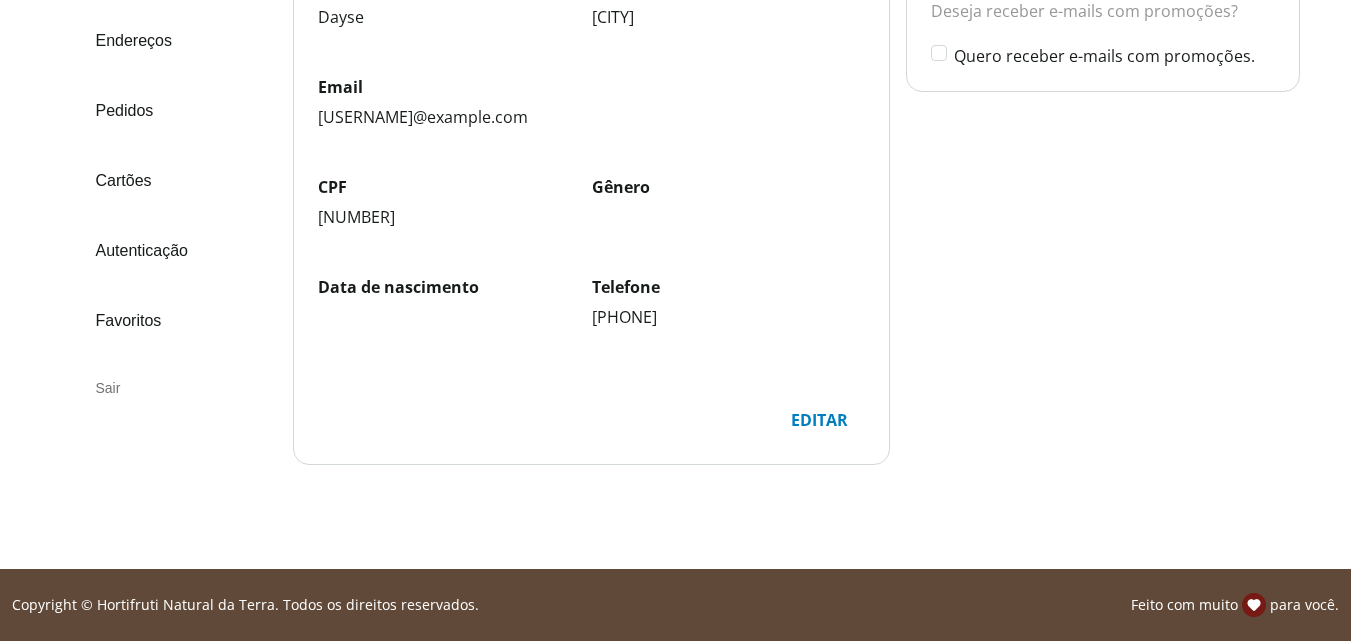 click on "Sair" at bounding box center [176, 388] 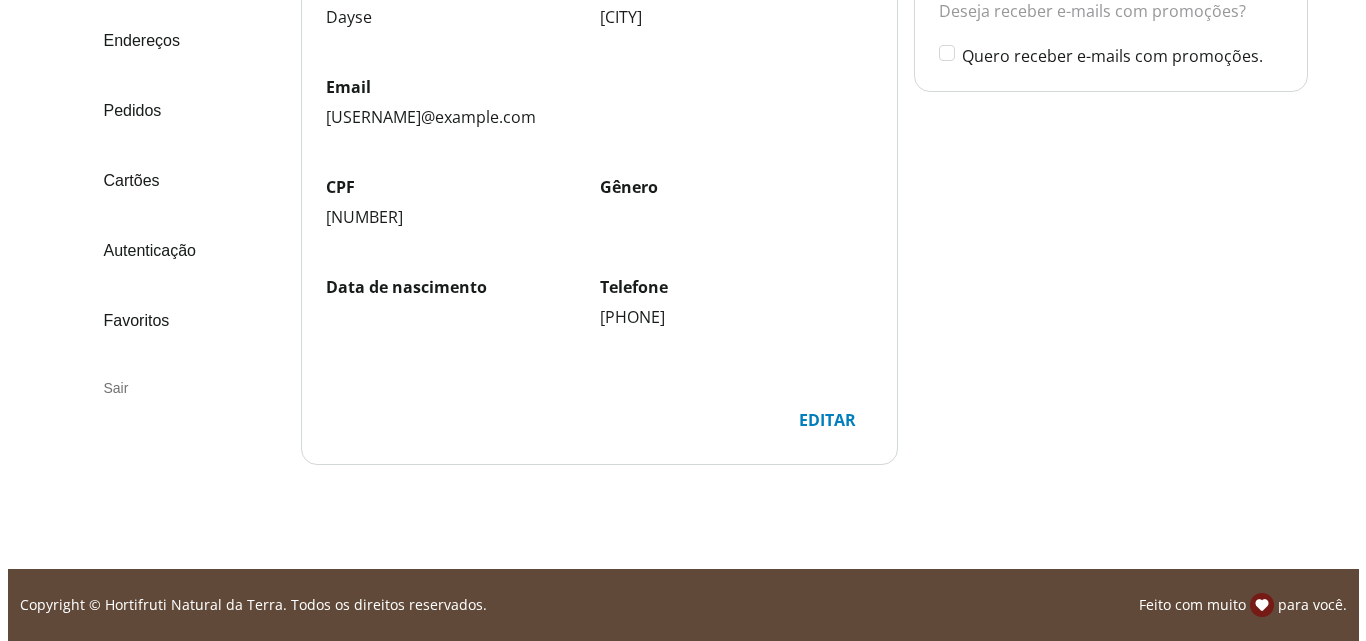 scroll, scrollTop: 0, scrollLeft: 0, axis: both 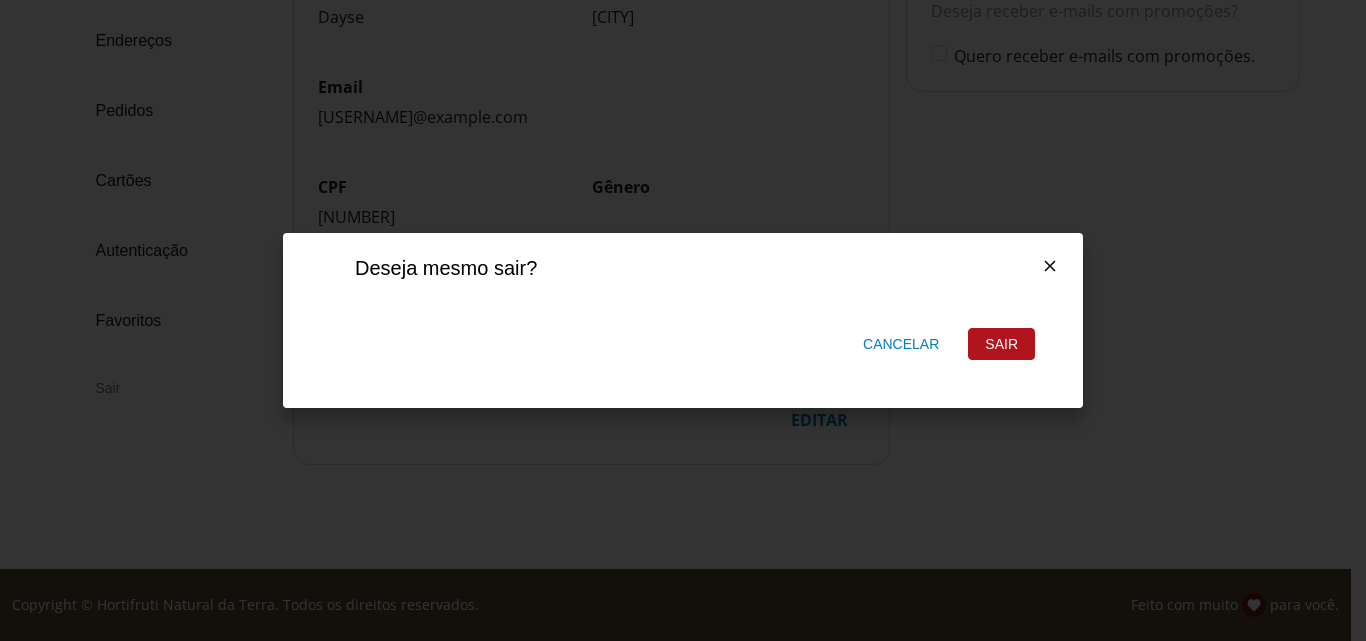 click on "Sair" at bounding box center (1001, 344) 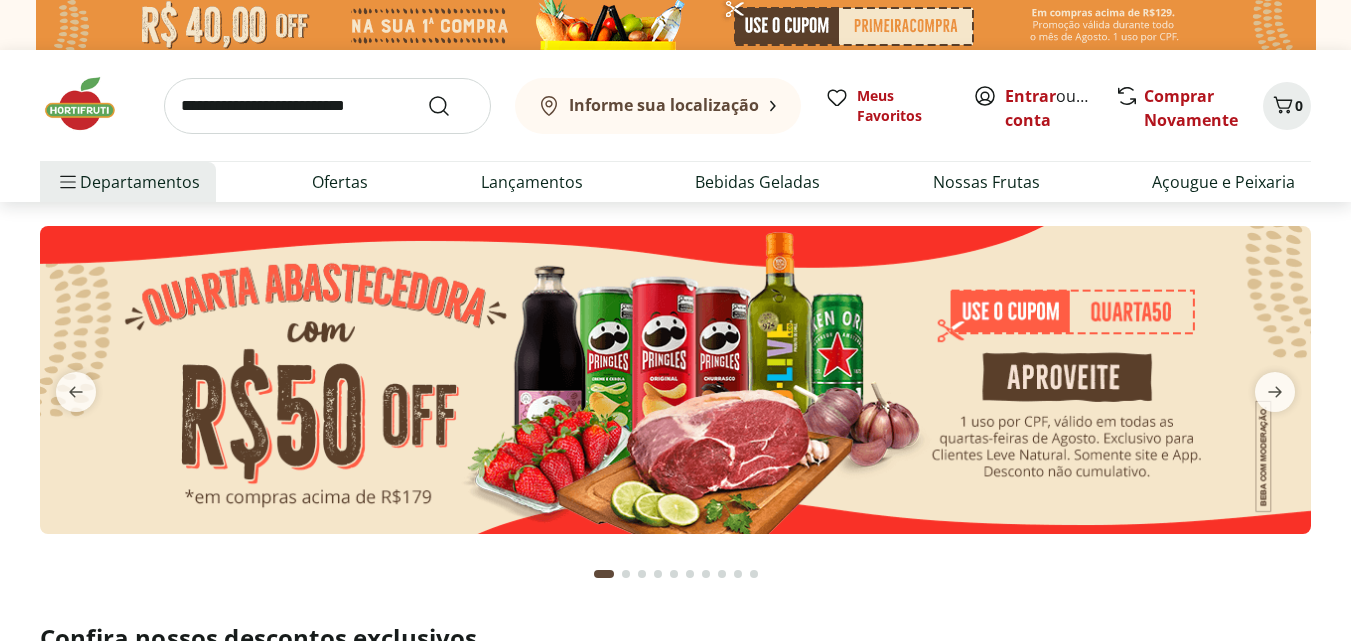 scroll, scrollTop: 0, scrollLeft: 0, axis: both 